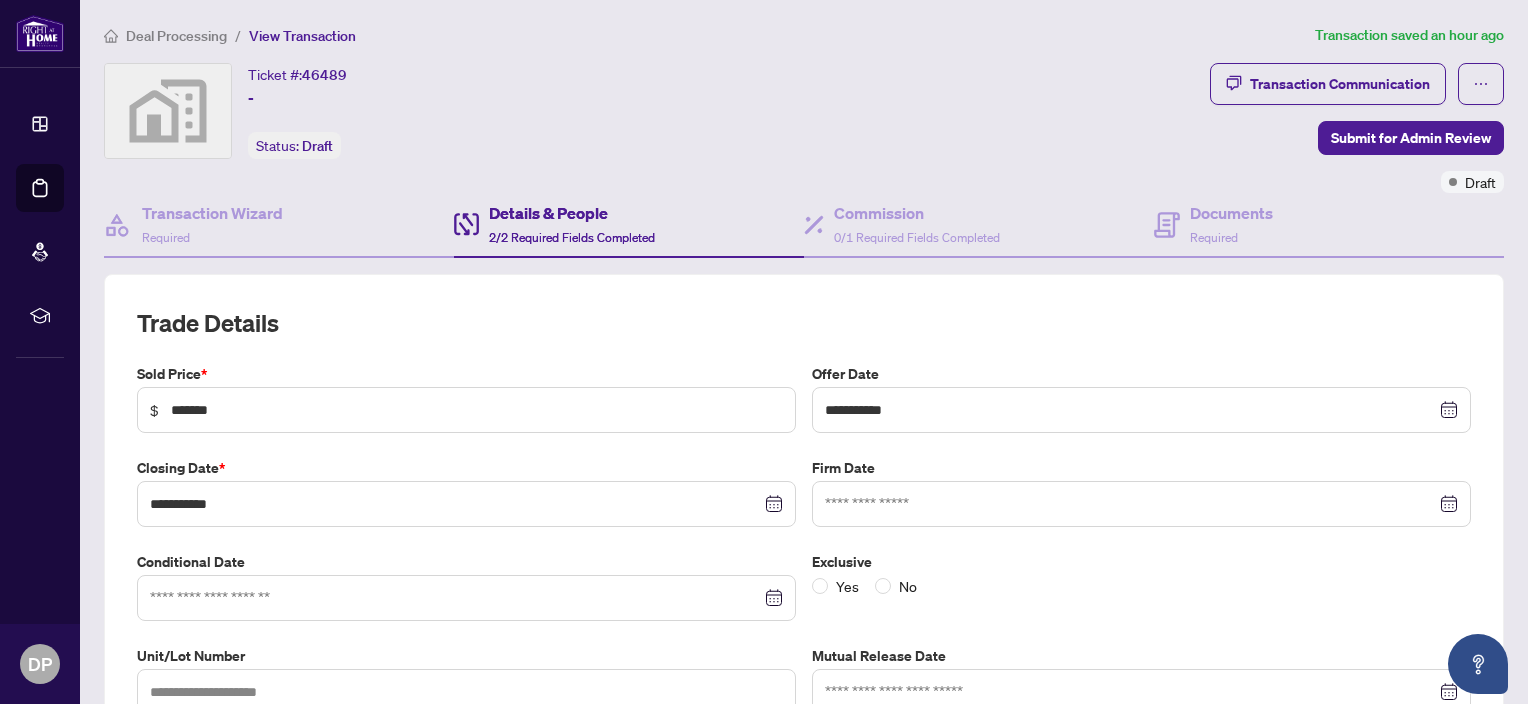 scroll, scrollTop: 0, scrollLeft: 0, axis: both 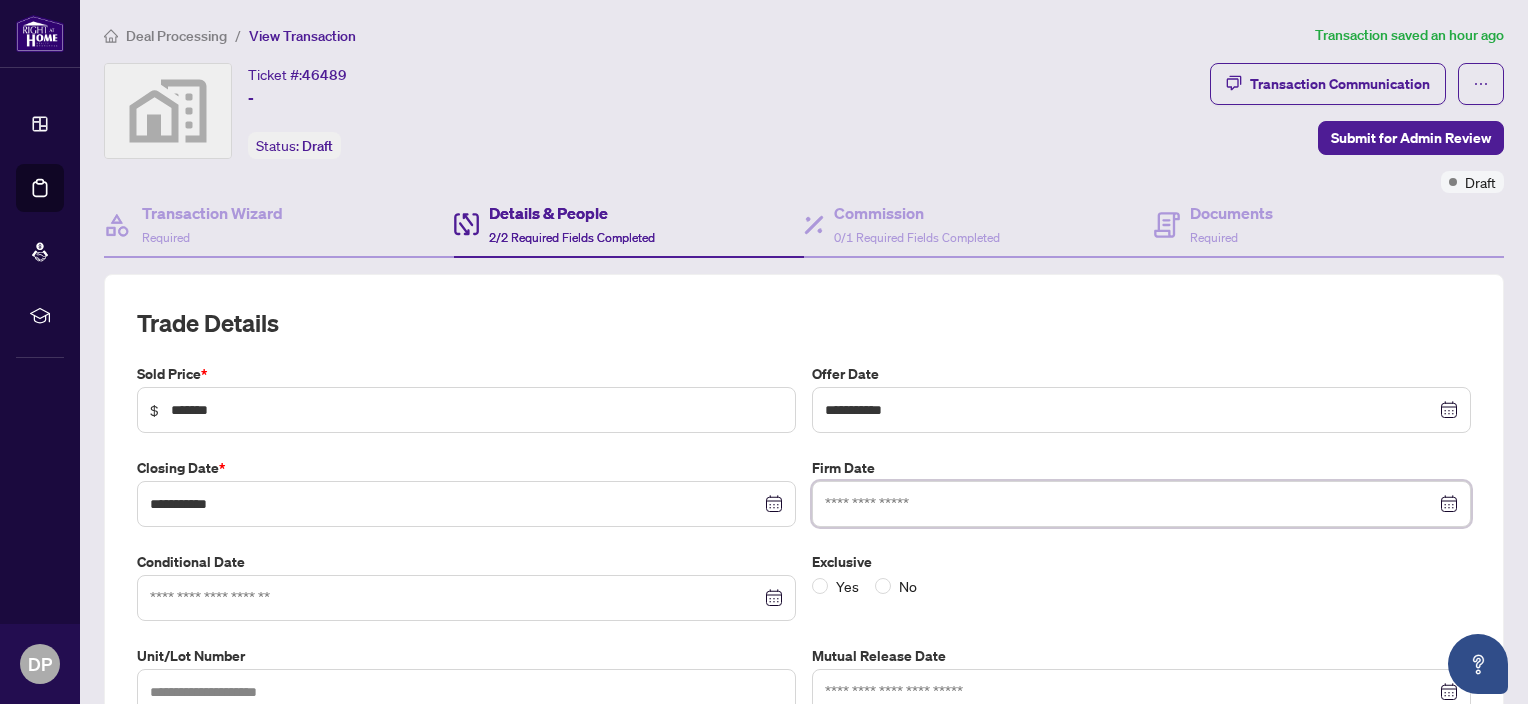 click at bounding box center [1130, 504] 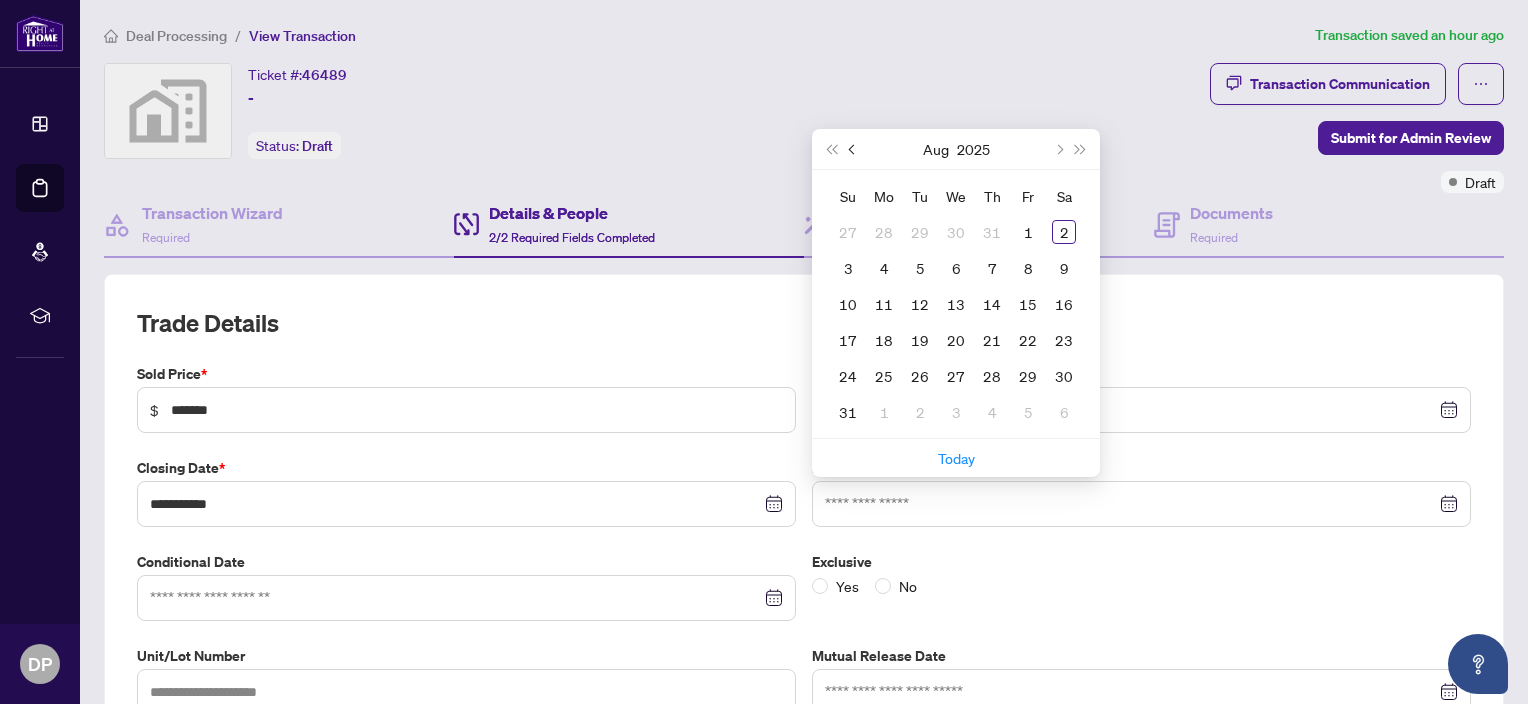 click at bounding box center [854, 149] 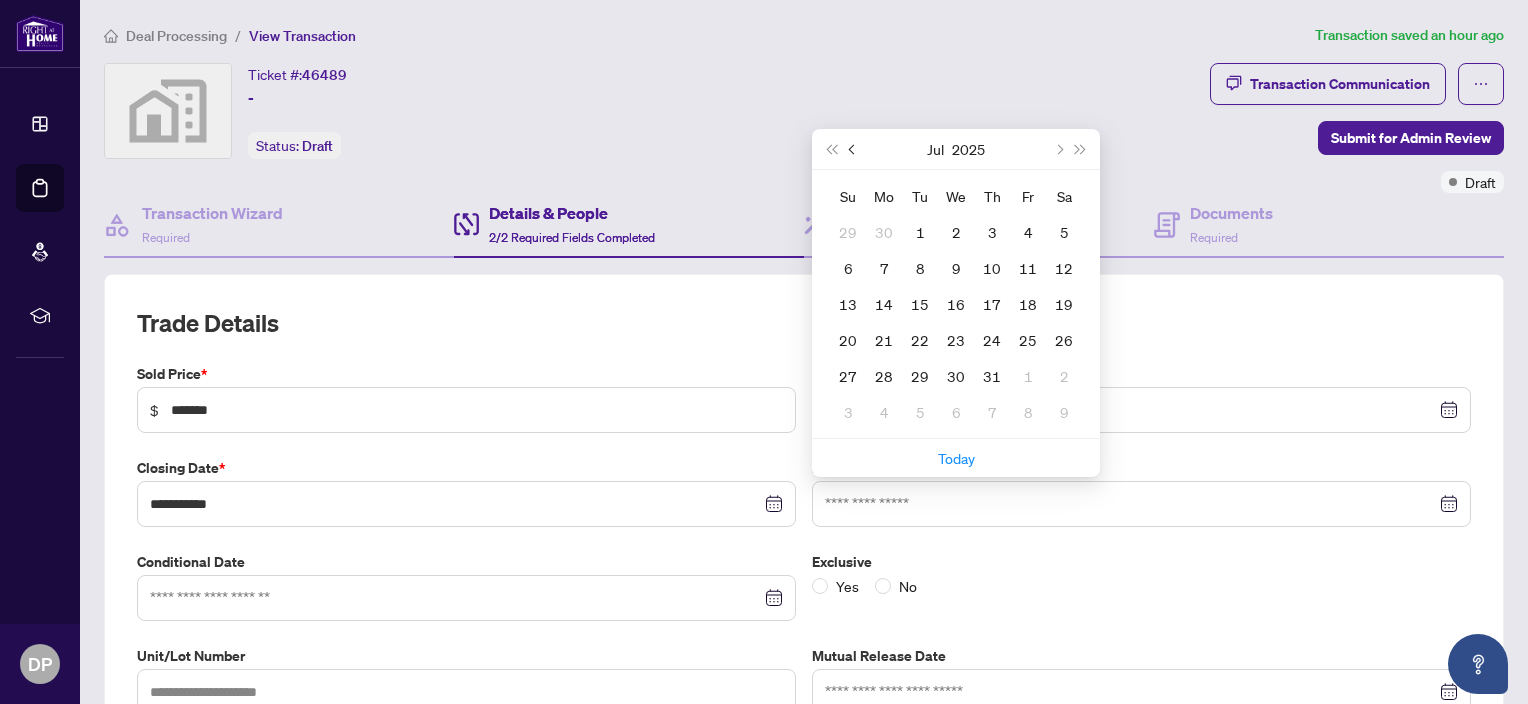 click at bounding box center (854, 149) 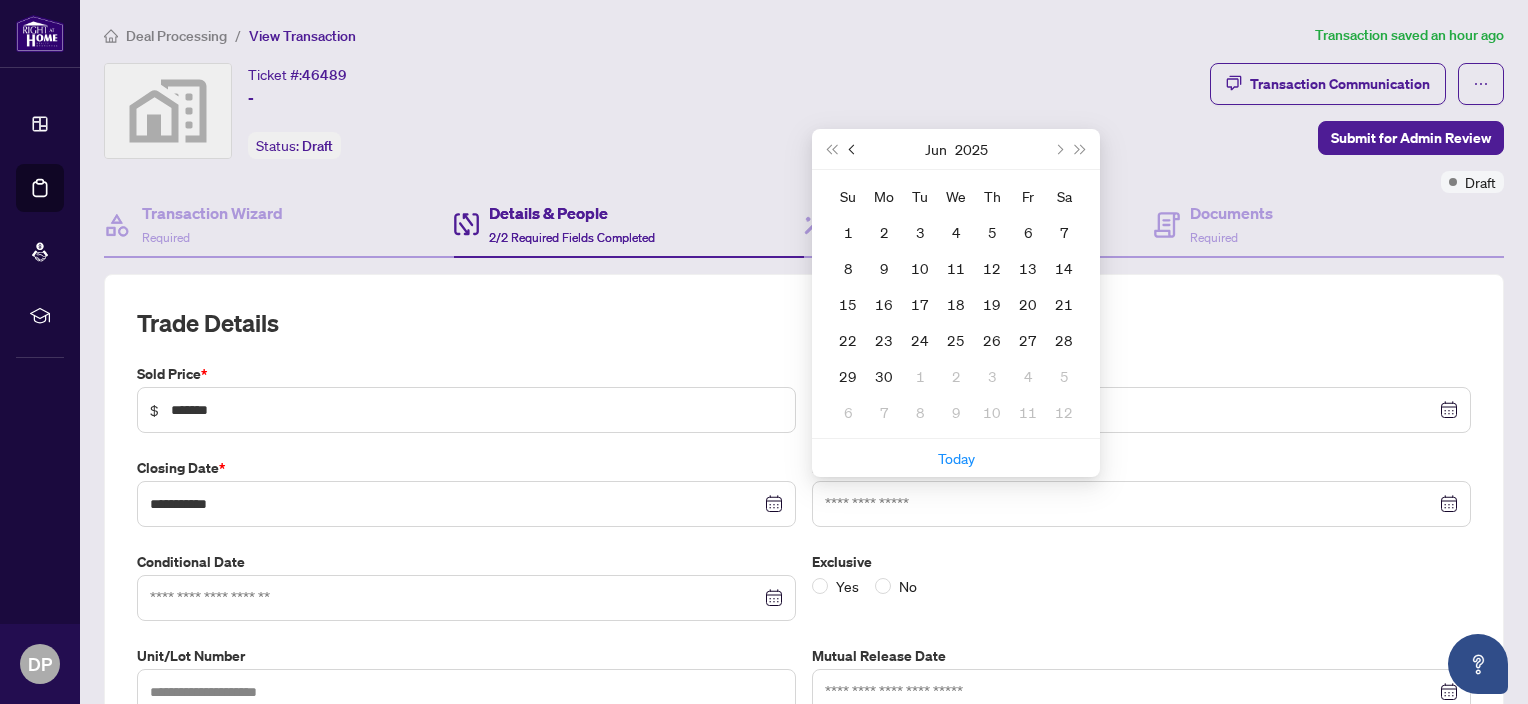 click at bounding box center [854, 149] 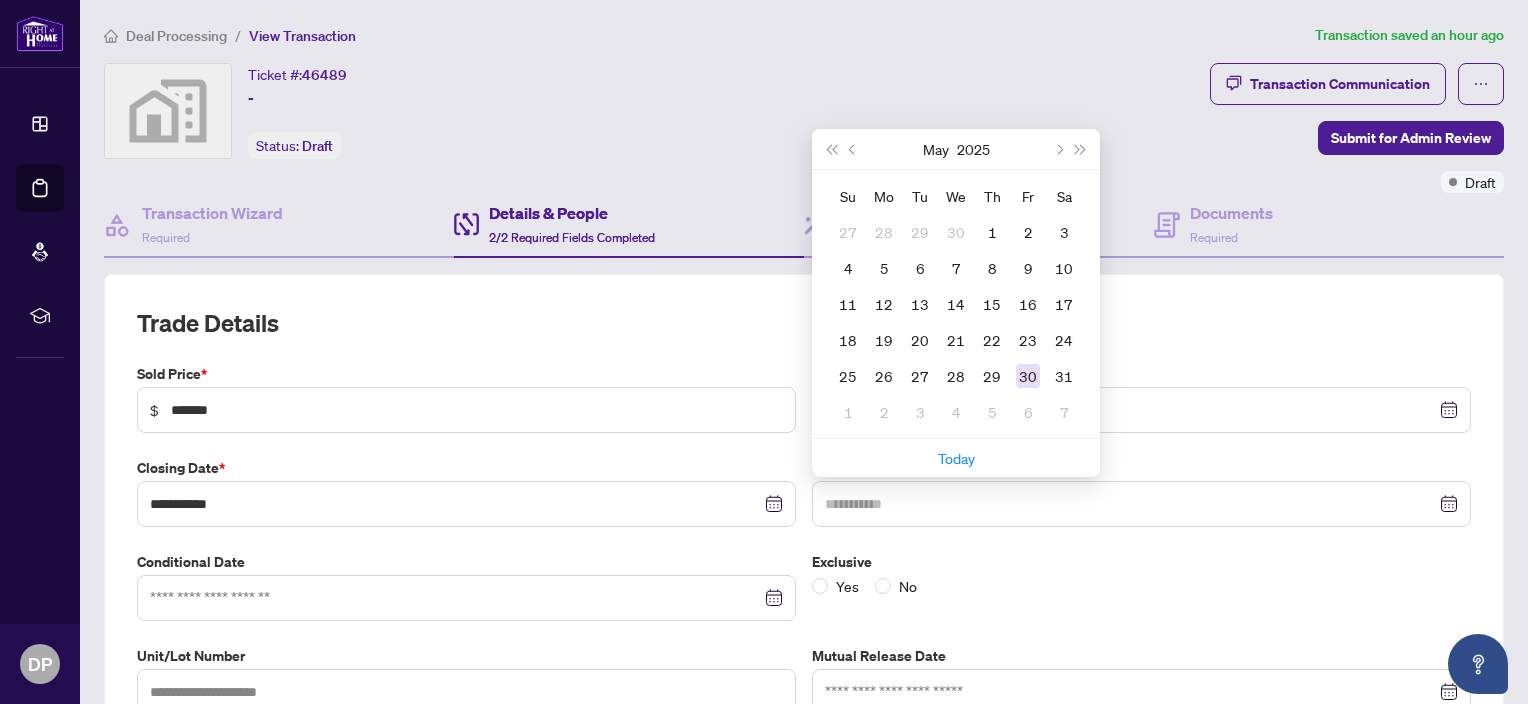 type on "**********" 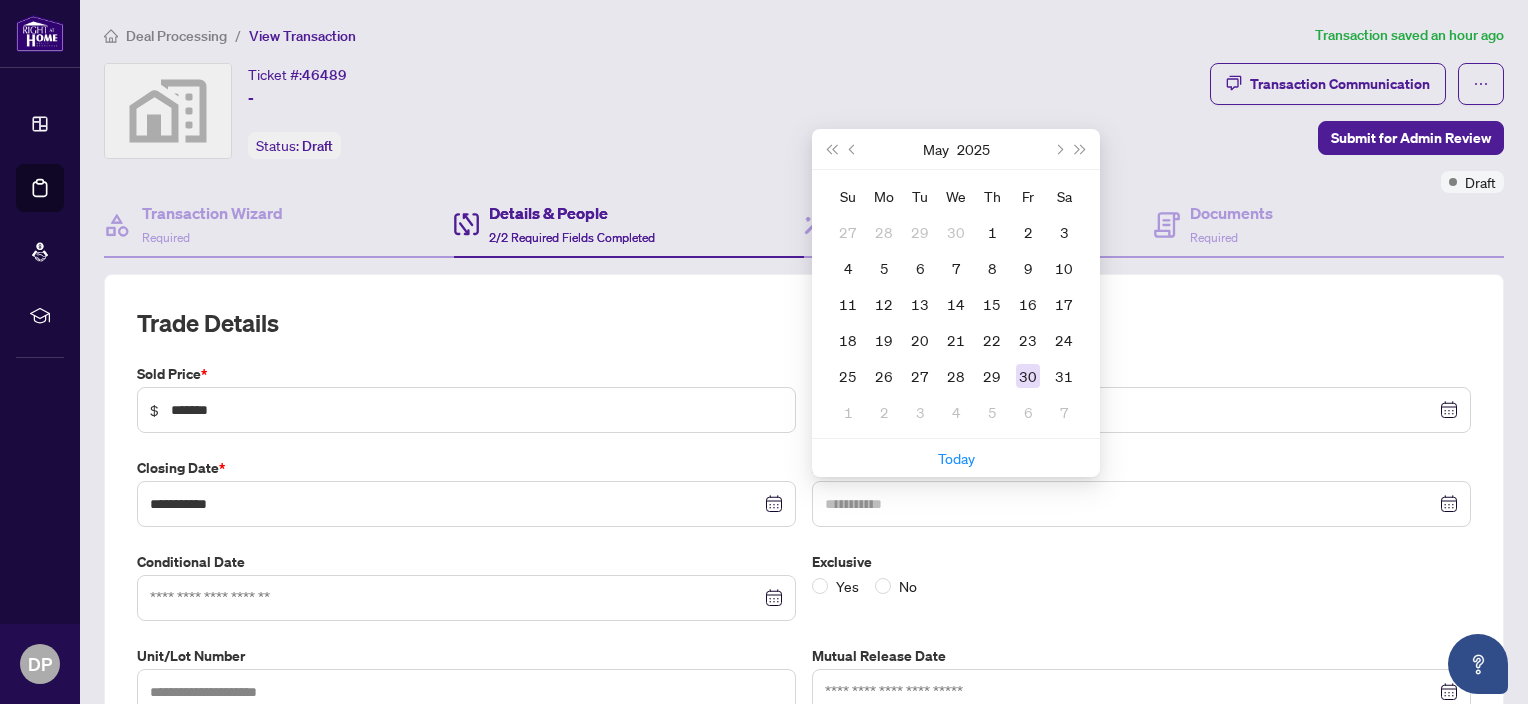 click on "30" at bounding box center (1028, 376) 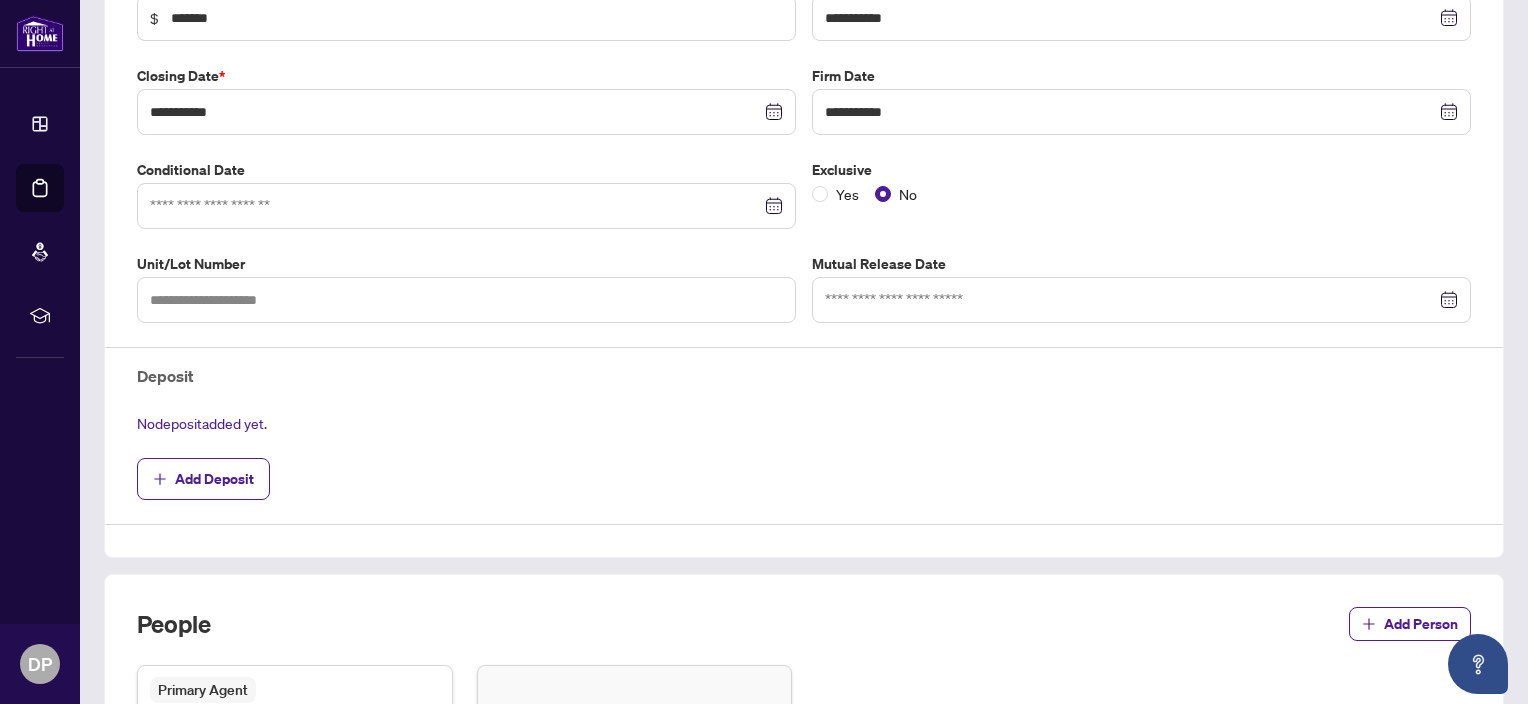 scroll, scrollTop: 393, scrollLeft: 0, axis: vertical 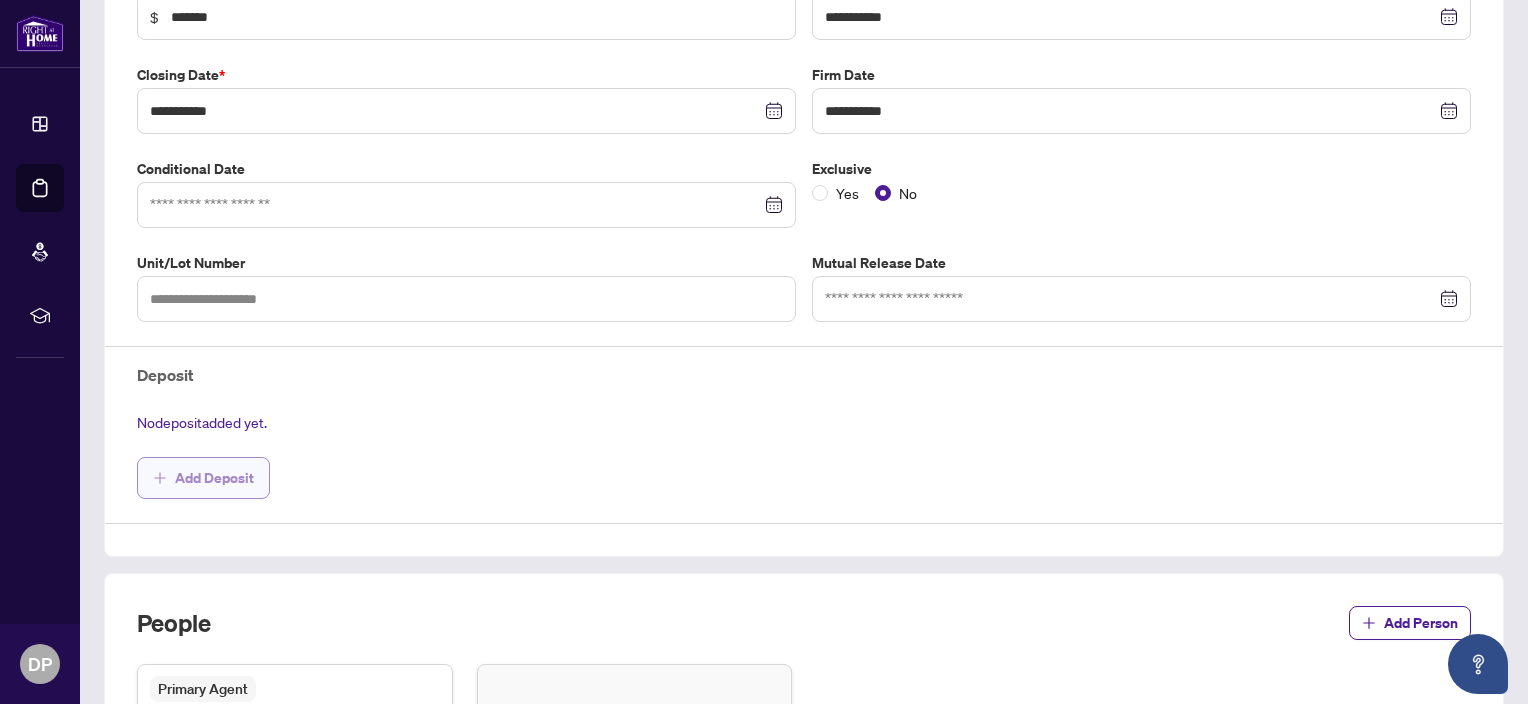 click on "Add Deposit" at bounding box center [214, 478] 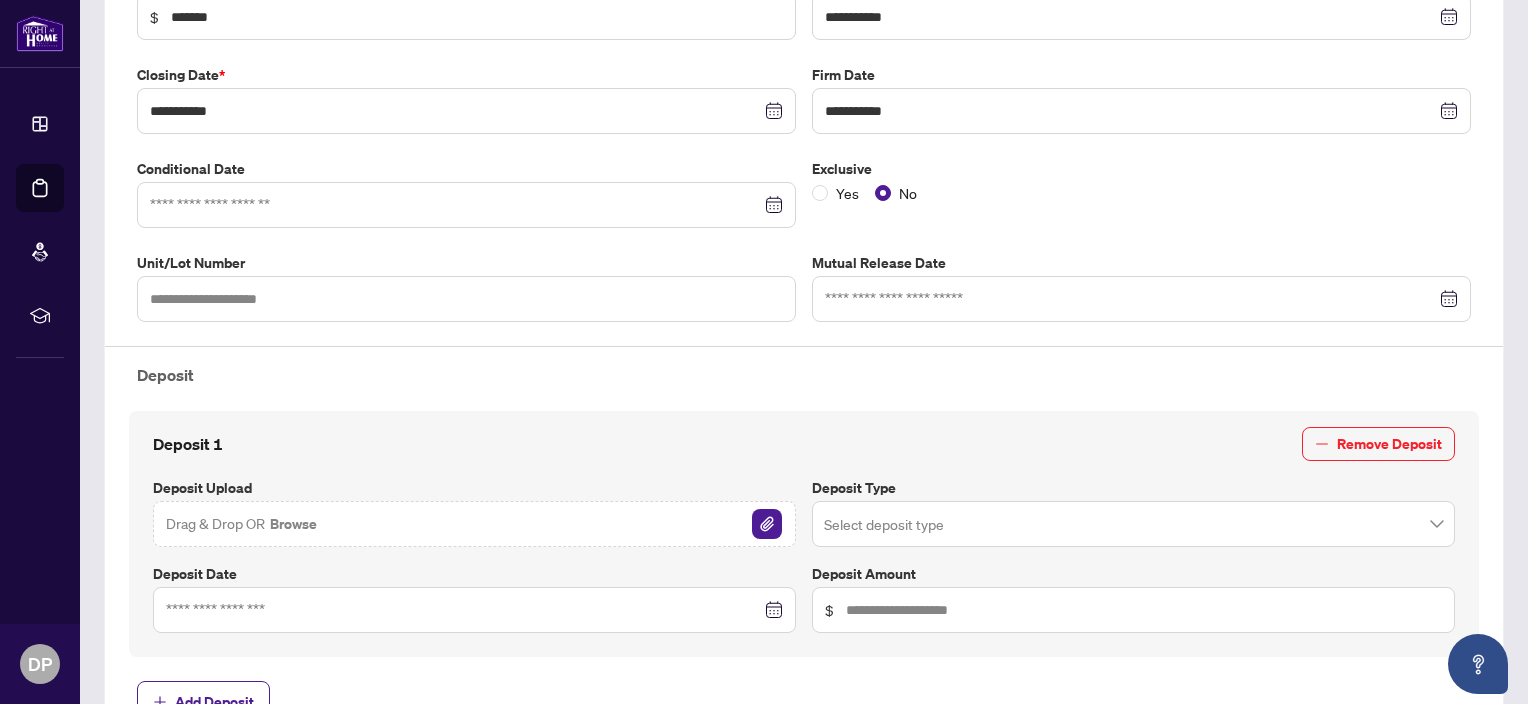 click at bounding box center [1133, 524] 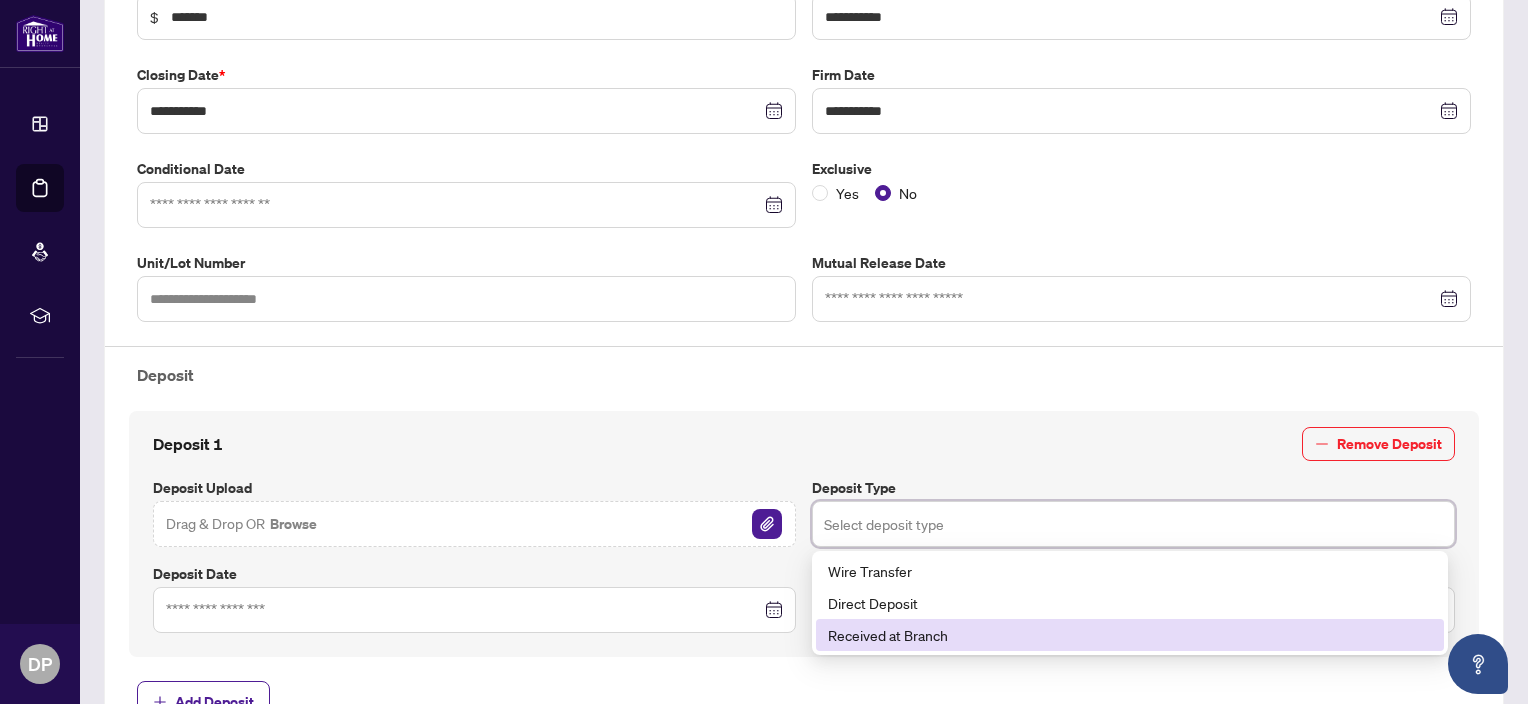 click on "Received at Branch" at bounding box center (1130, 635) 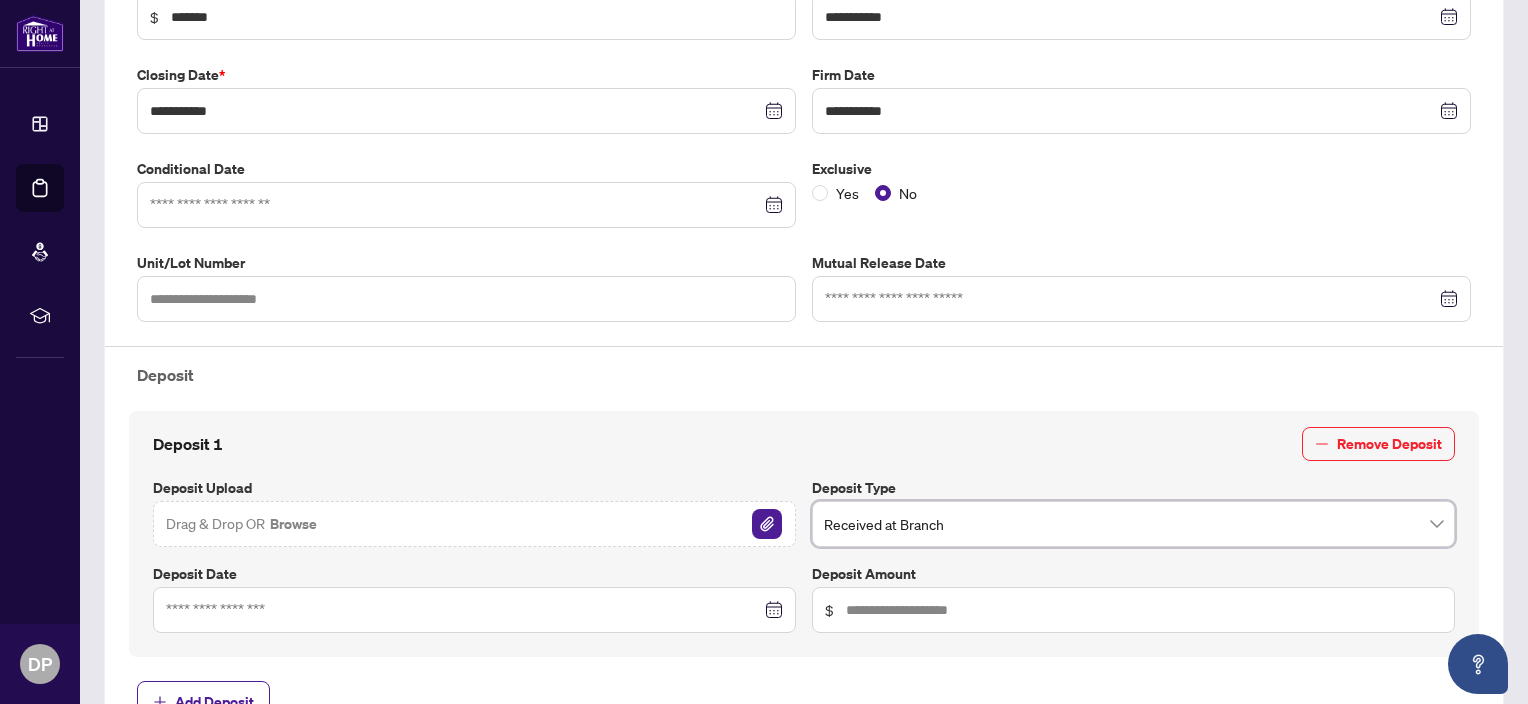 click on "$" at bounding box center [1133, 610] 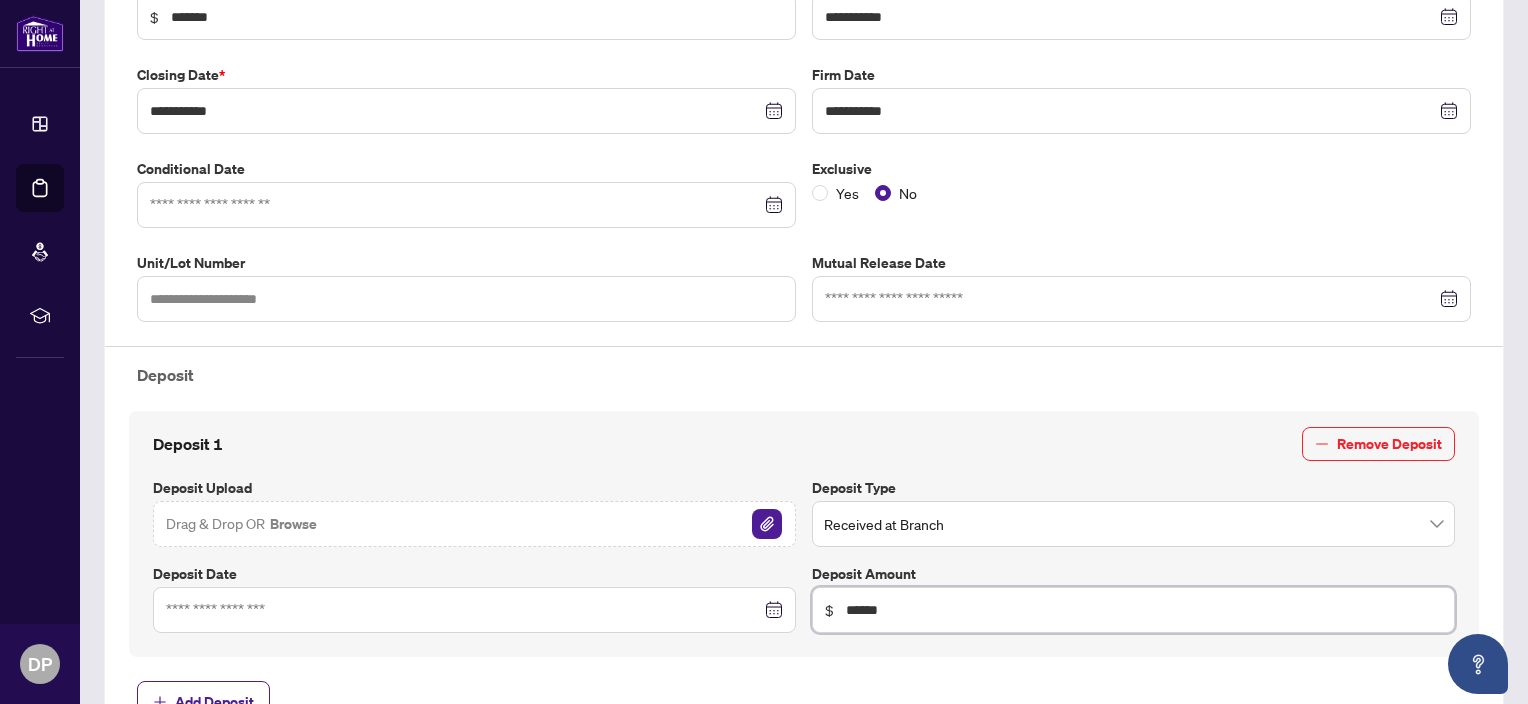 click at bounding box center (474, 610) 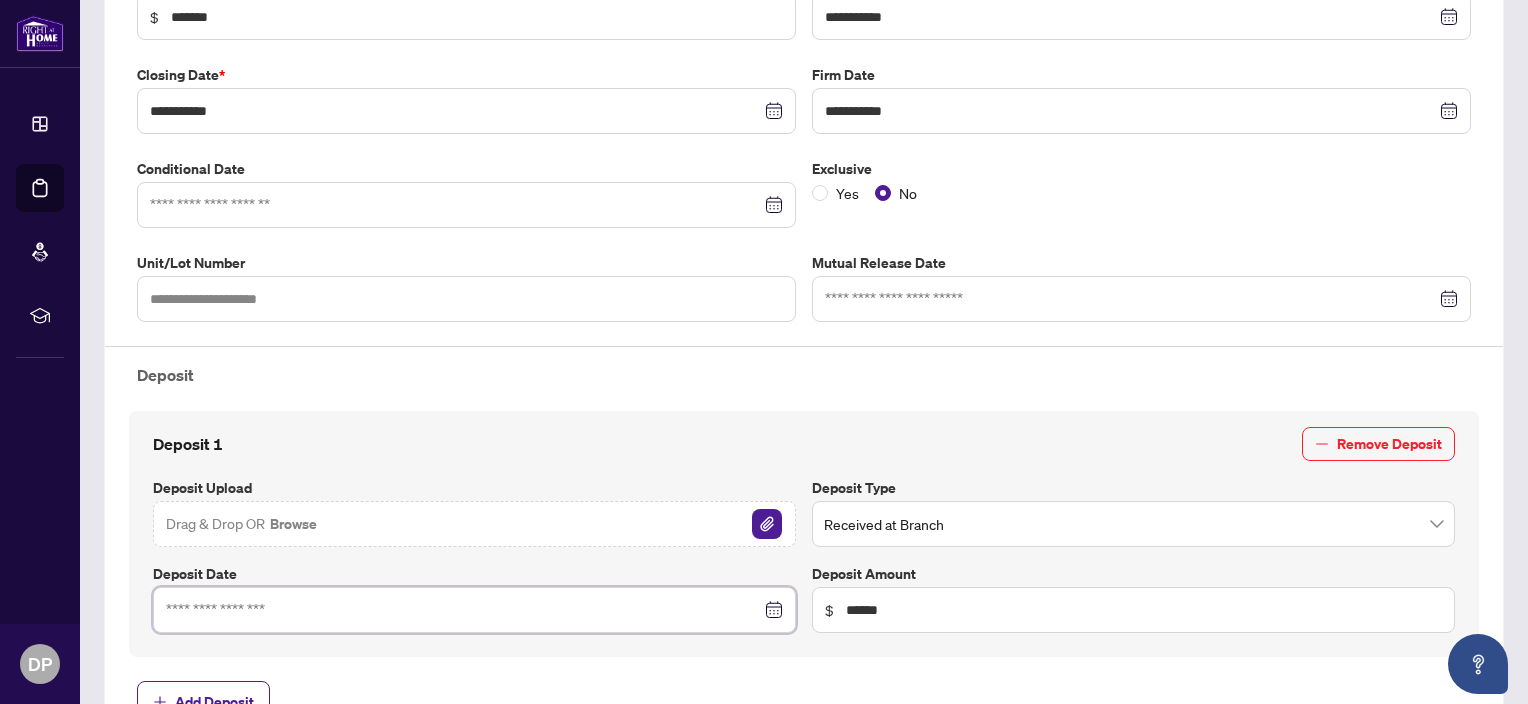 click at bounding box center [474, 610] 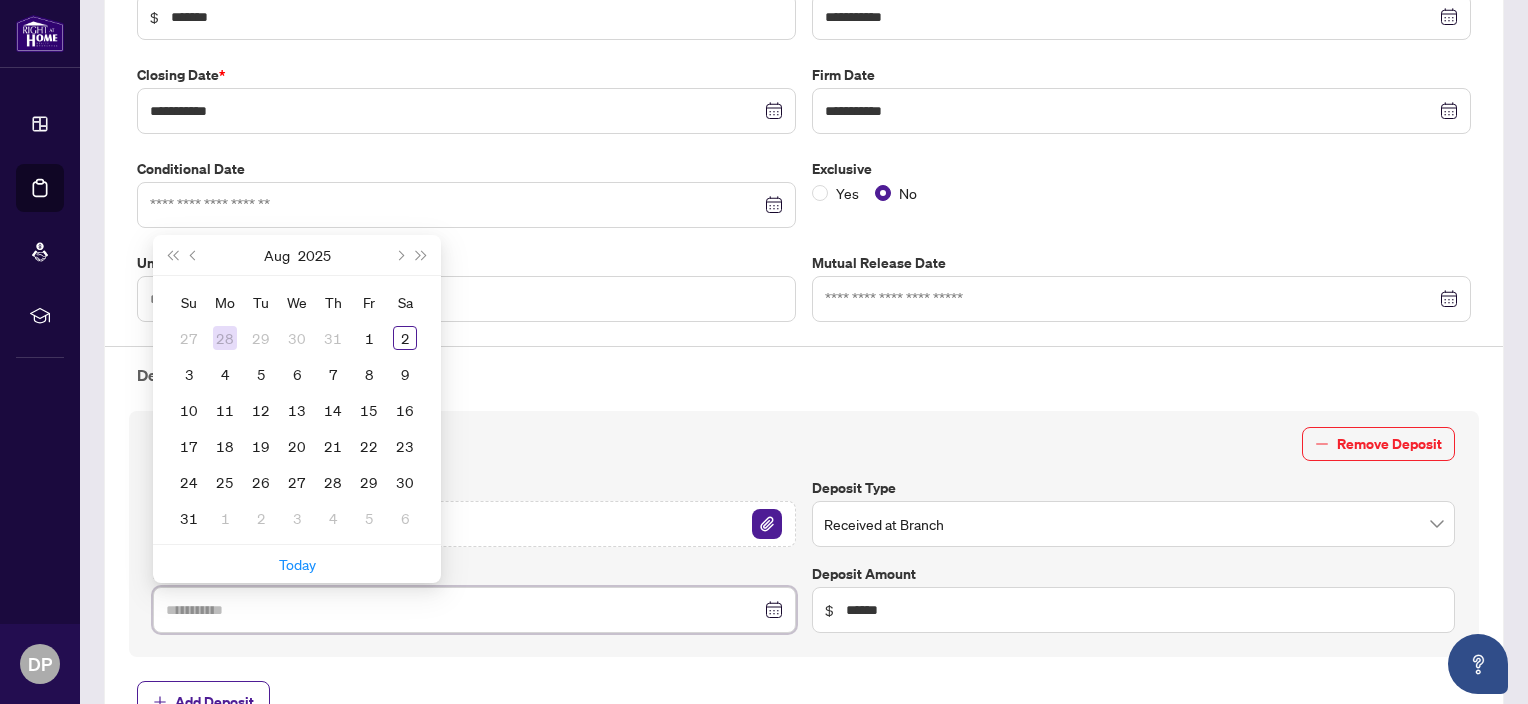type on "**********" 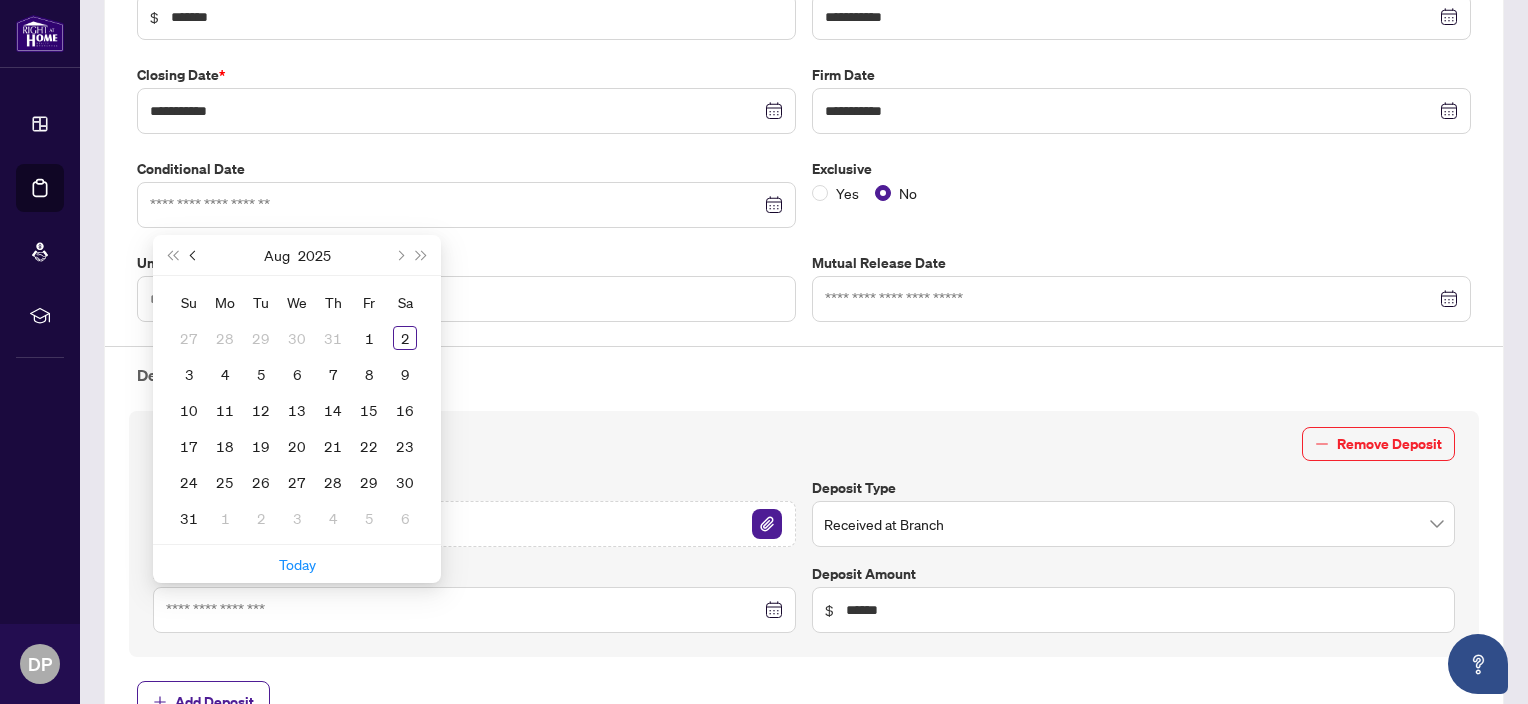 click at bounding box center (194, 255) 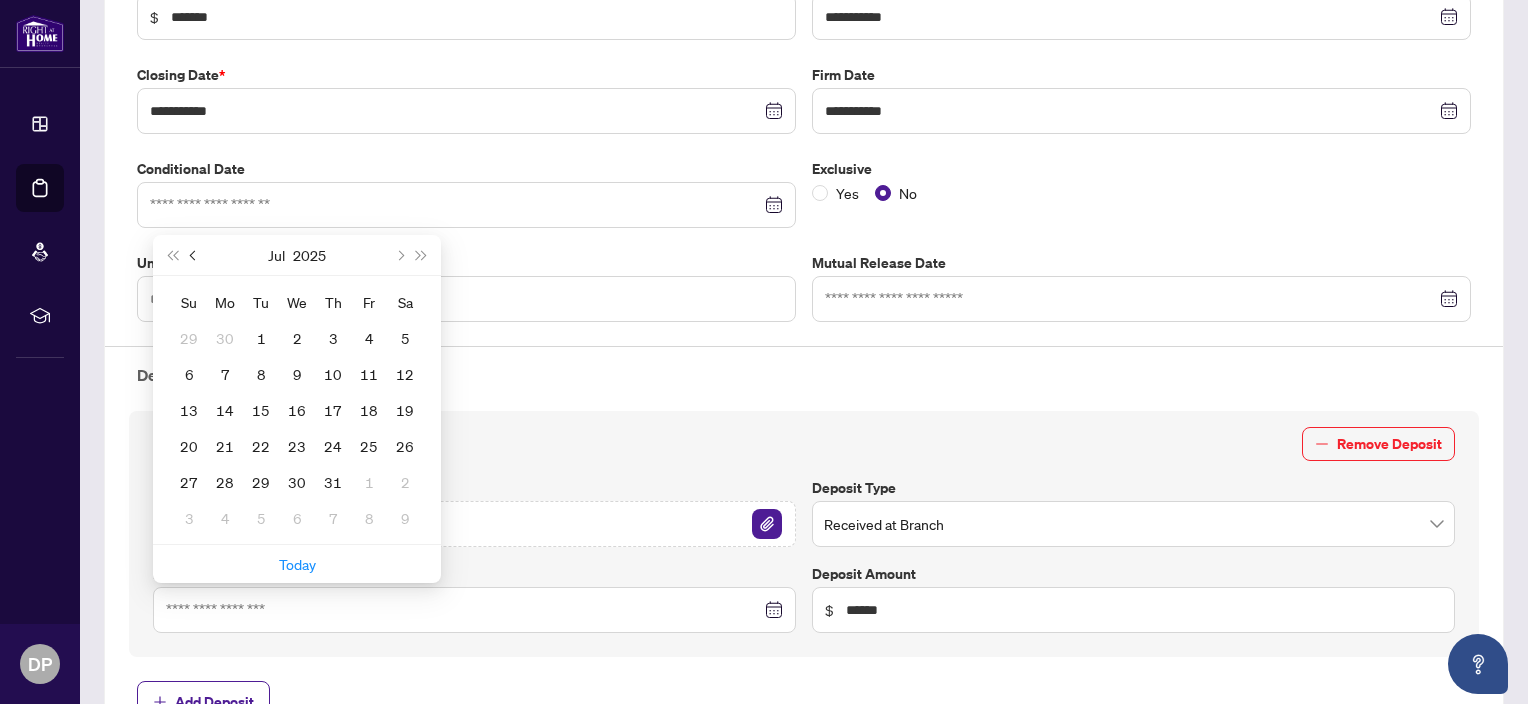 click at bounding box center [194, 255] 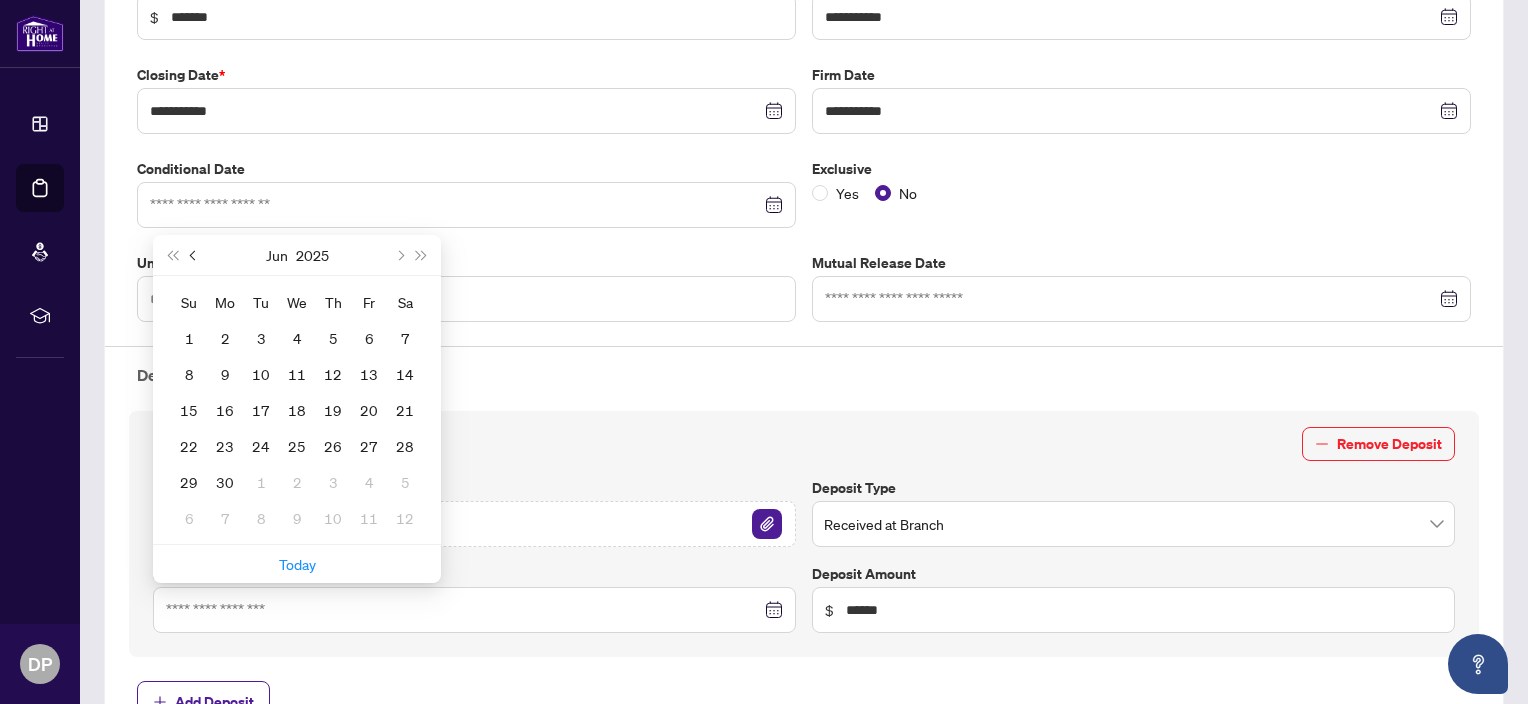 click at bounding box center (194, 255) 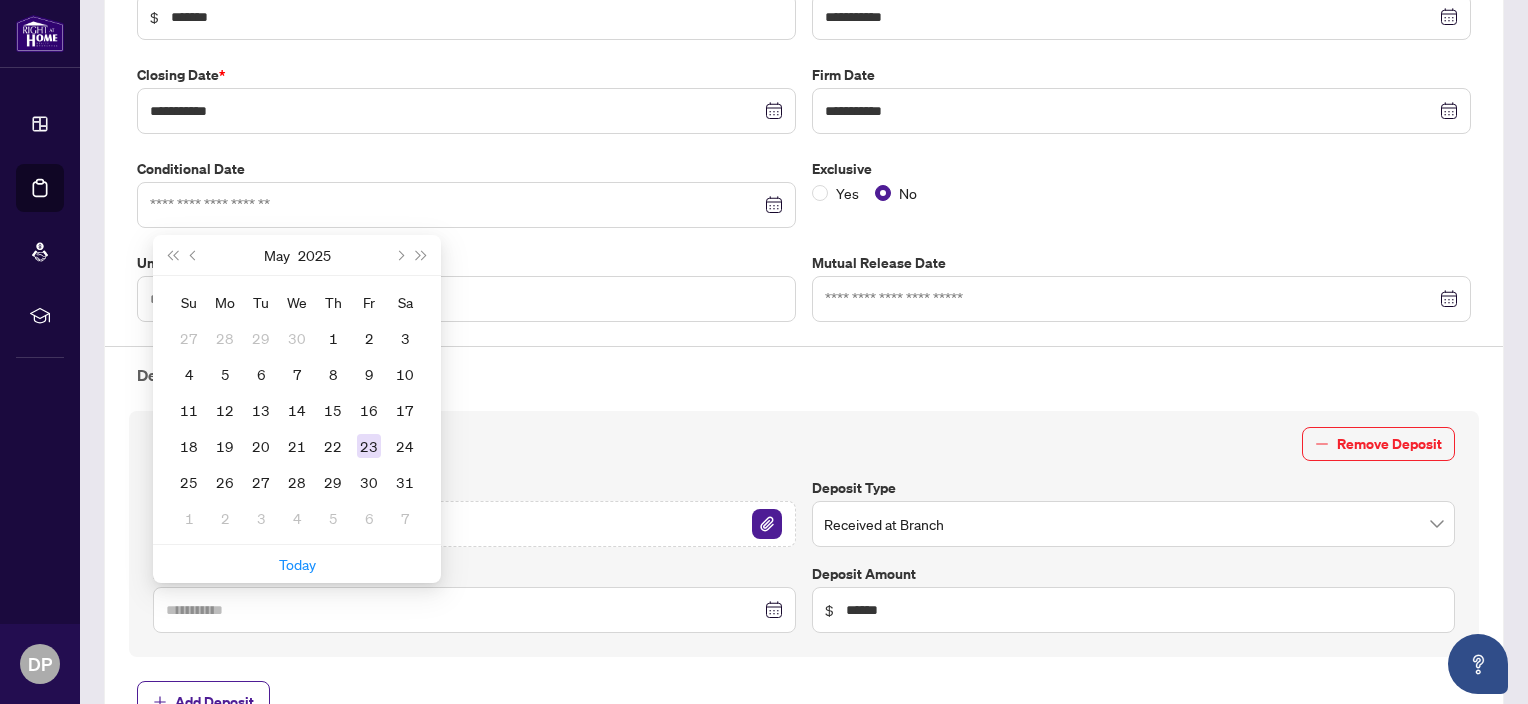 type on "**********" 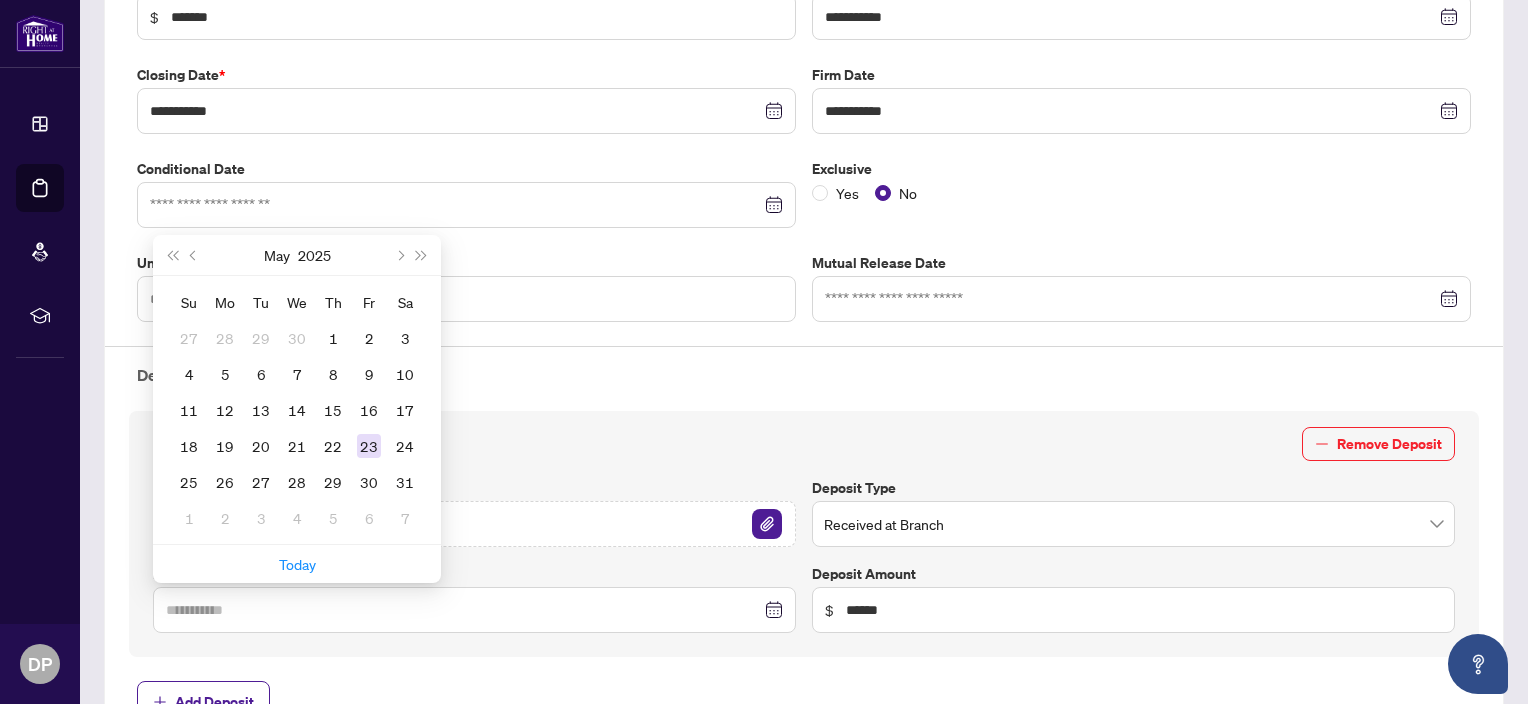 click on "23" at bounding box center [369, 446] 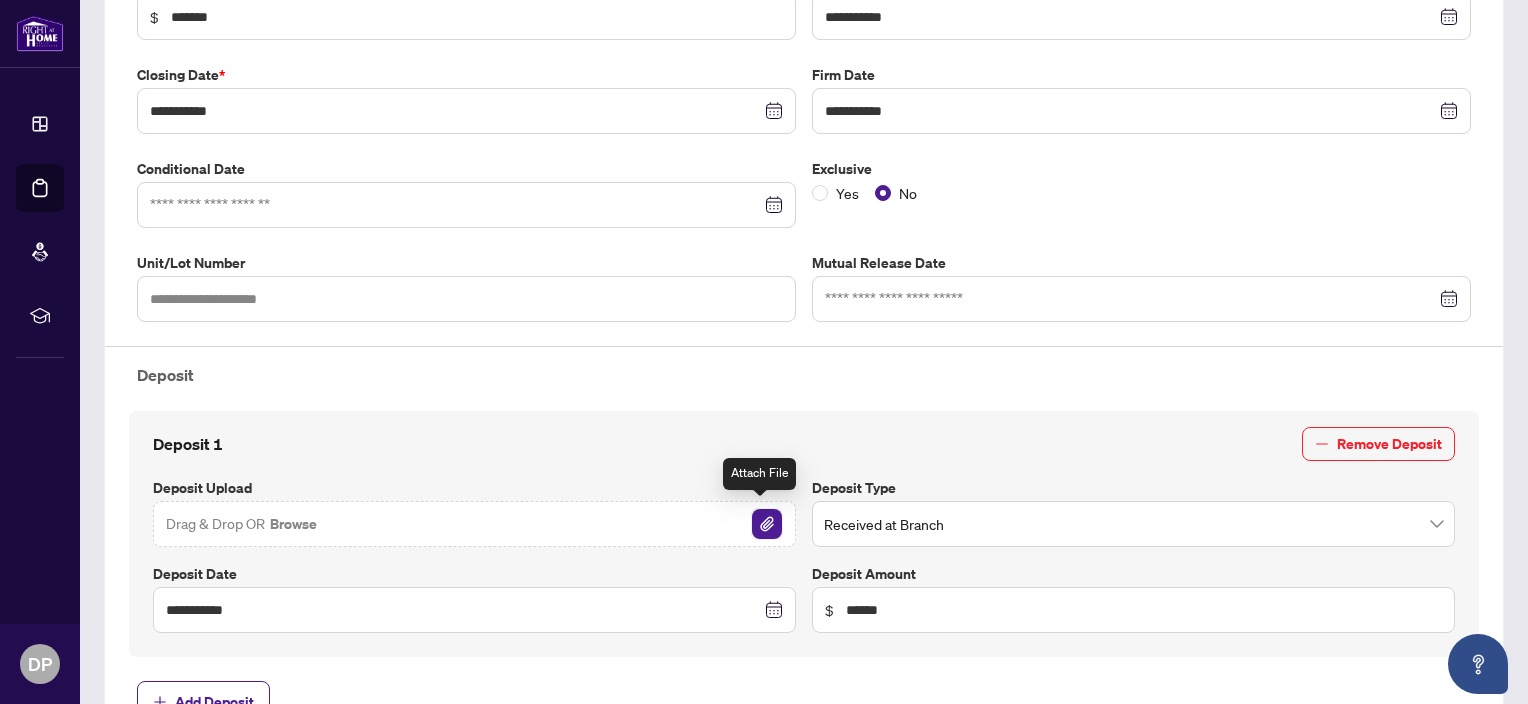 click at bounding box center (767, 524) 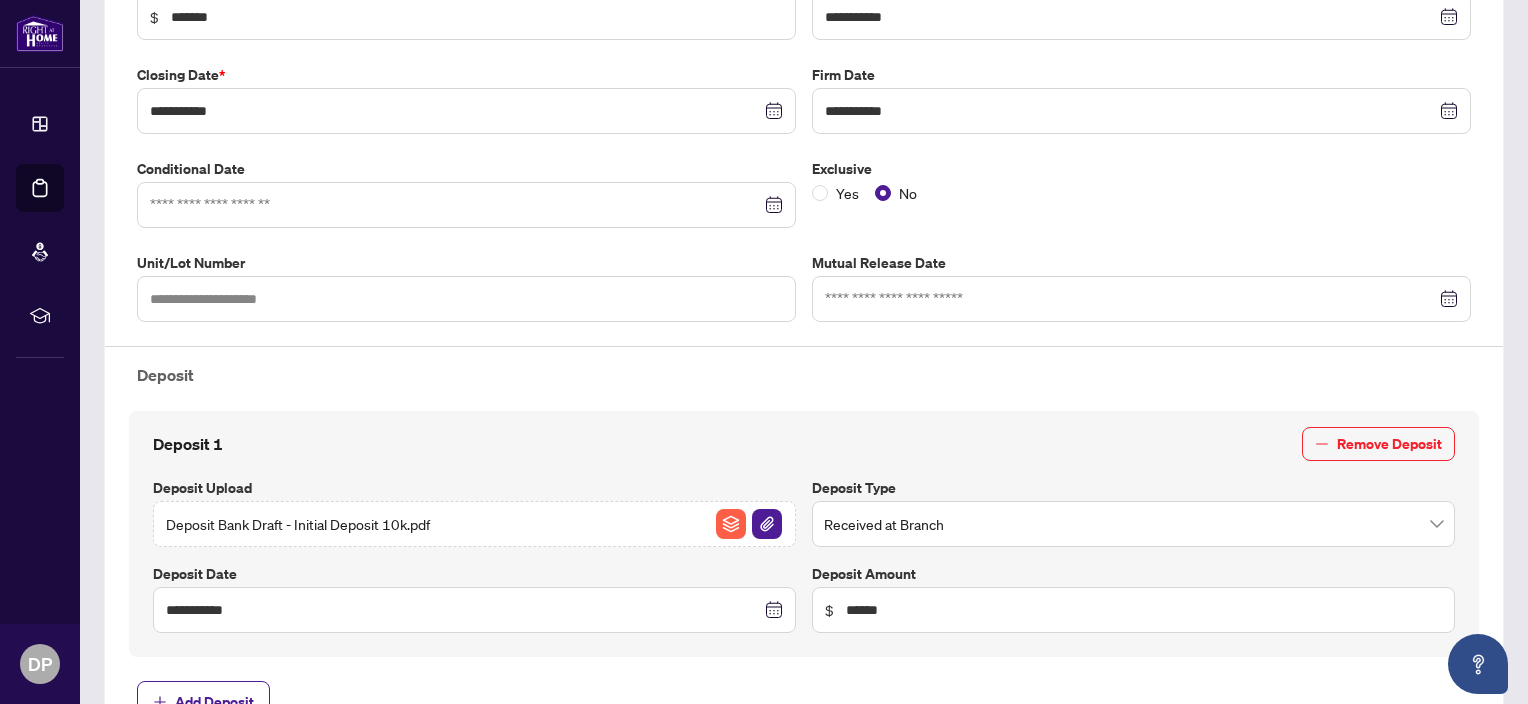 drag, startPoint x: 761, startPoint y: 523, endPoint x: 342, endPoint y: 153, distance: 558.9821 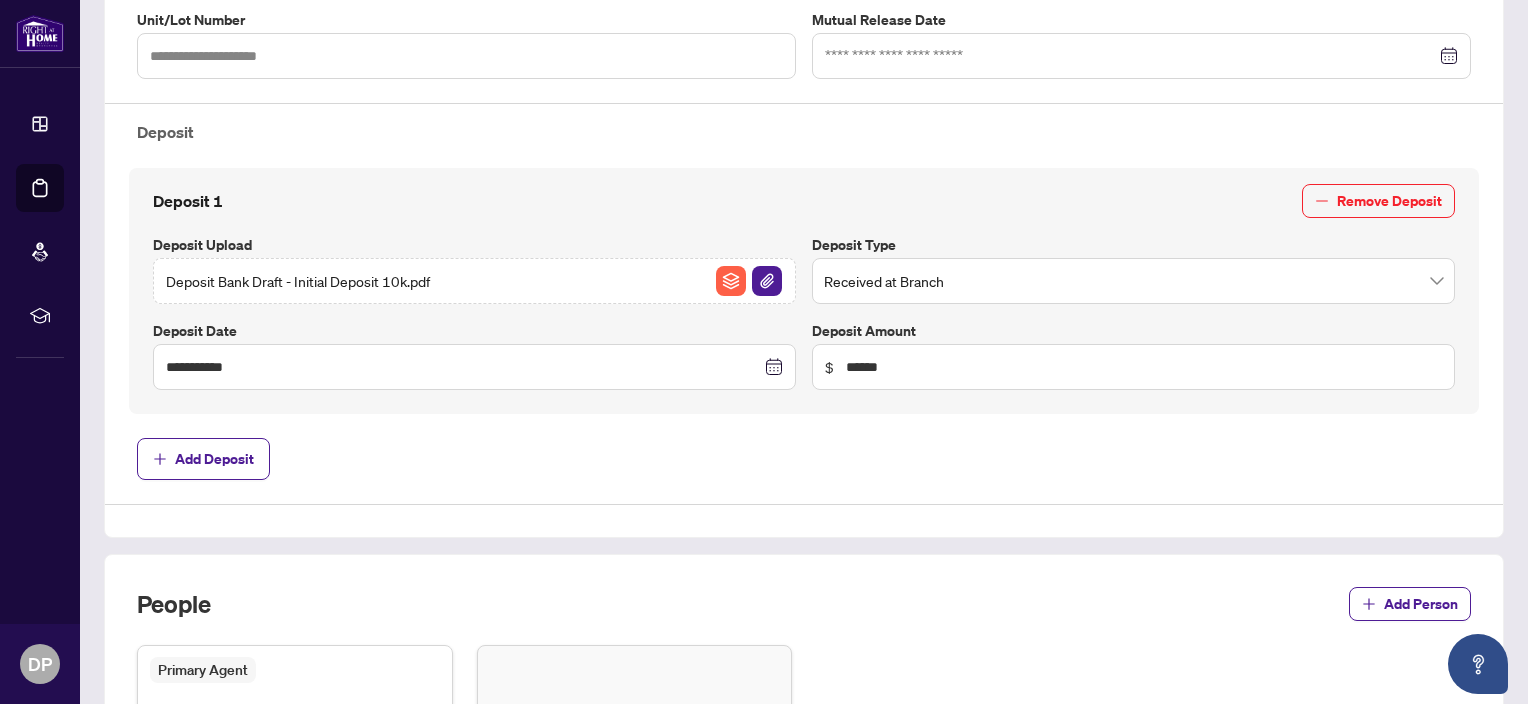 scroll, scrollTop: 648, scrollLeft: 0, axis: vertical 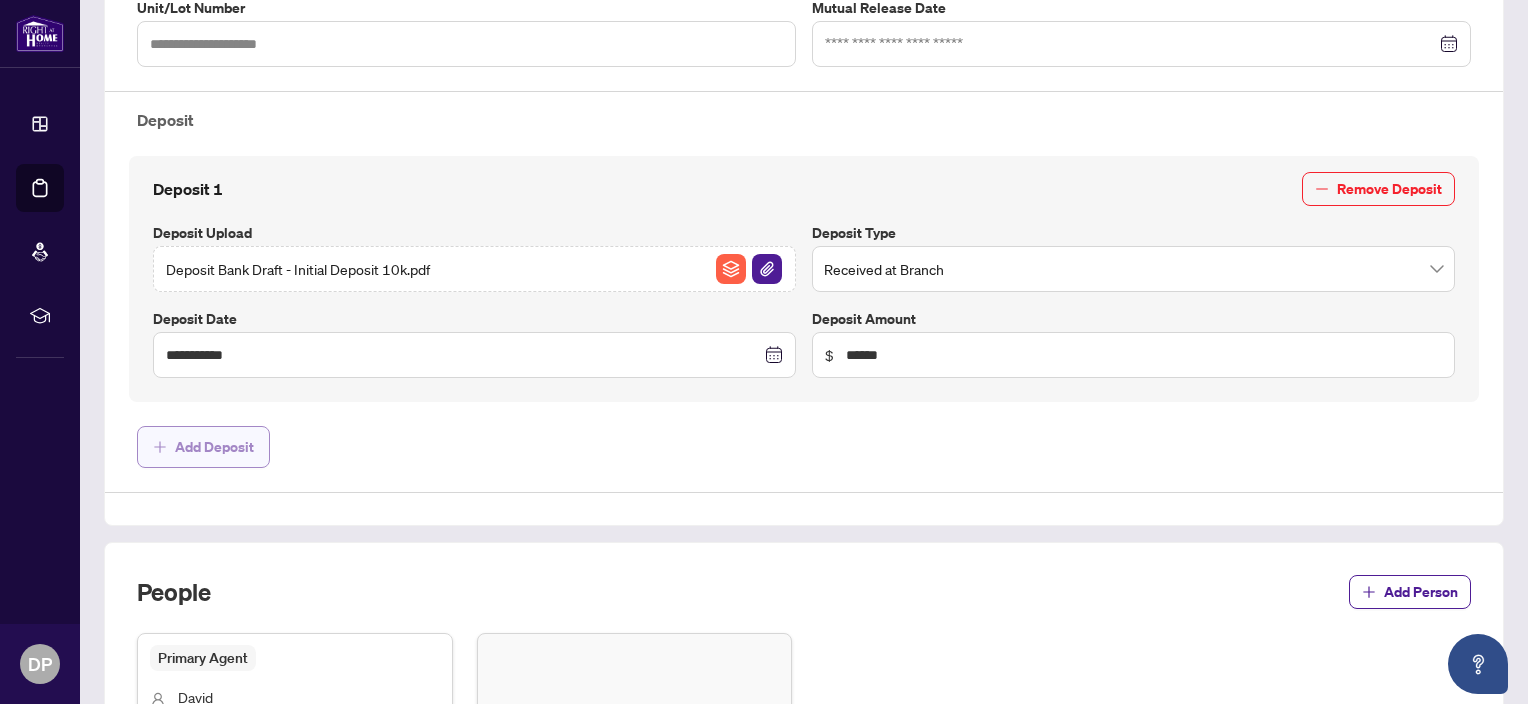click on "Add Deposit" at bounding box center [214, 447] 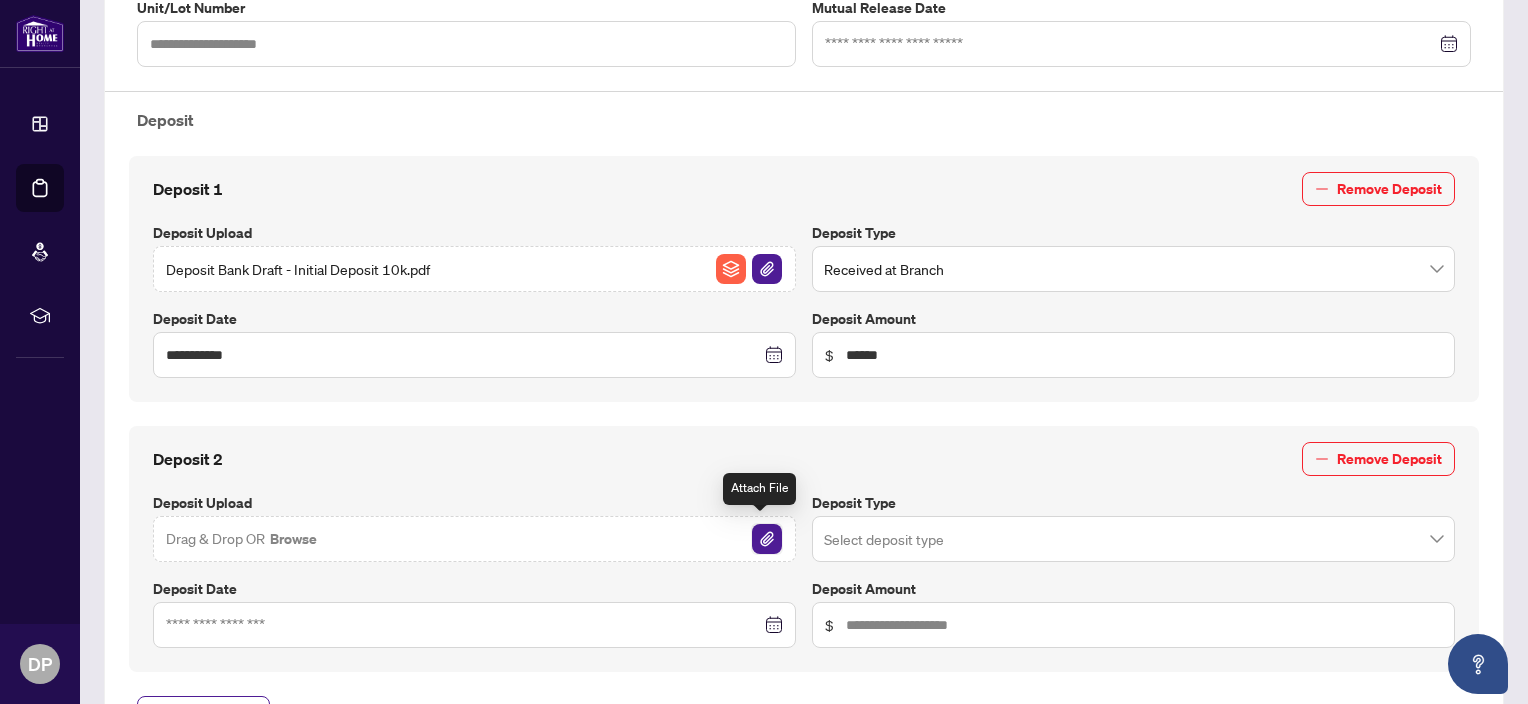 click at bounding box center (767, 539) 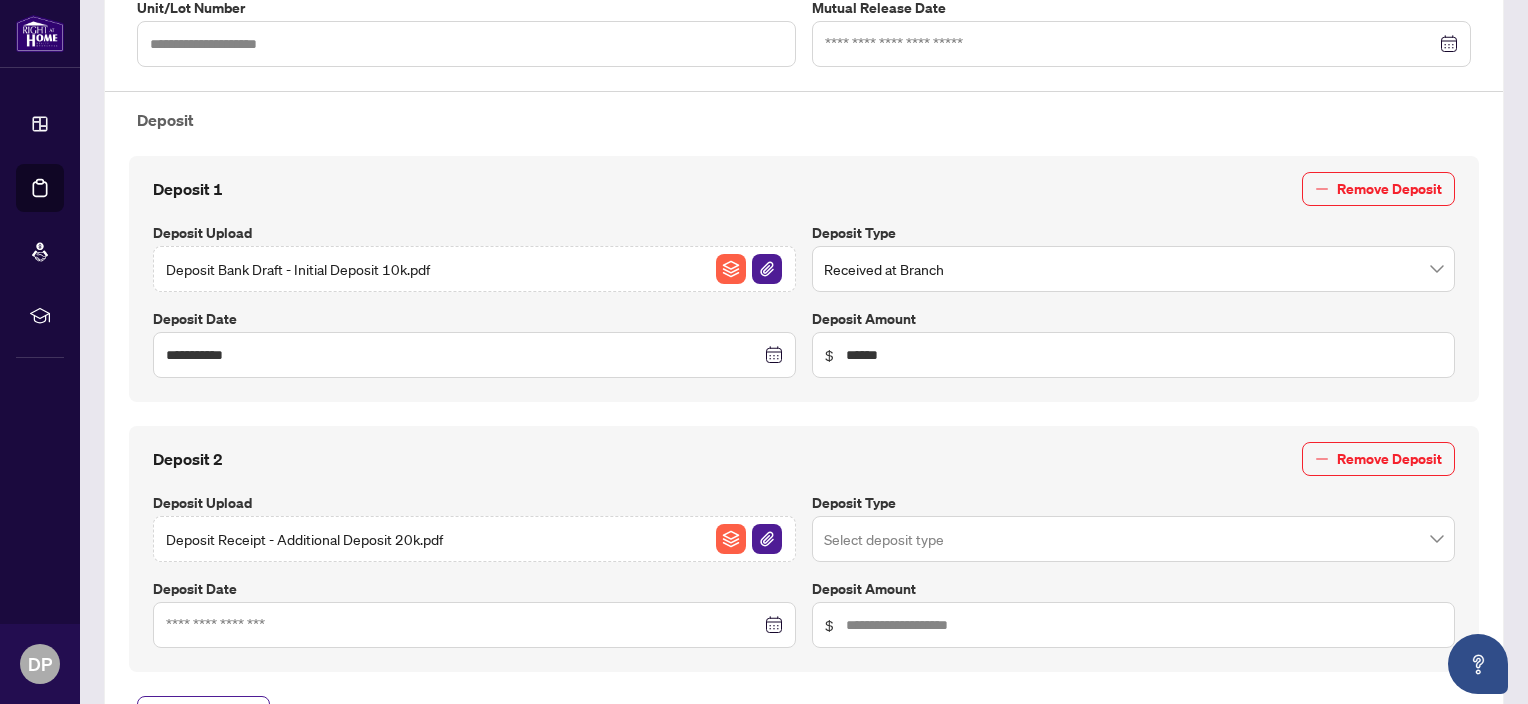 click at bounding box center (1133, 269) 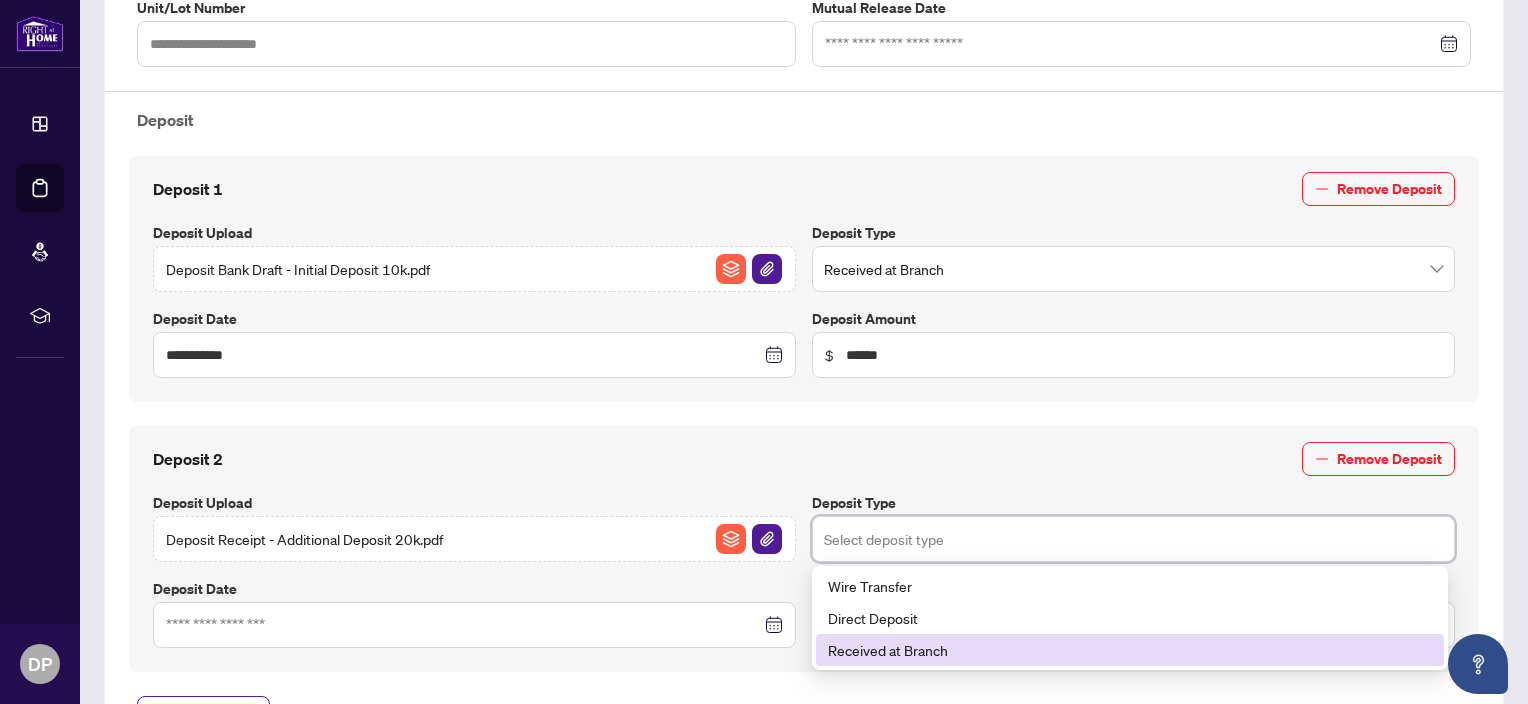 click on "Received at Branch" at bounding box center [1130, 650] 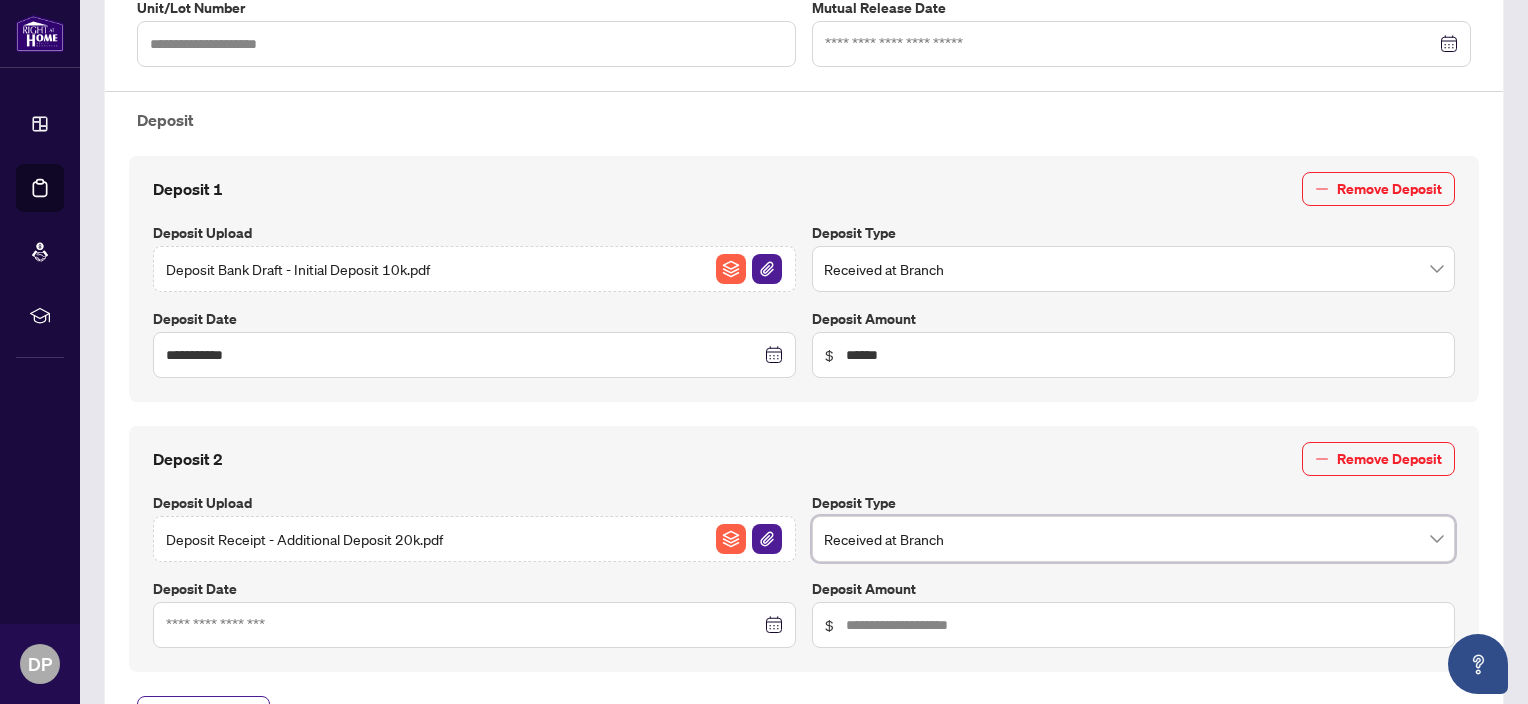 click on "$" at bounding box center [1133, 625] 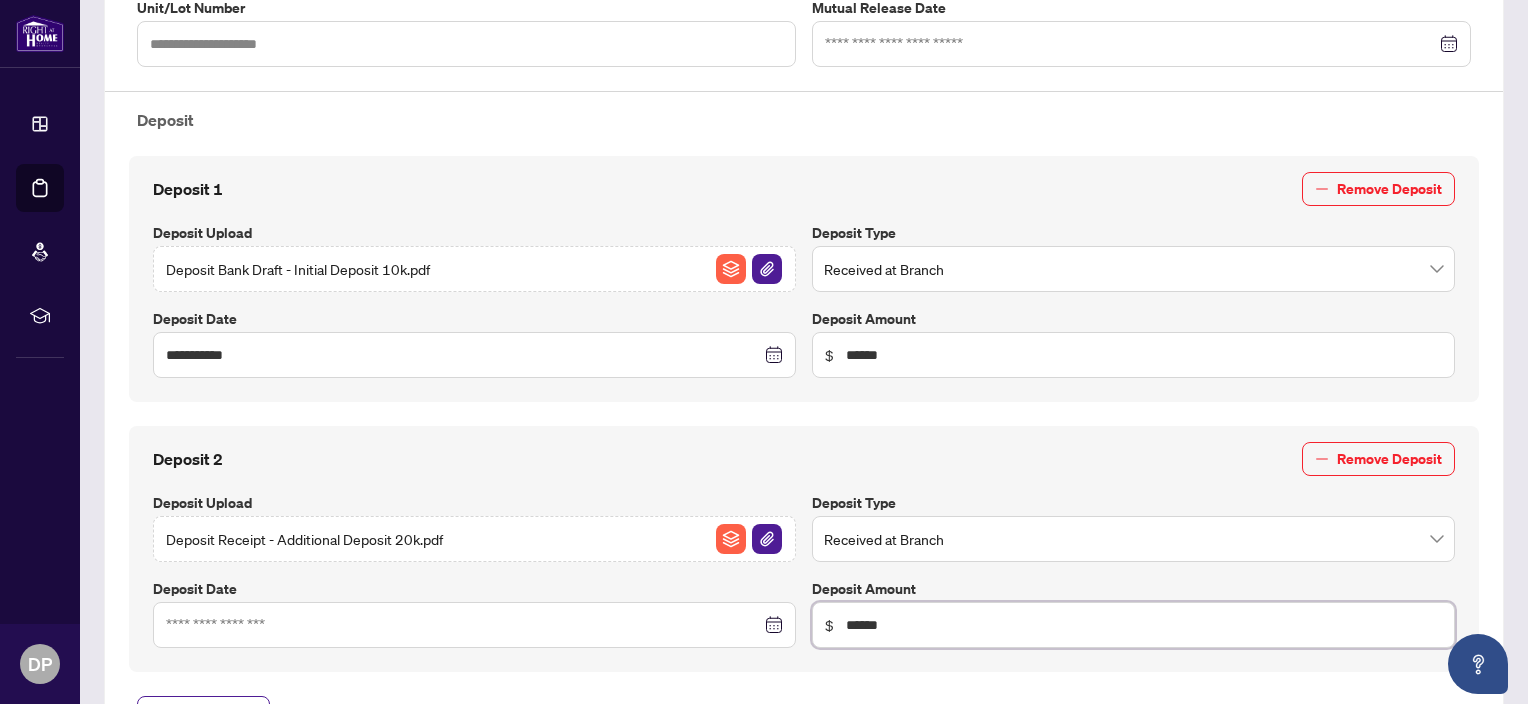 click at bounding box center (474, 625) 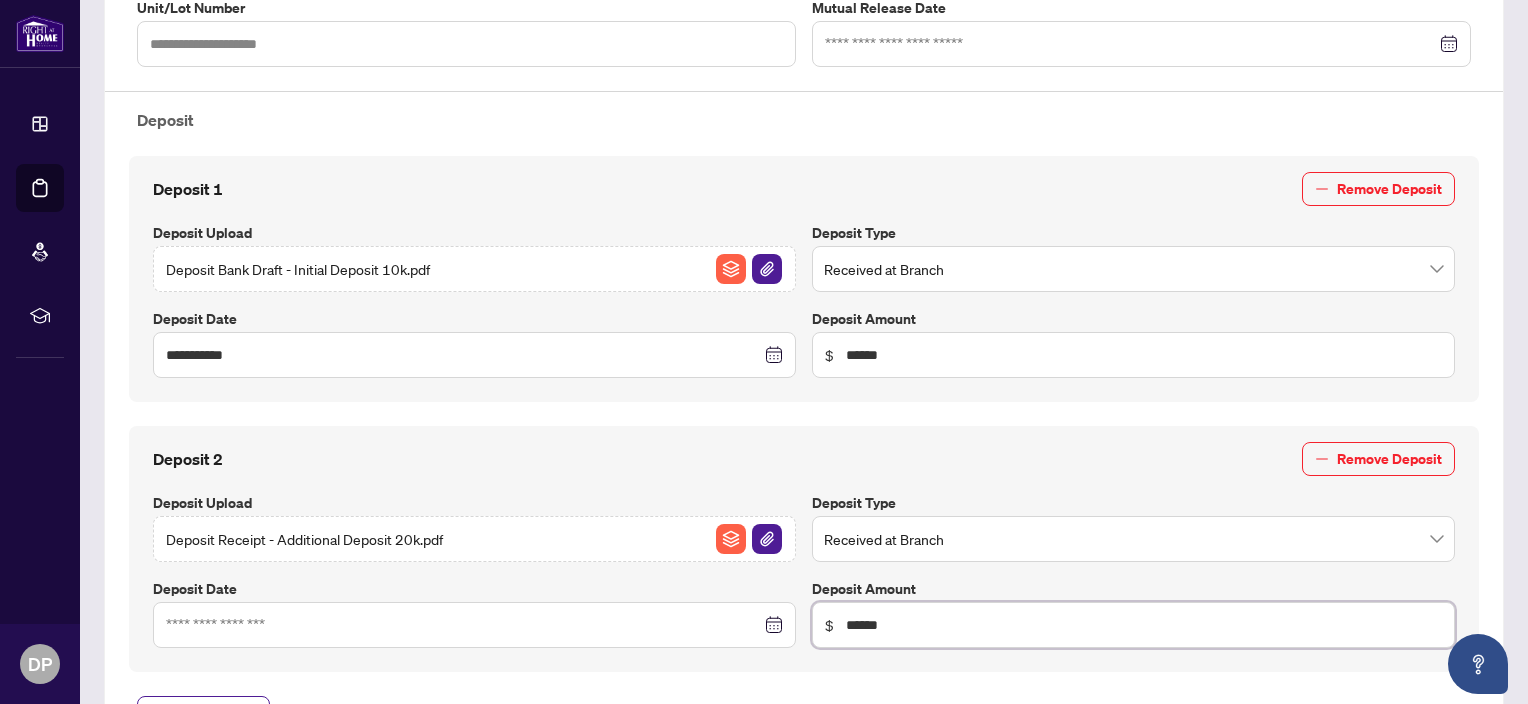 type on "******" 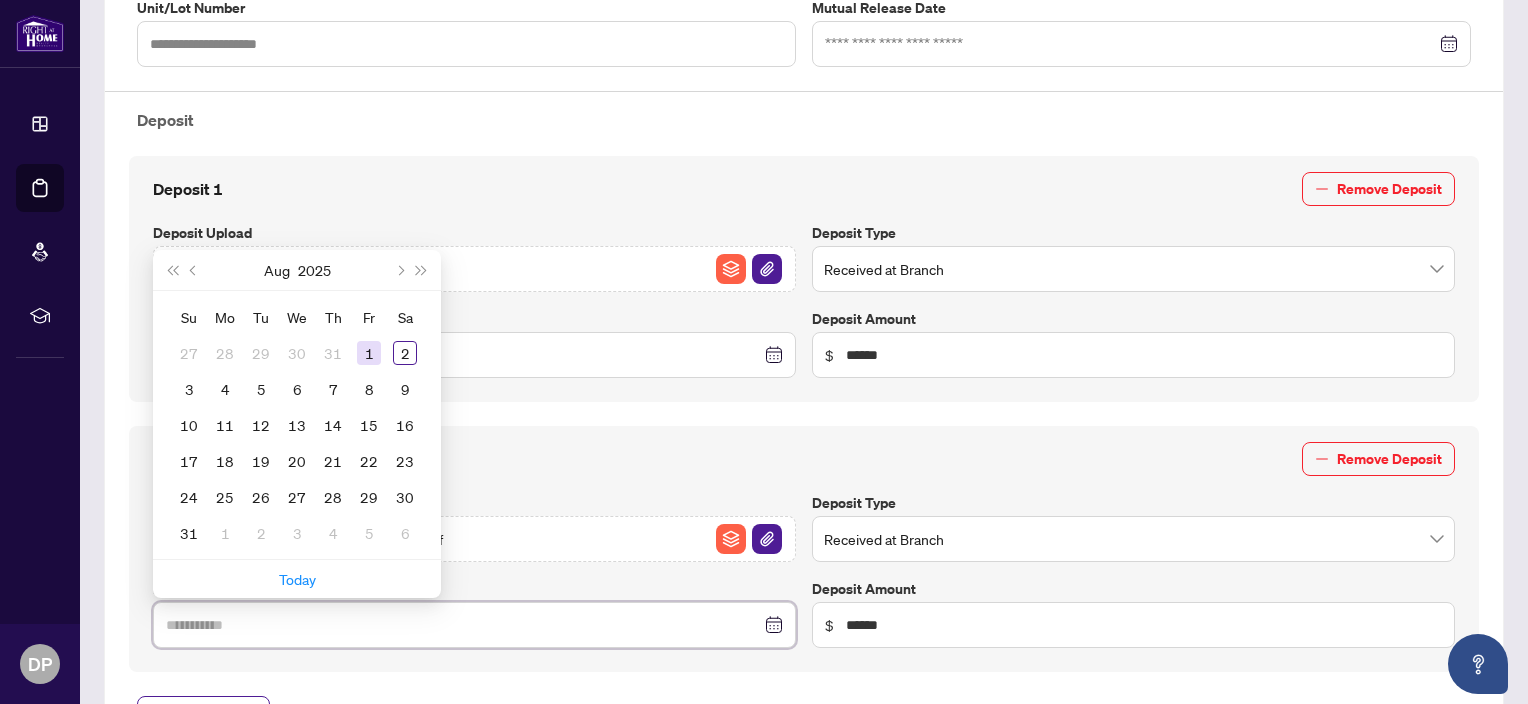 type on "**********" 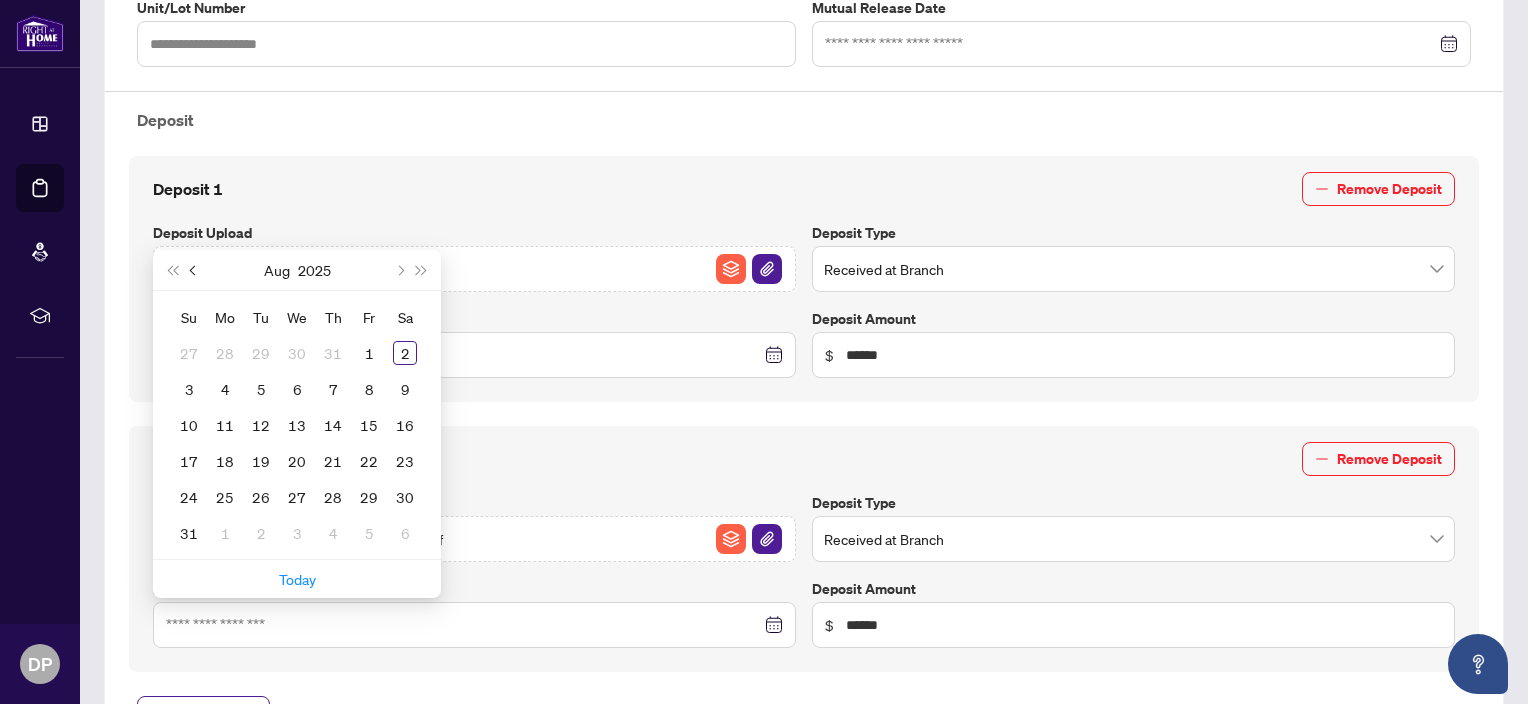 click at bounding box center [195, 270] 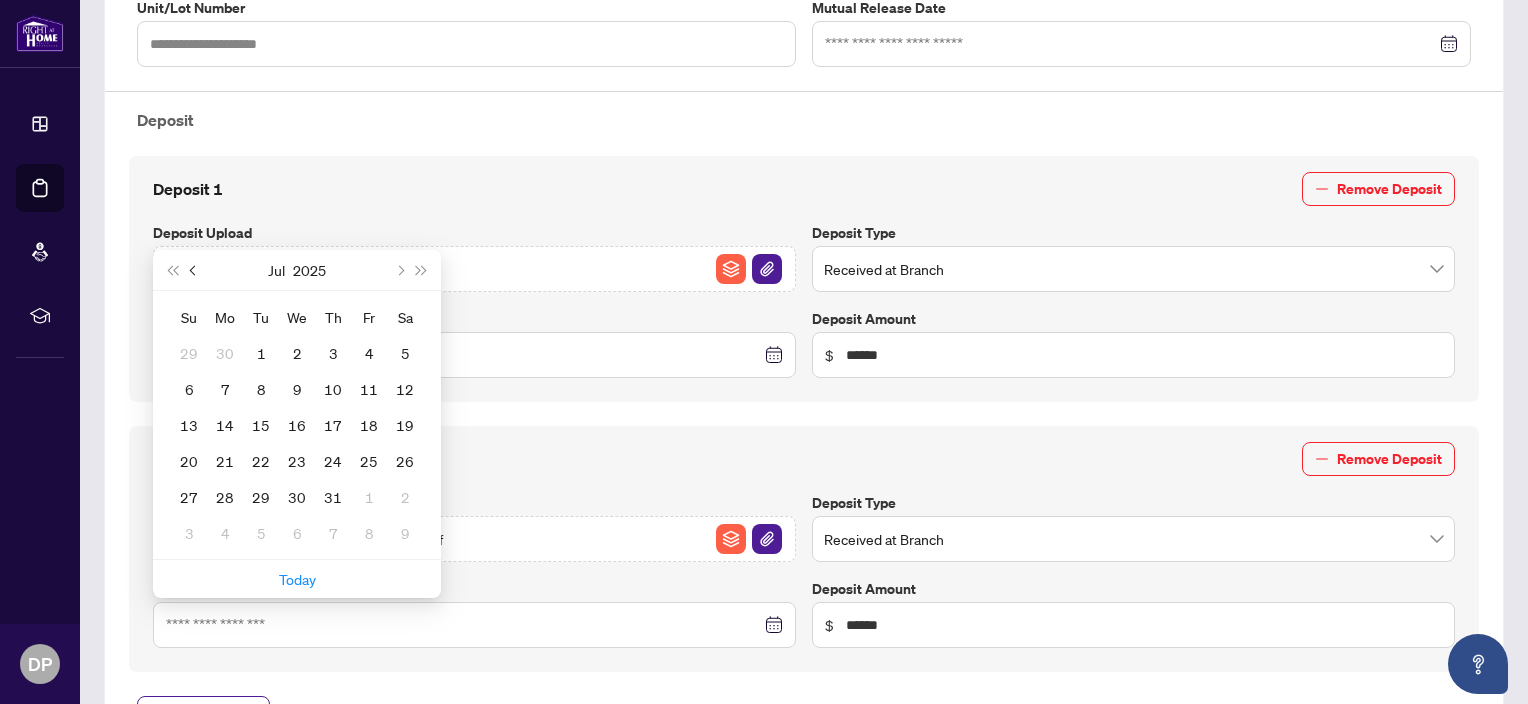 click at bounding box center (195, 270) 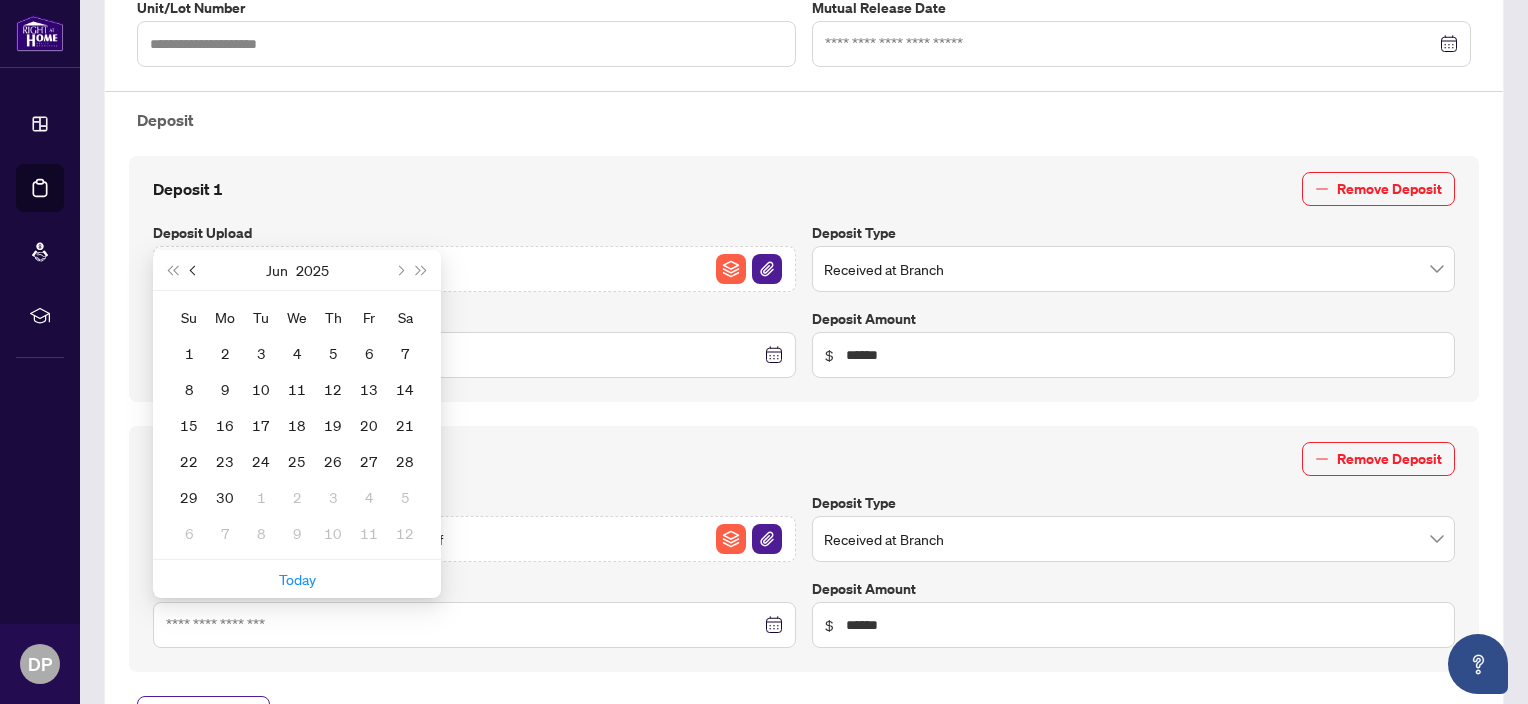 click at bounding box center [195, 270] 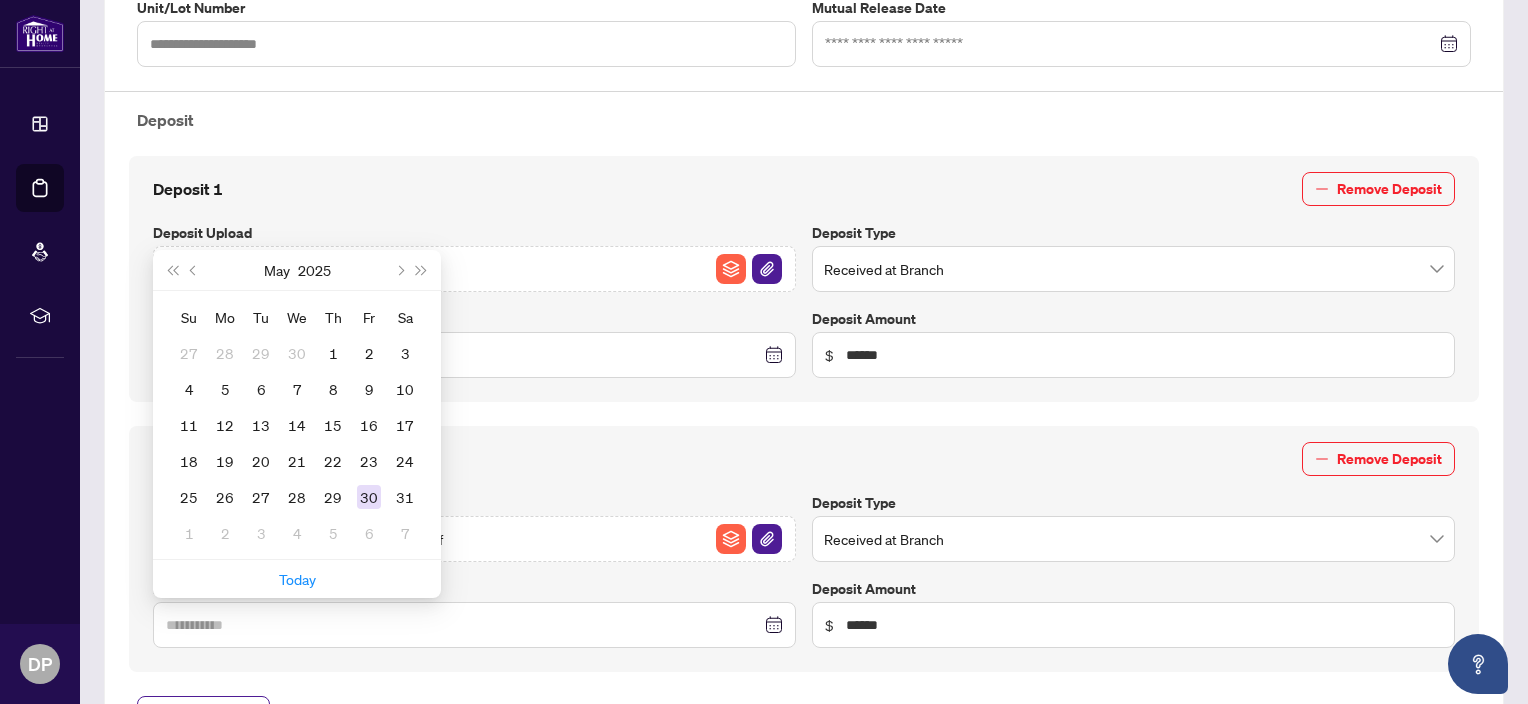 type on "**********" 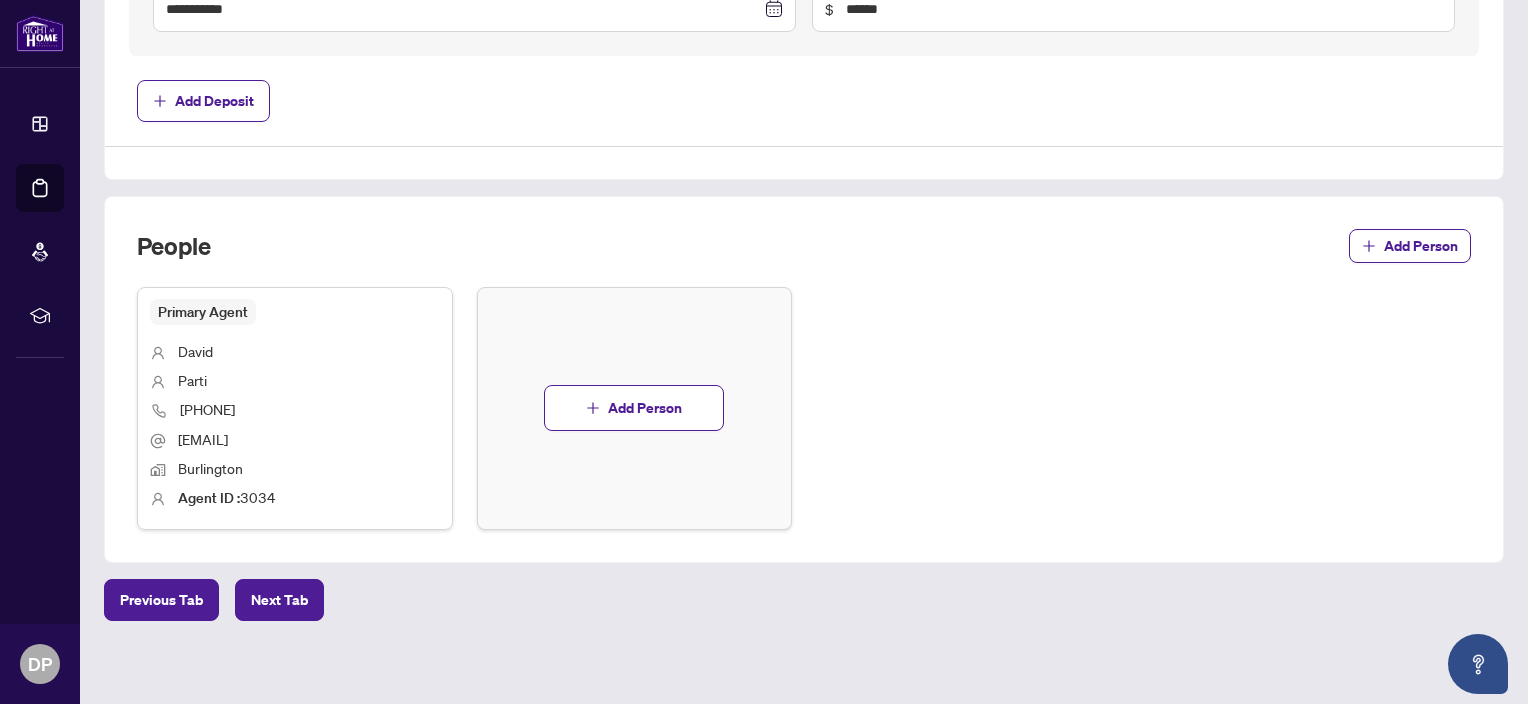 scroll, scrollTop: 1265, scrollLeft: 0, axis: vertical 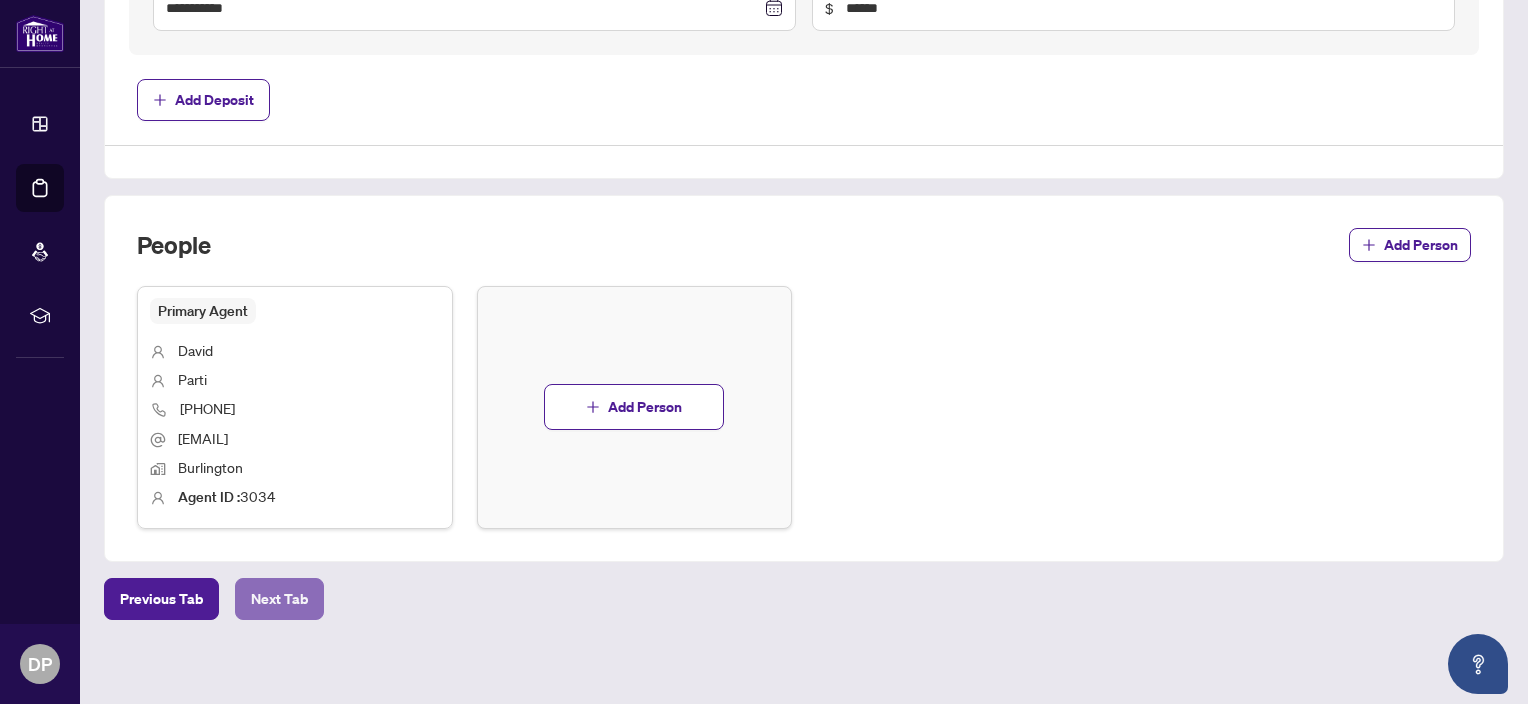 click on "Next Tab" at bounding box center [279, 599] 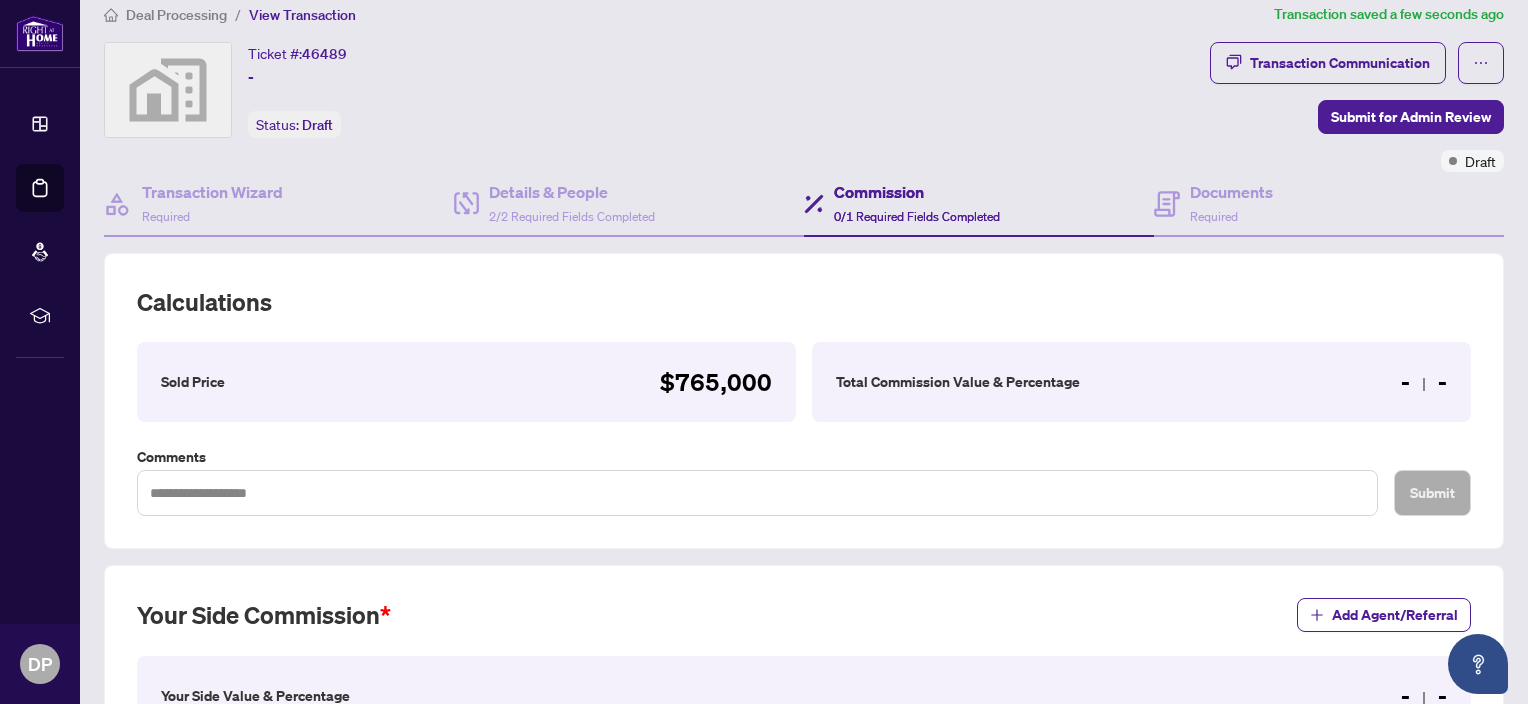 scroll, scrollTop: 481, scrollLeft: 0, axis: vertical 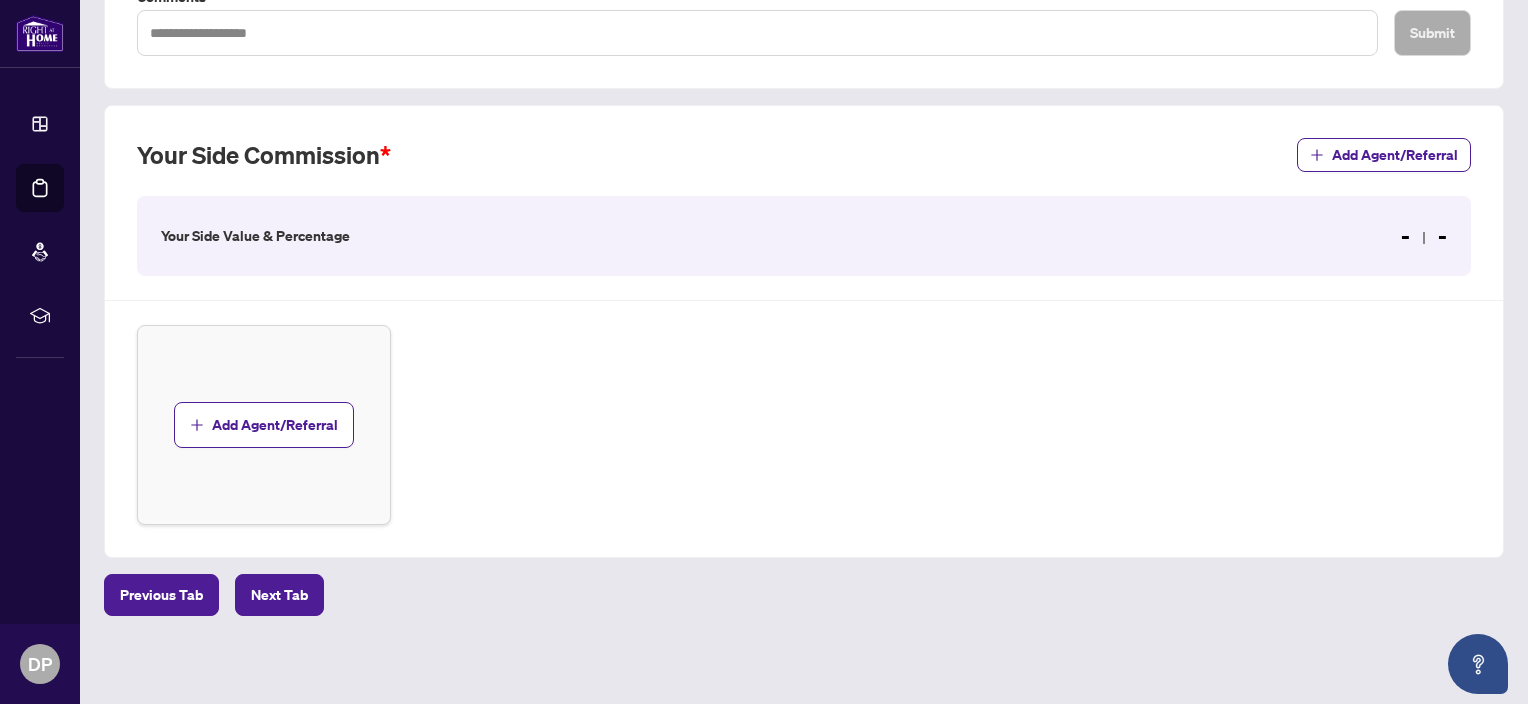 click on "Your Side Value & Percentage -     -" at bounding box center [804, 236] 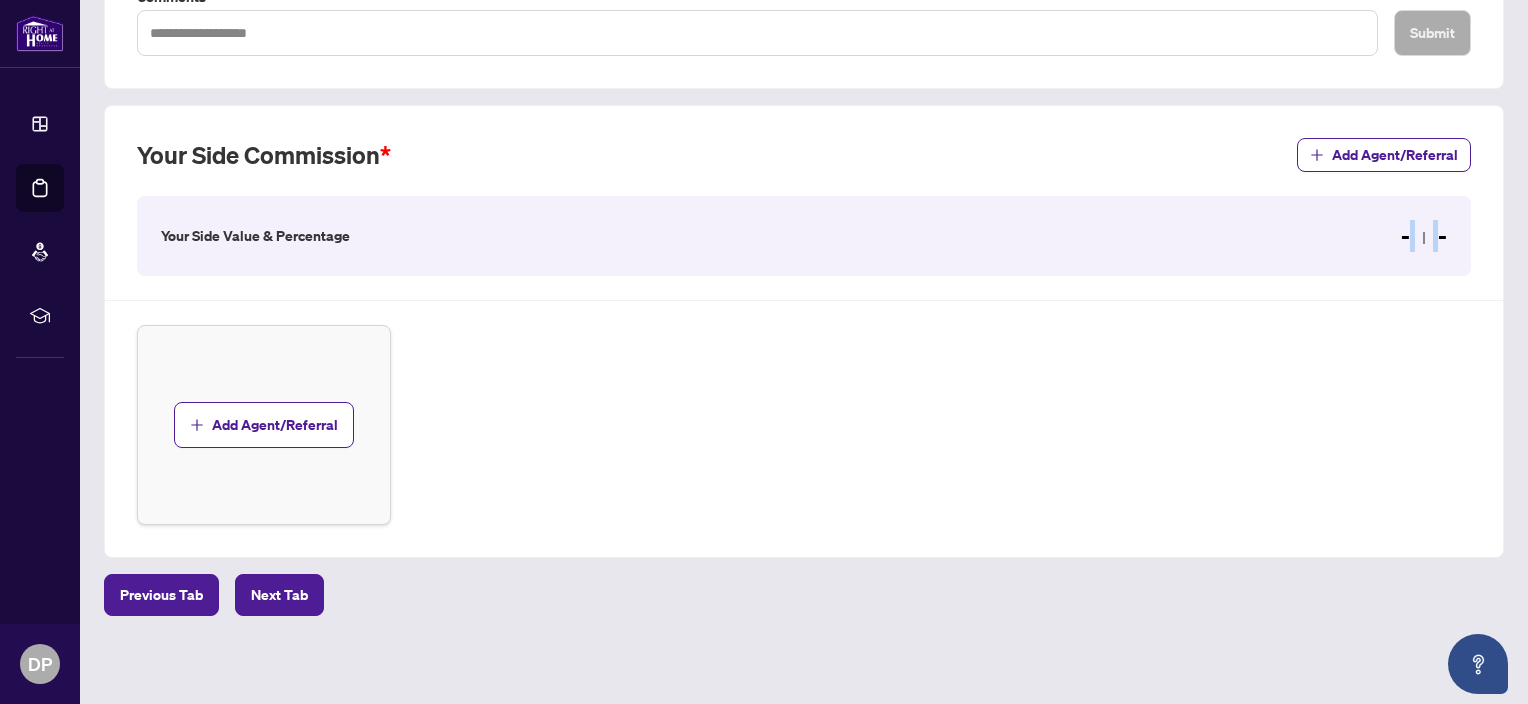 click on "-     -" at bounding box center (1424, 236) 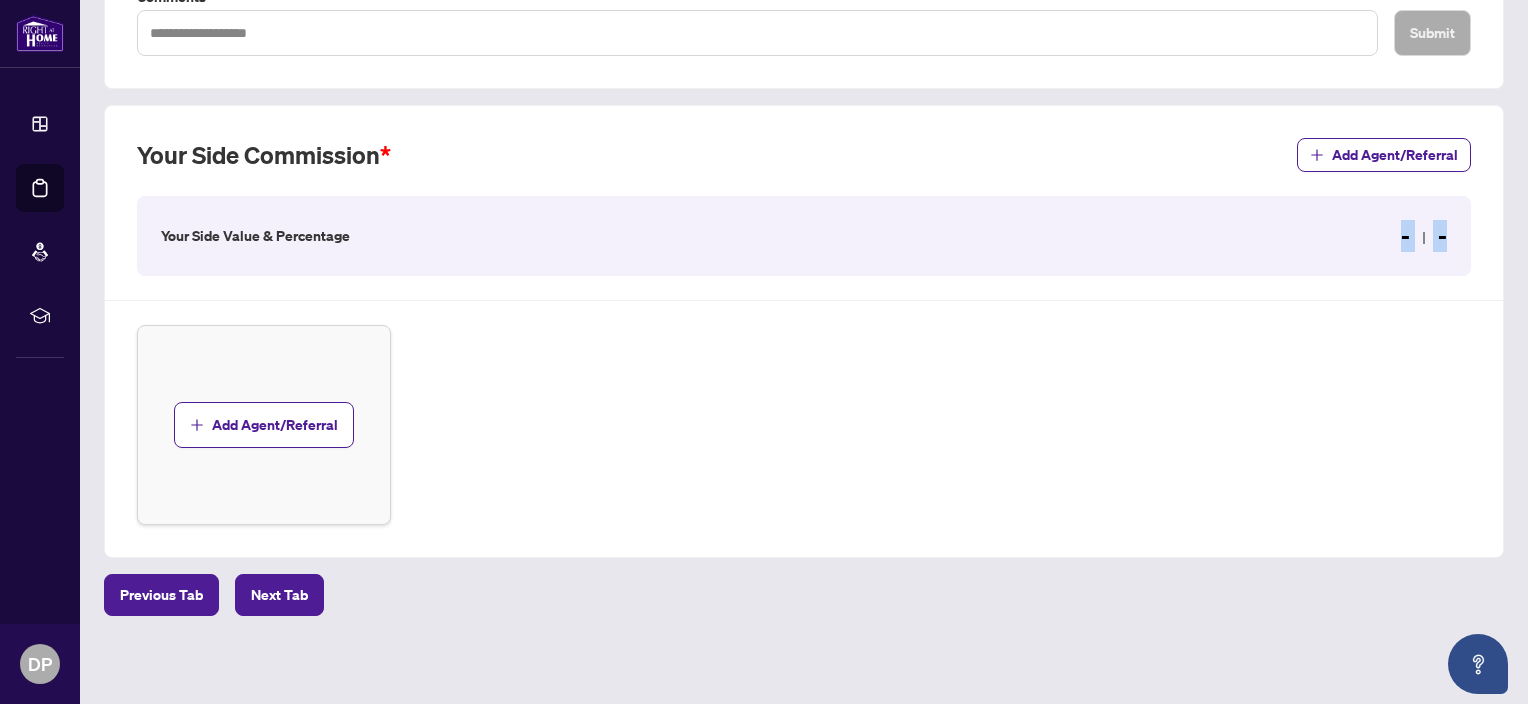 click on "-     -" at bounding box center (1424, 236) 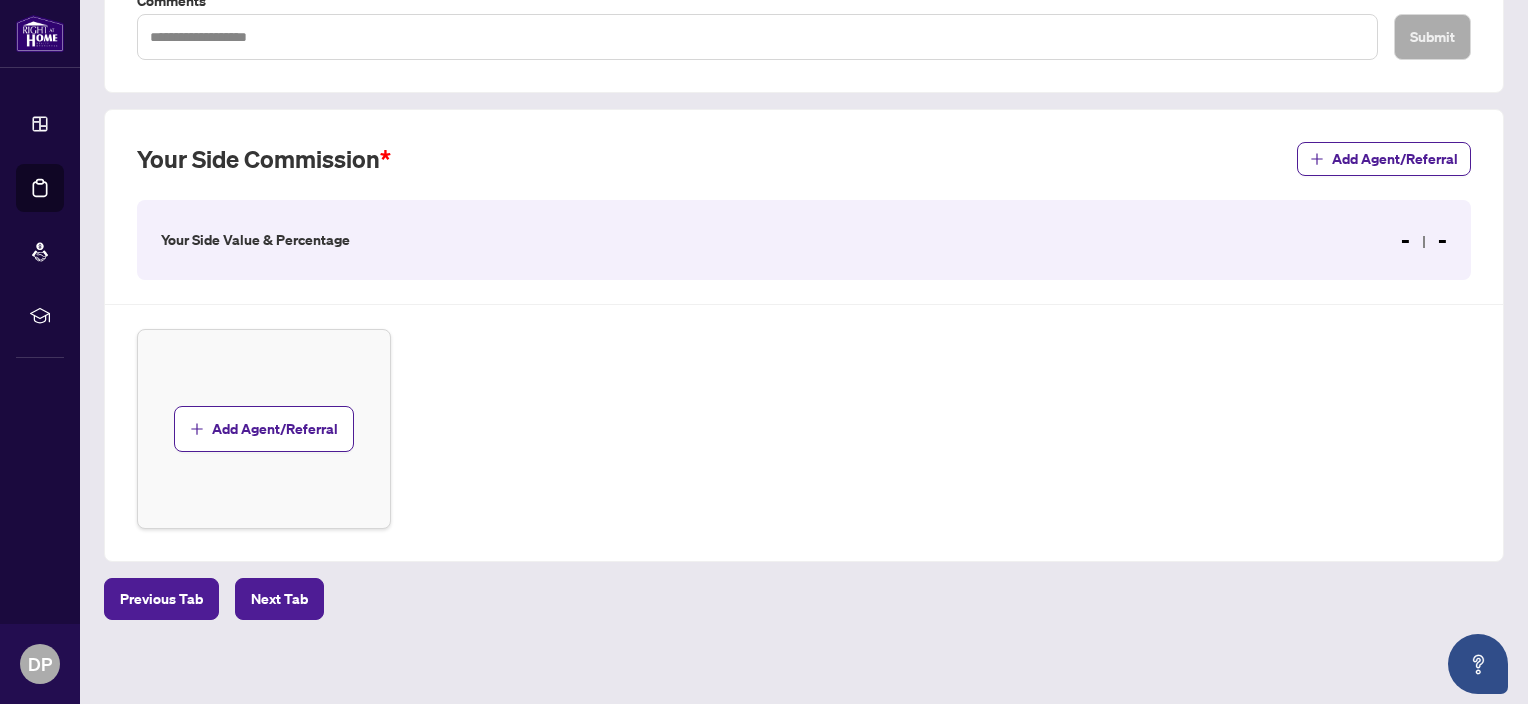 scroll, scrollTop: 481, scrollLeft: 0, axis: vertical 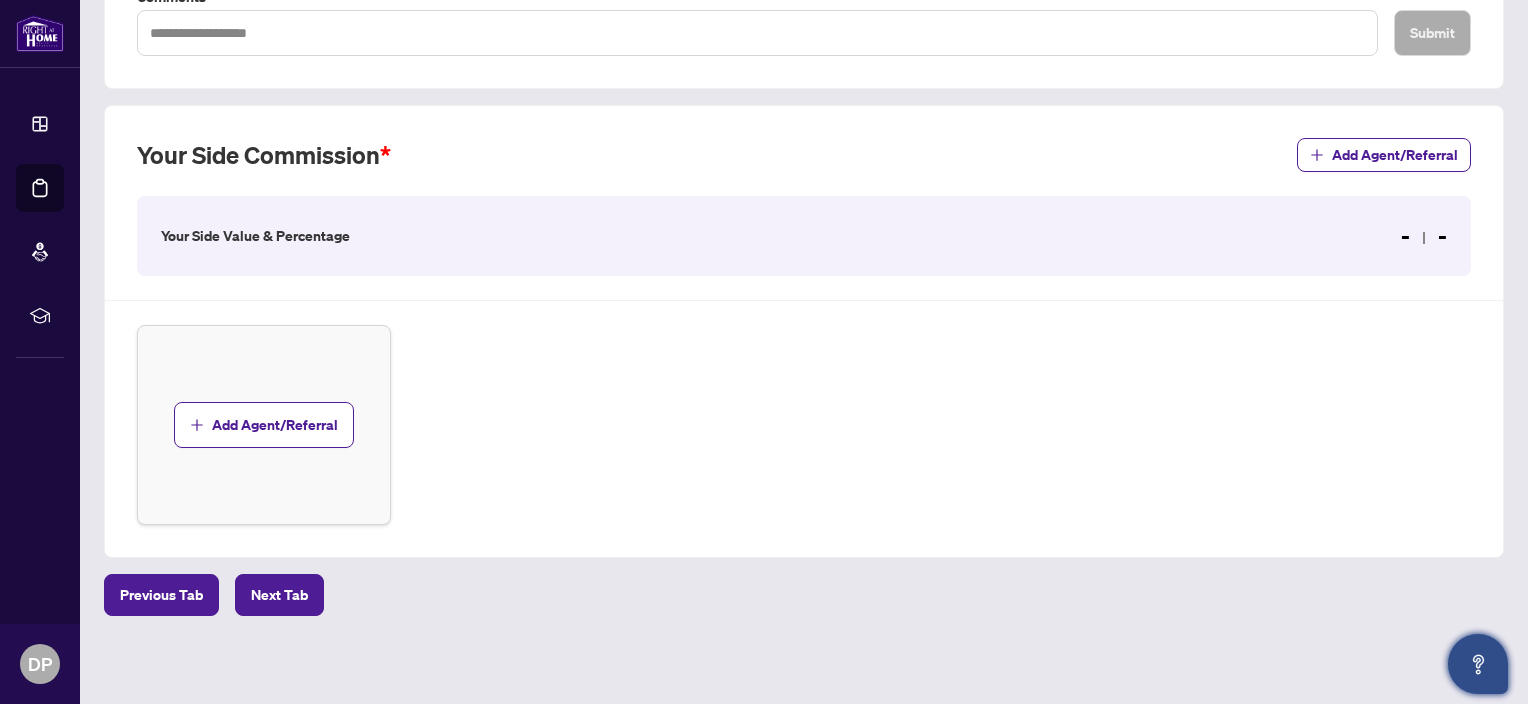 click 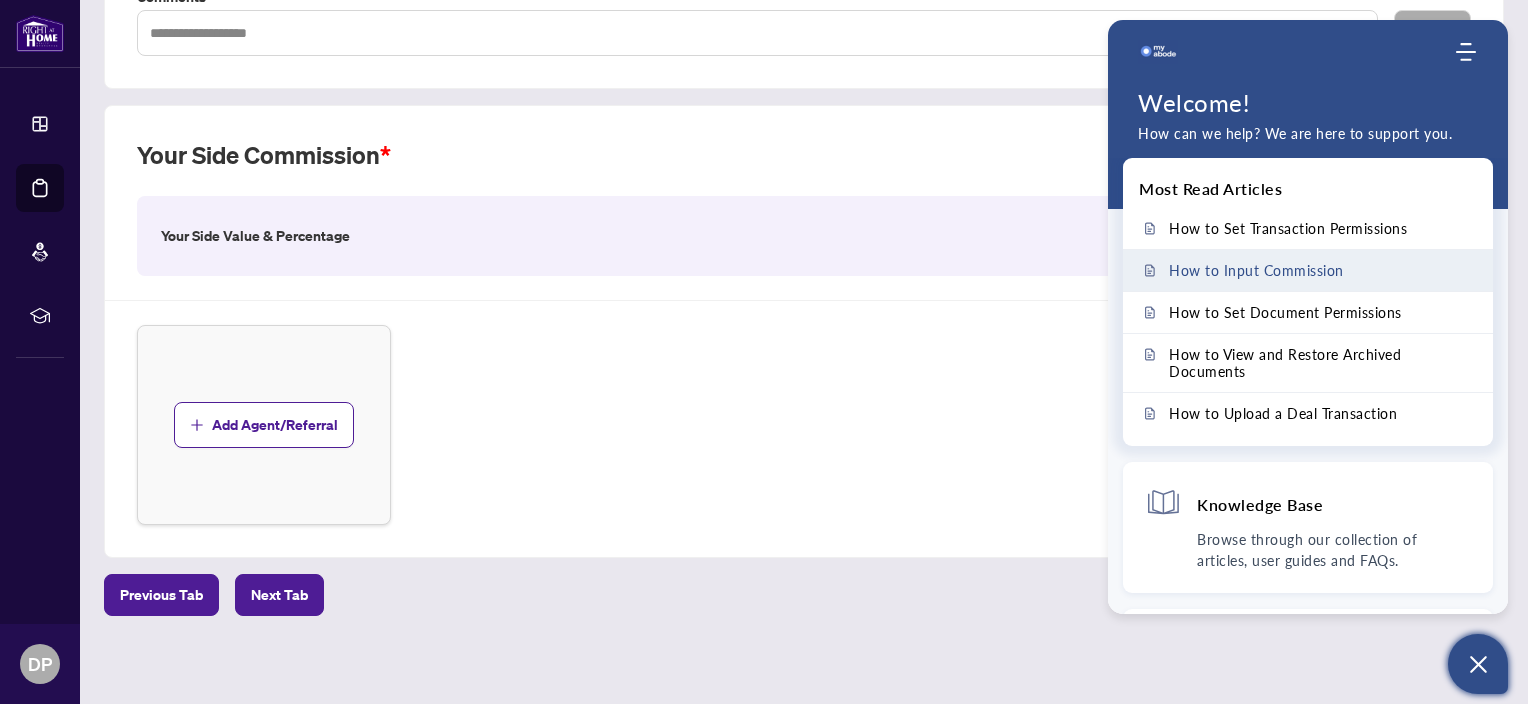 click on "How to Input Commission" at bounding box center [1256, 270] 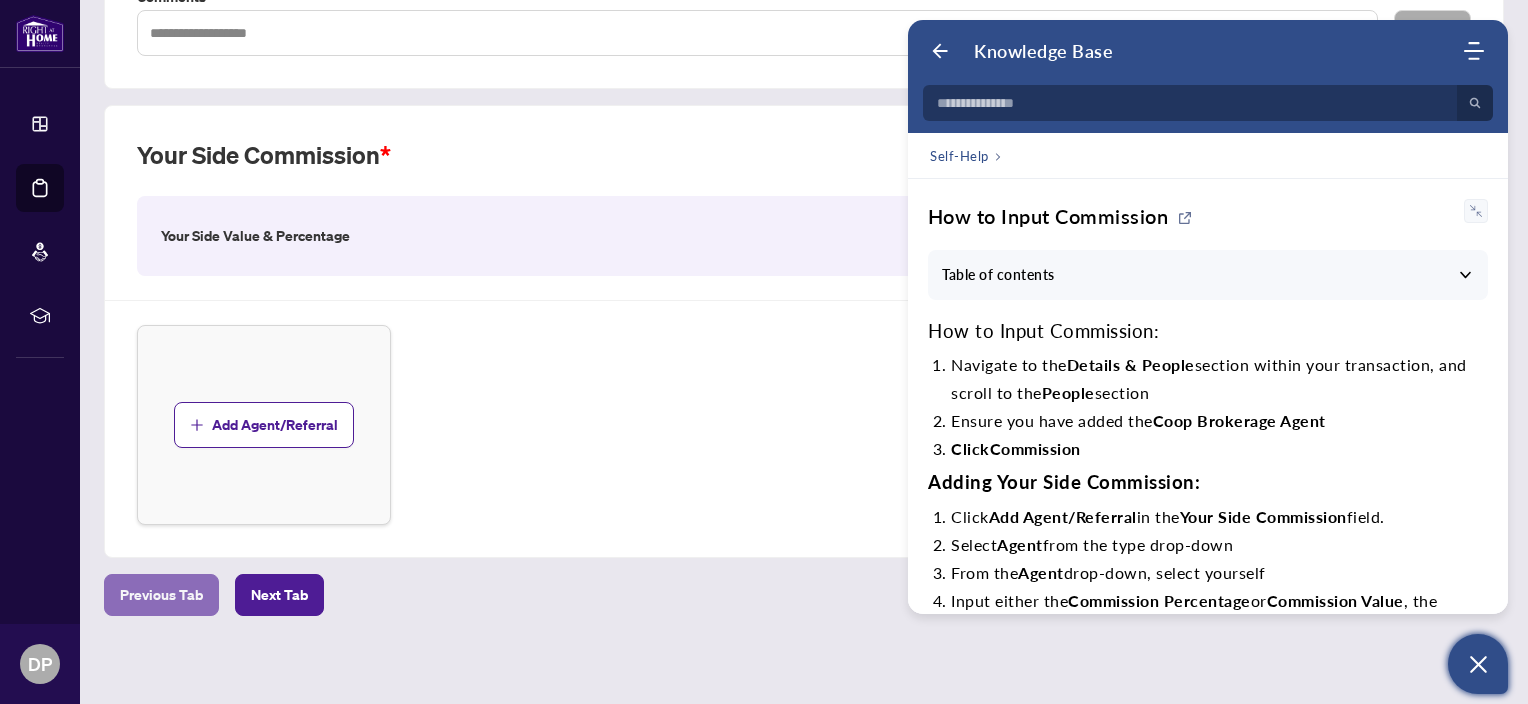 click on "Previous Tab" at bounding box center (161, 595) 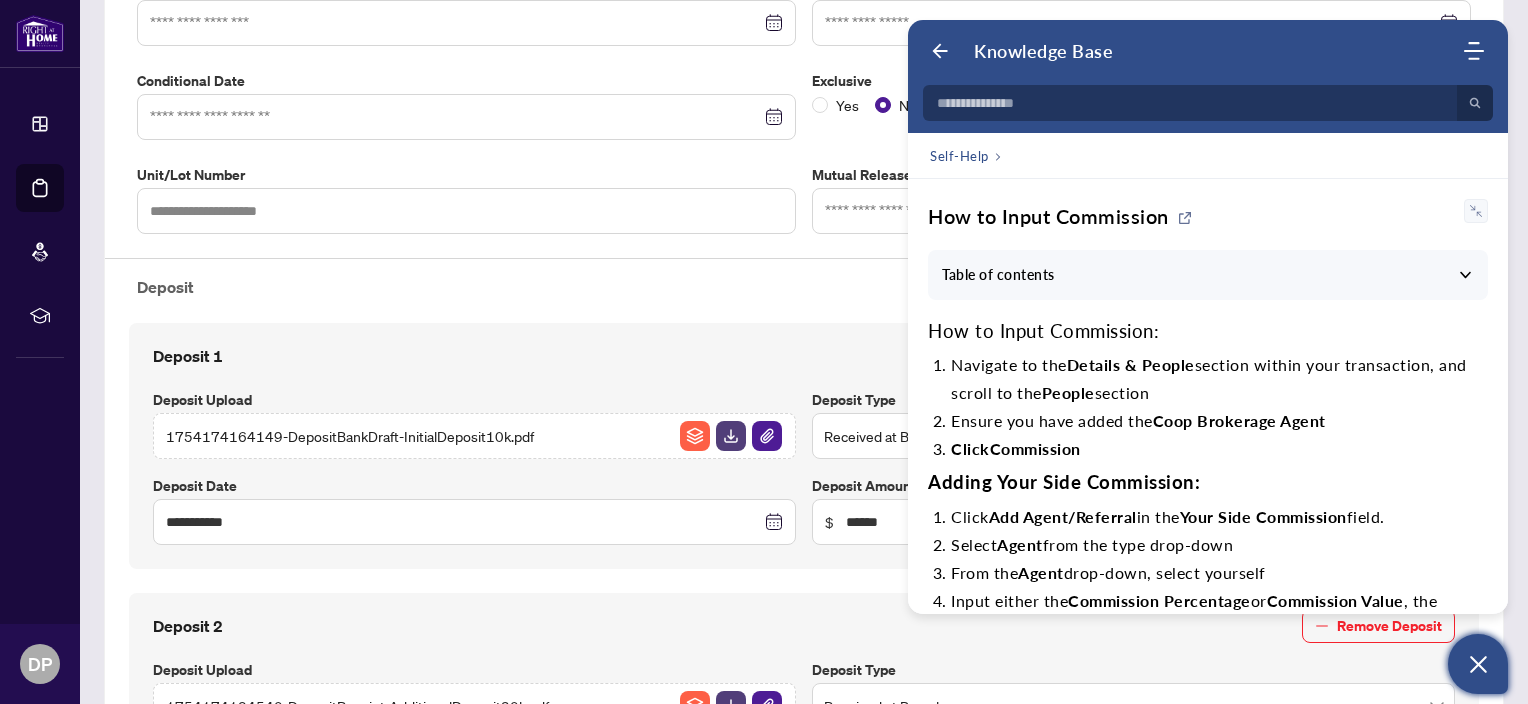 type on "**********" 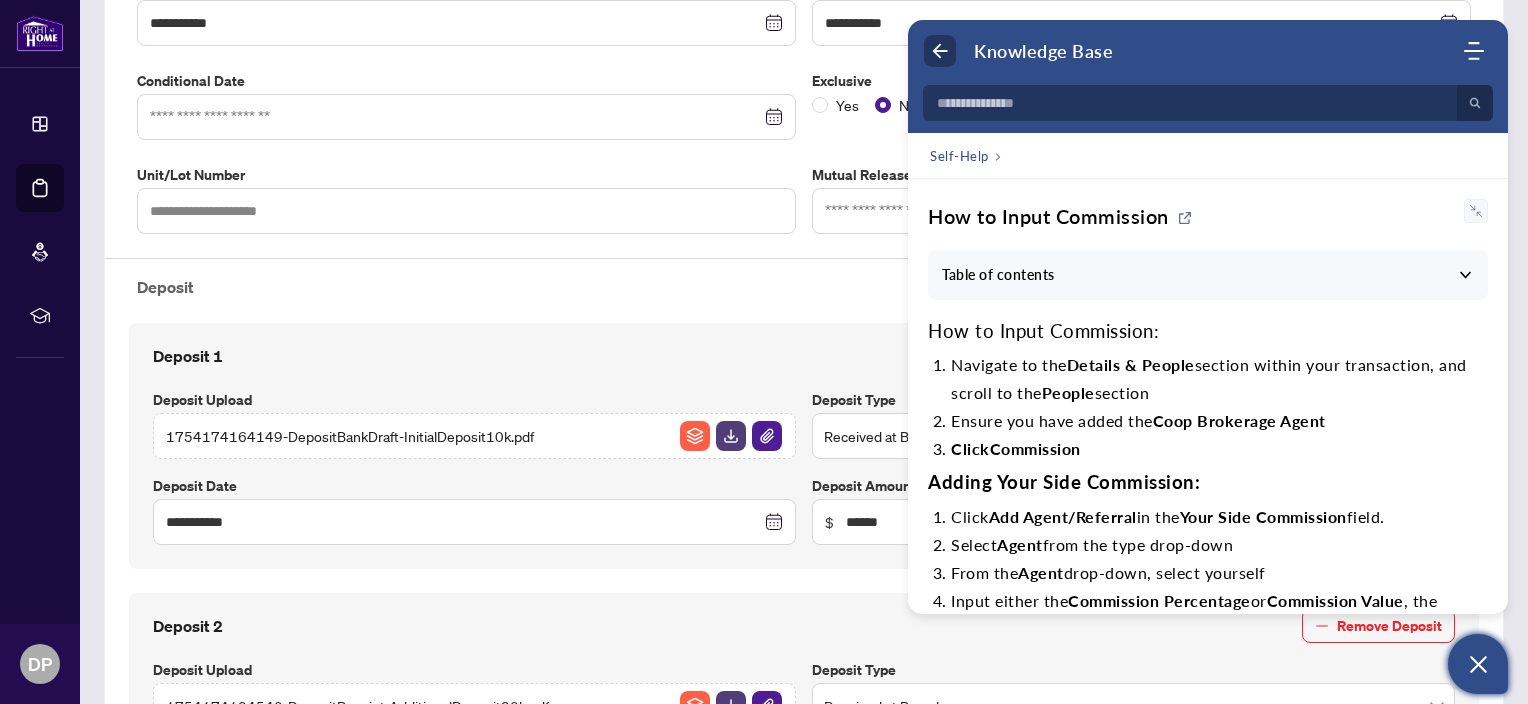 click 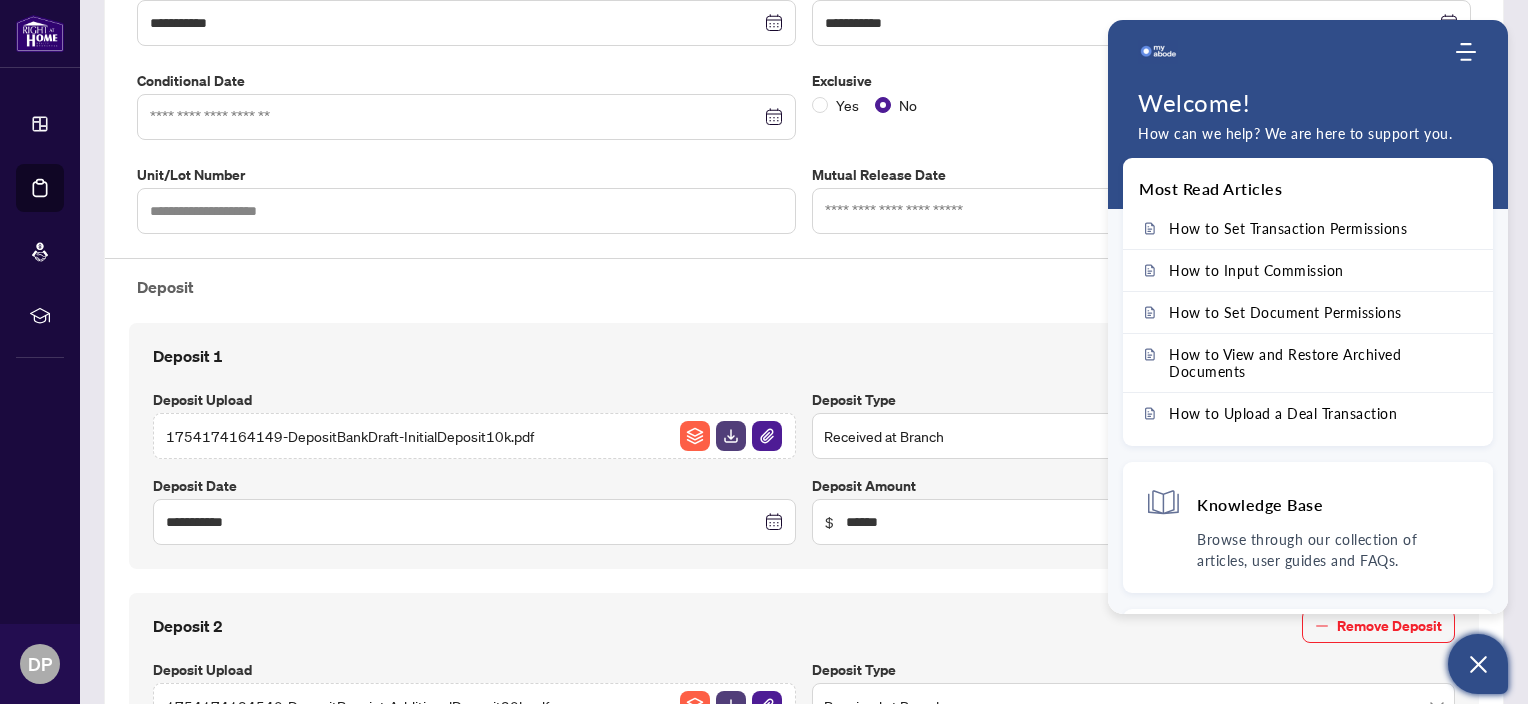 click on "**********" at bounding box center [804, 446] 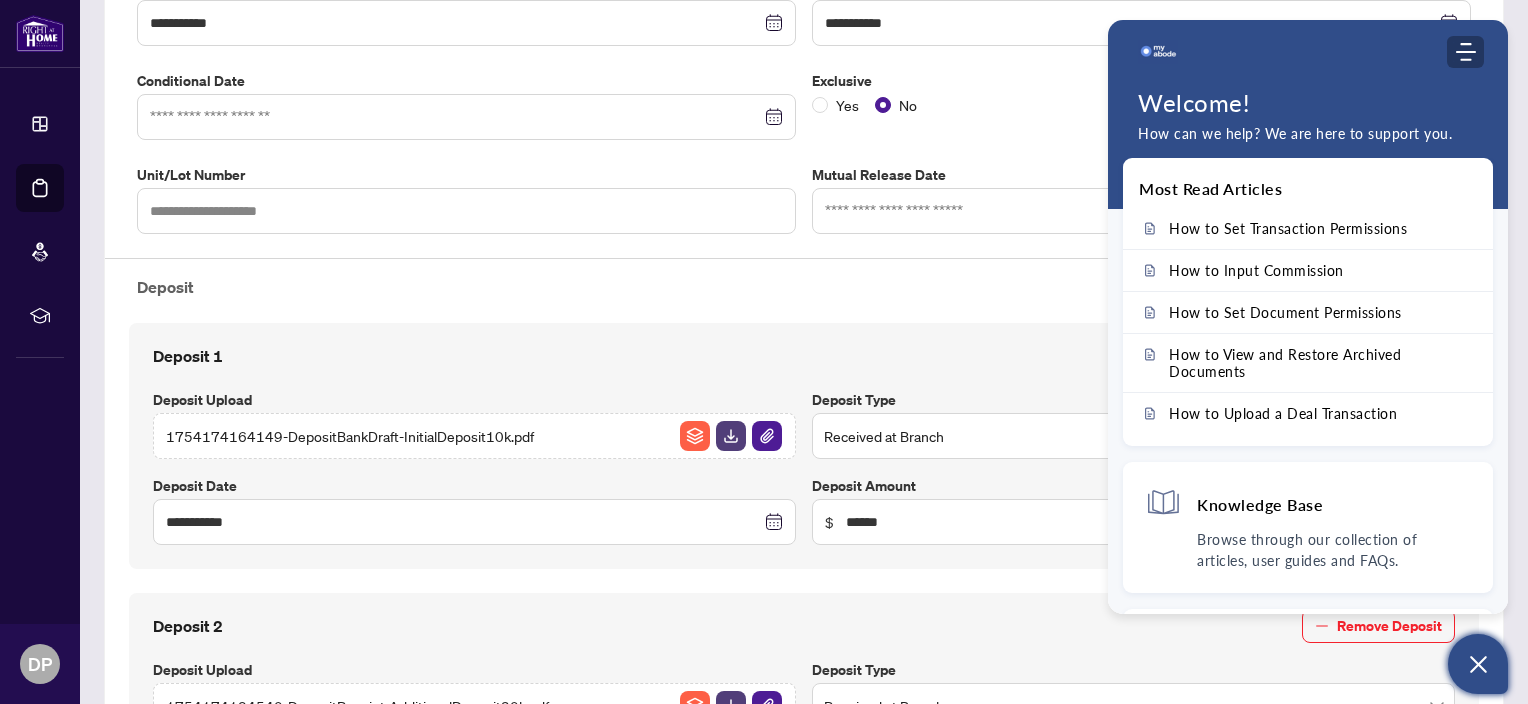 click 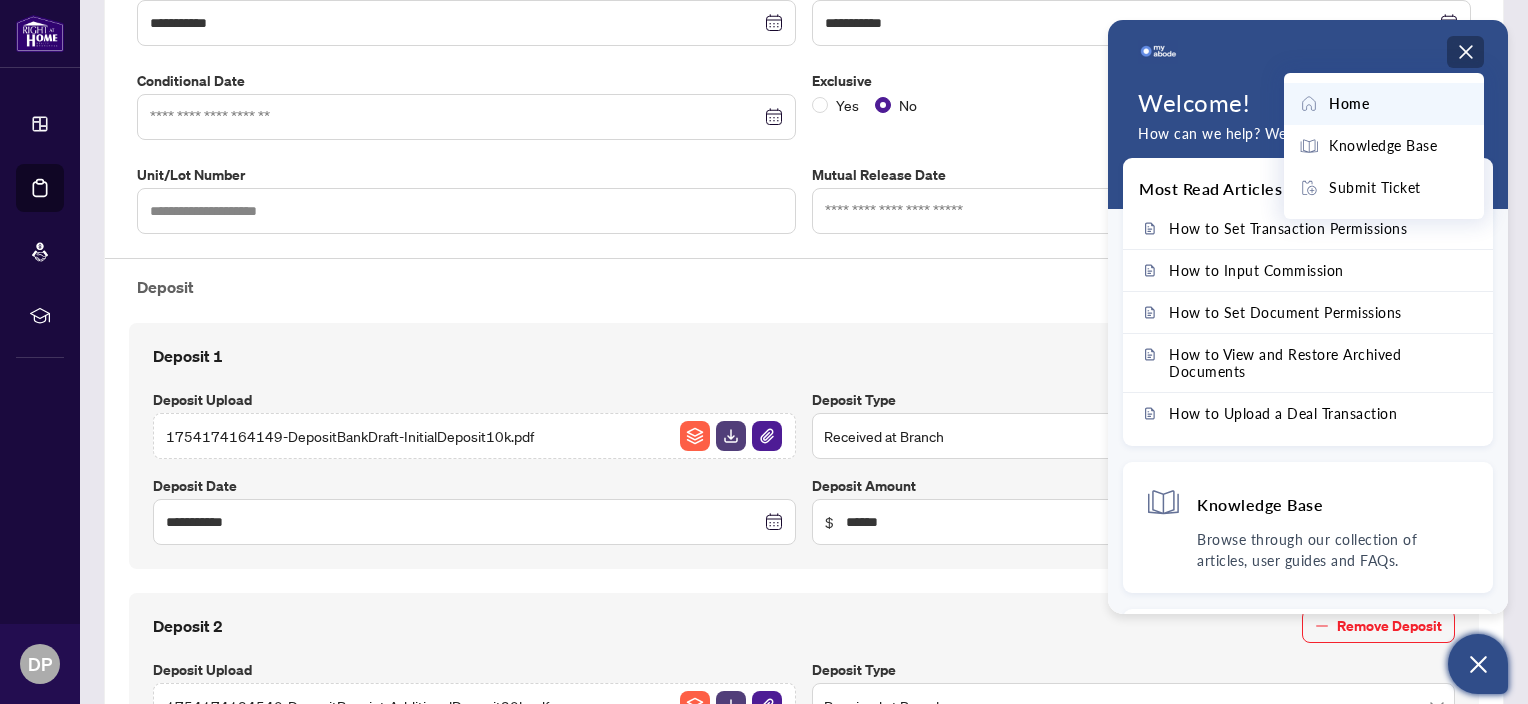 click on "Welcome!   How can we help? We are here to support you." at bounding box center [1308, 134] 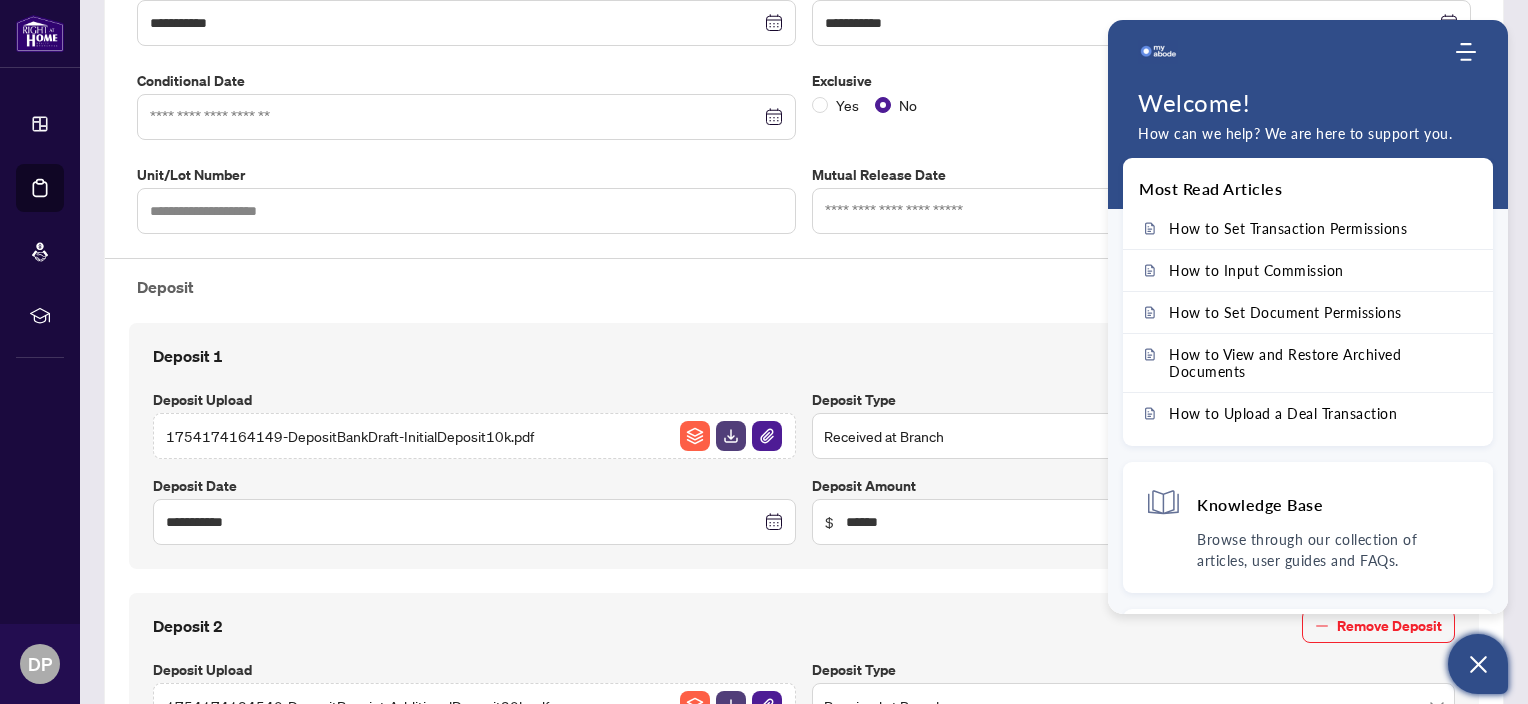 scroll, scrollTop: 0, scrollLeft: 0, axis: both 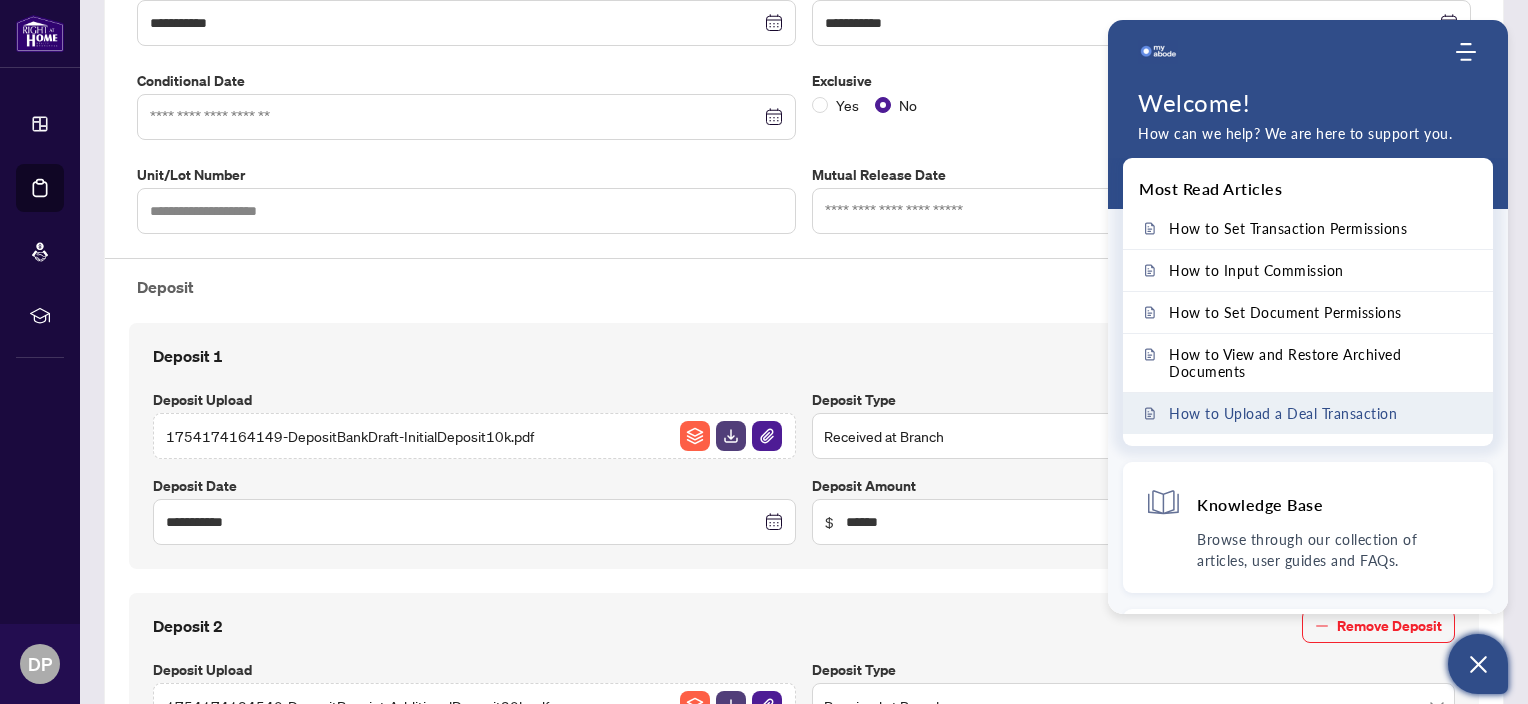 click on "How to Upload a Deal Transaction" at bounding box center (1308, 413) 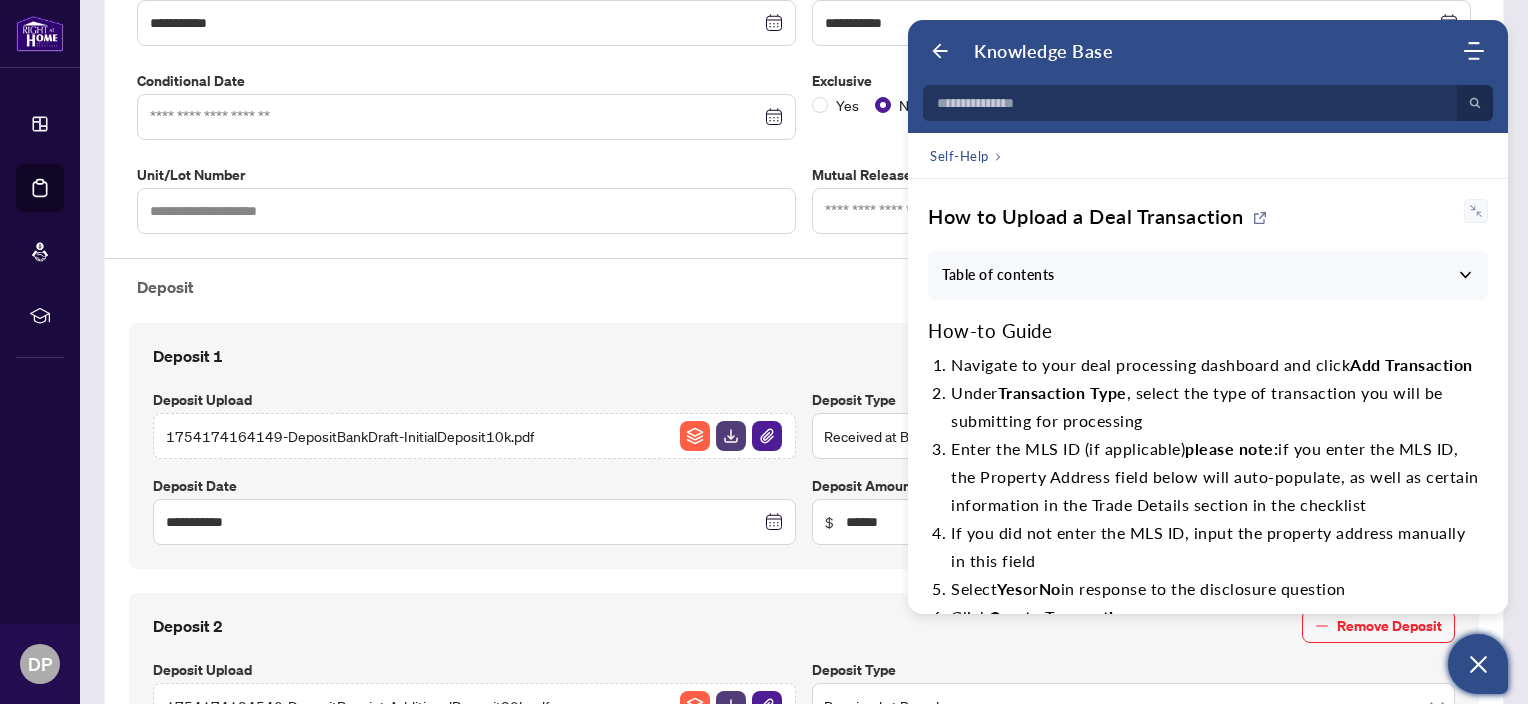 click on "Knowledge Base" at bounding box center [1195, 51] 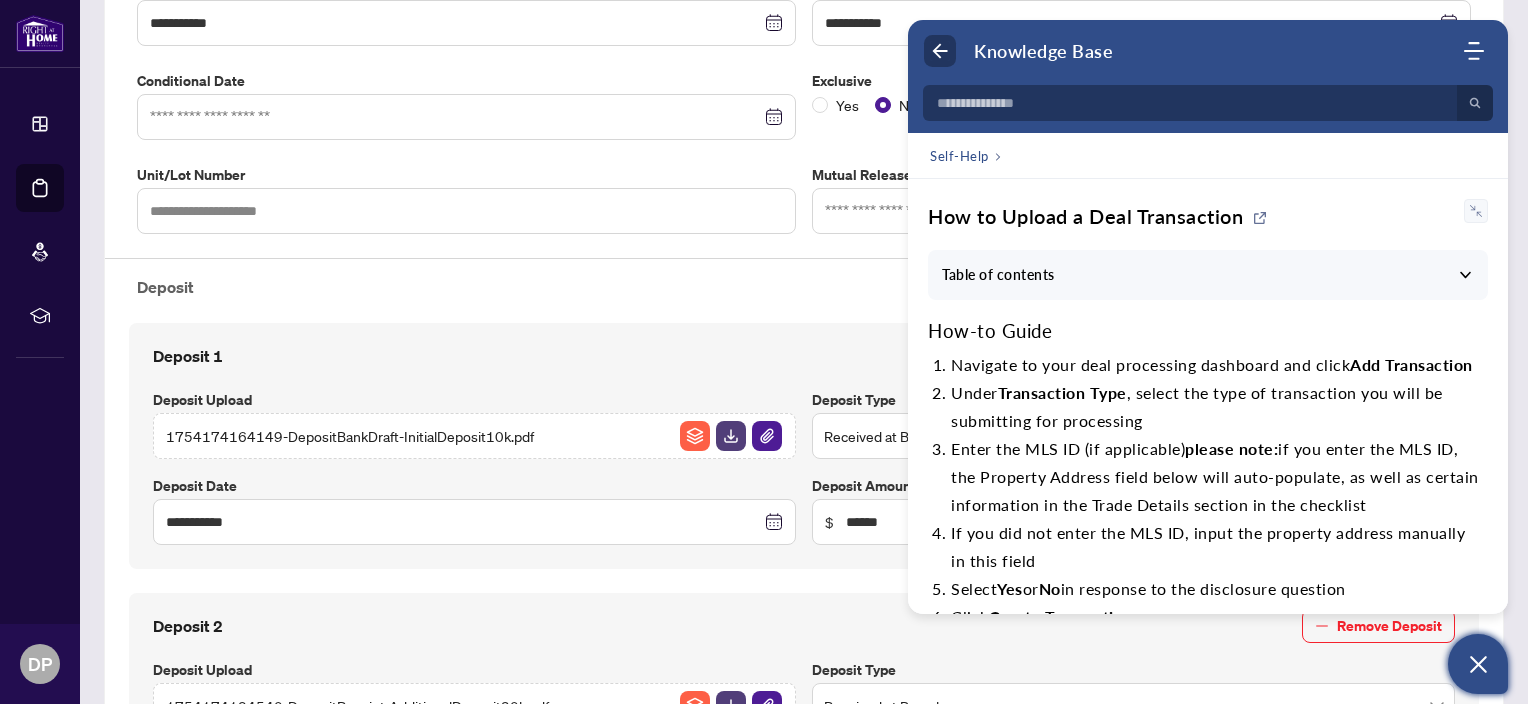 click 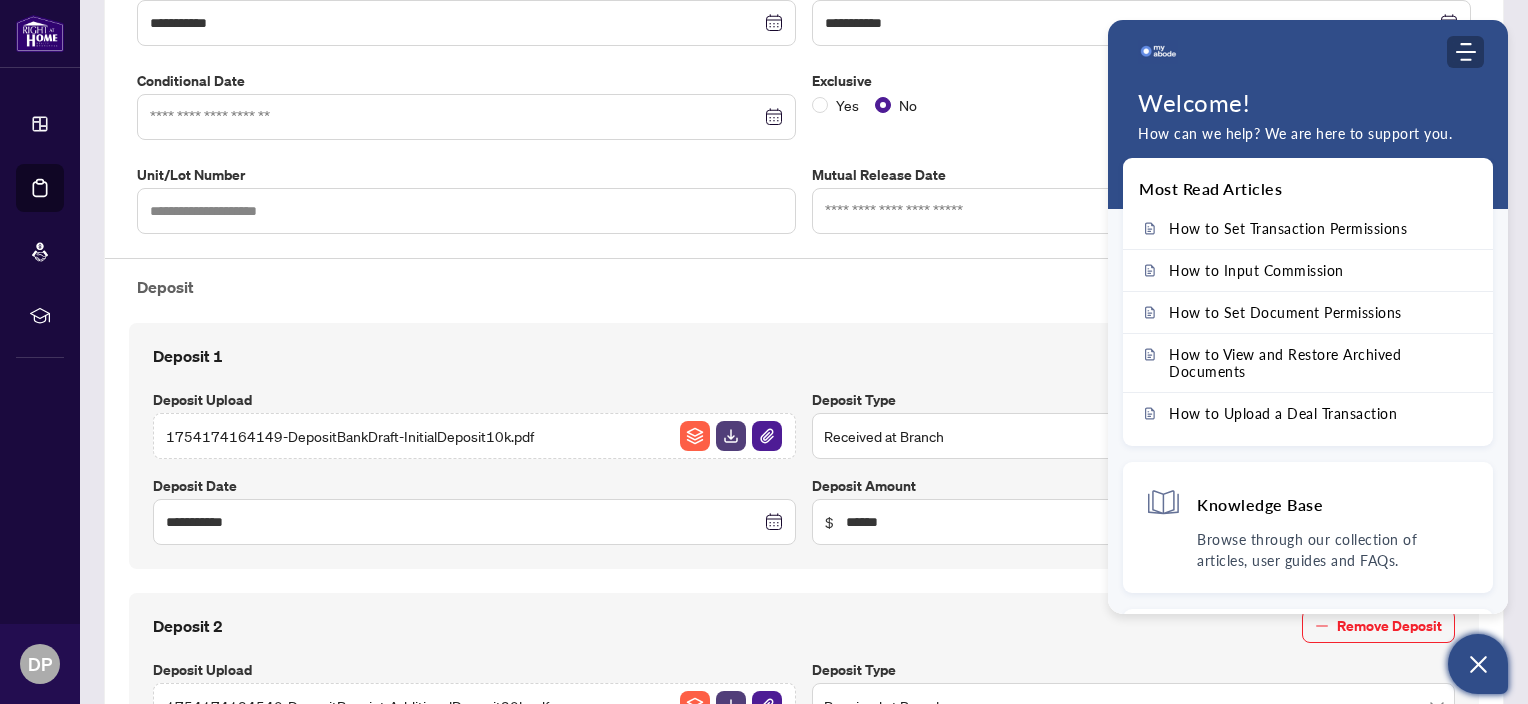 click 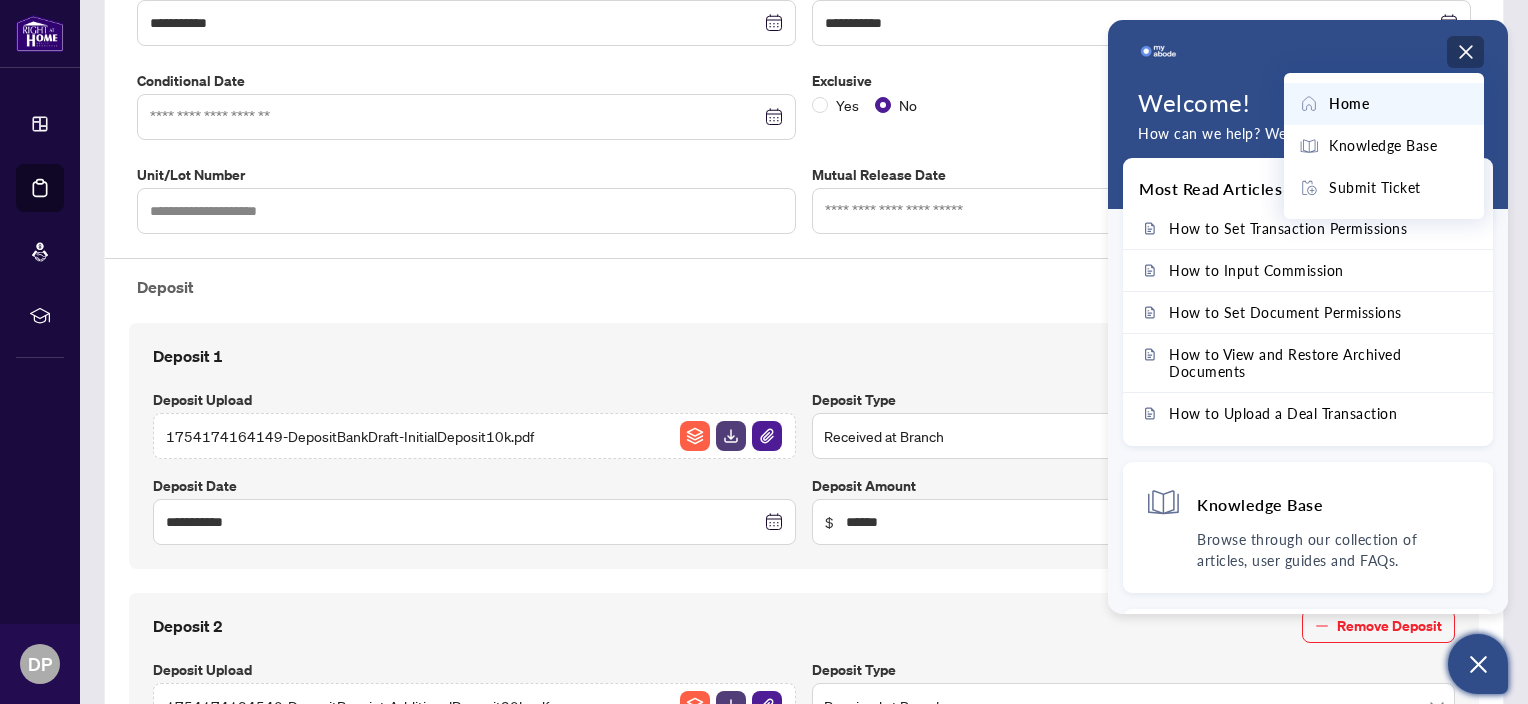 click on "Home" at bounding box center [1349, 104] 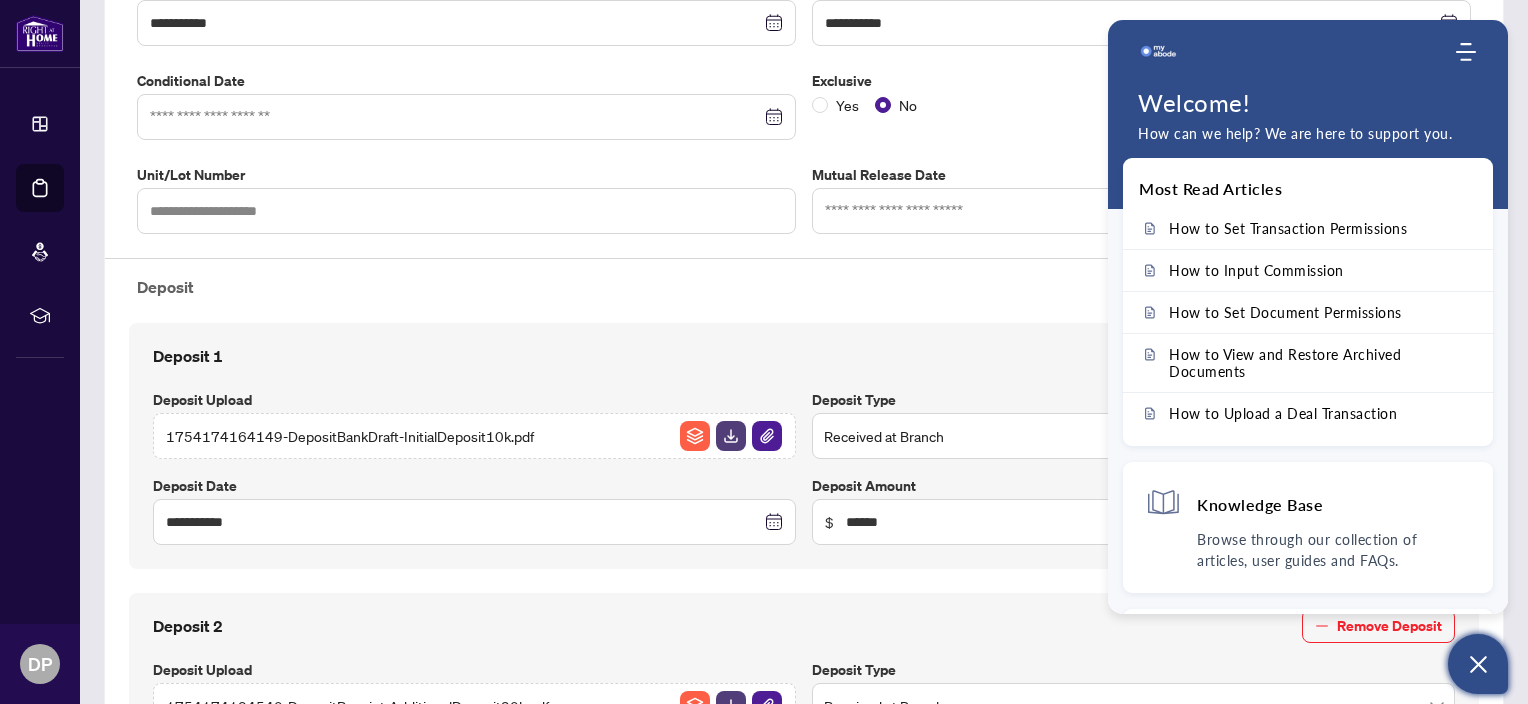 click on "Deposit 1 Remove Deposit" at bounding box center (804, 356) 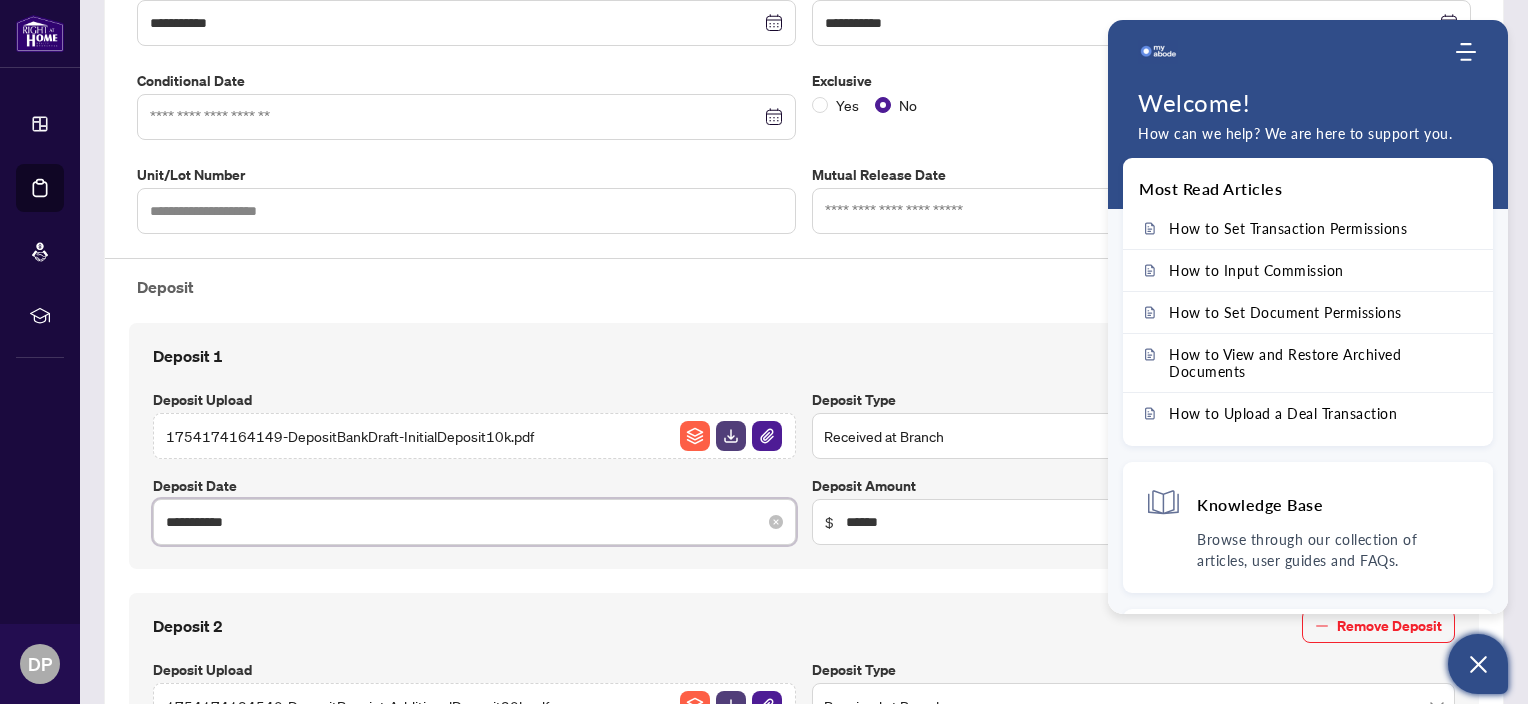 click on "**********" at bounding box center (463, 522) 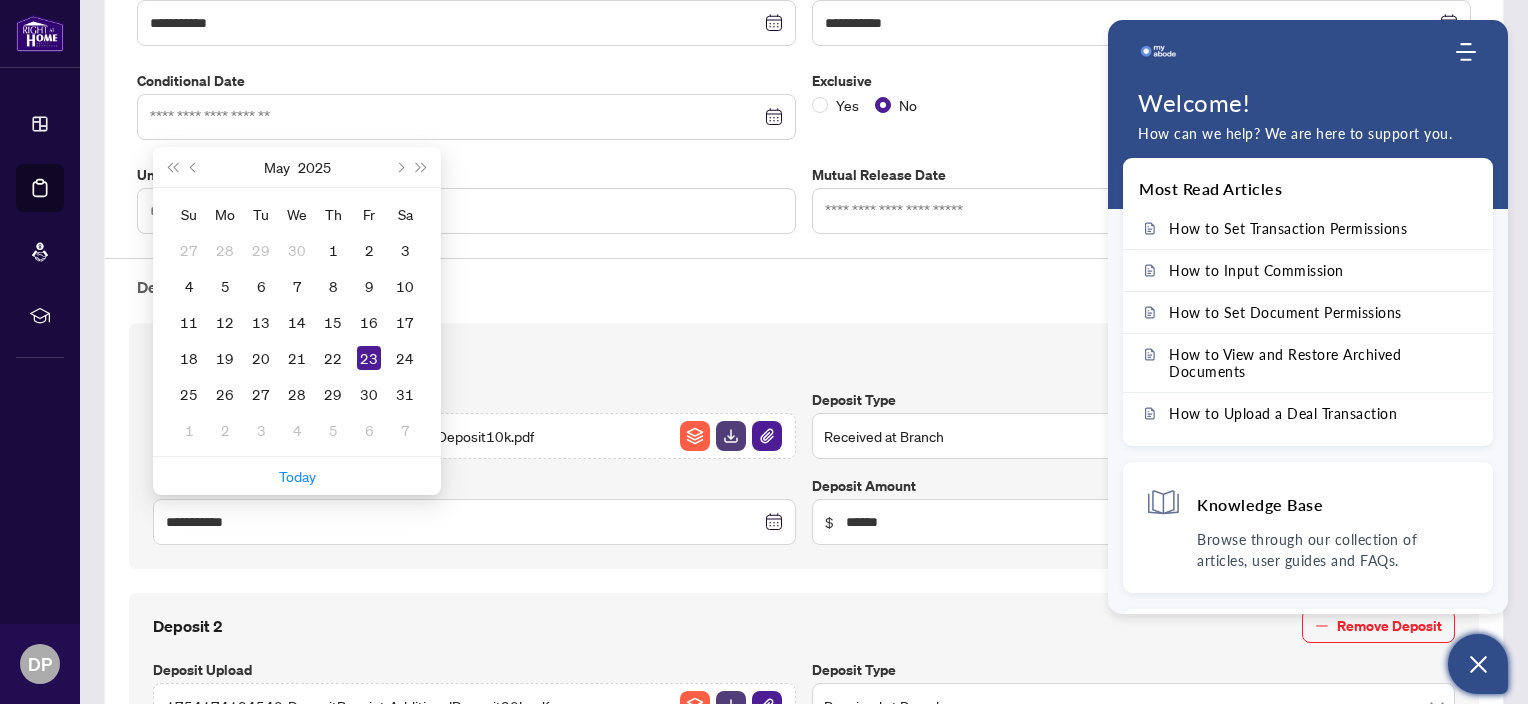 click on "Deposit 1 Remove Deposit" at bounding box center (804, 356) 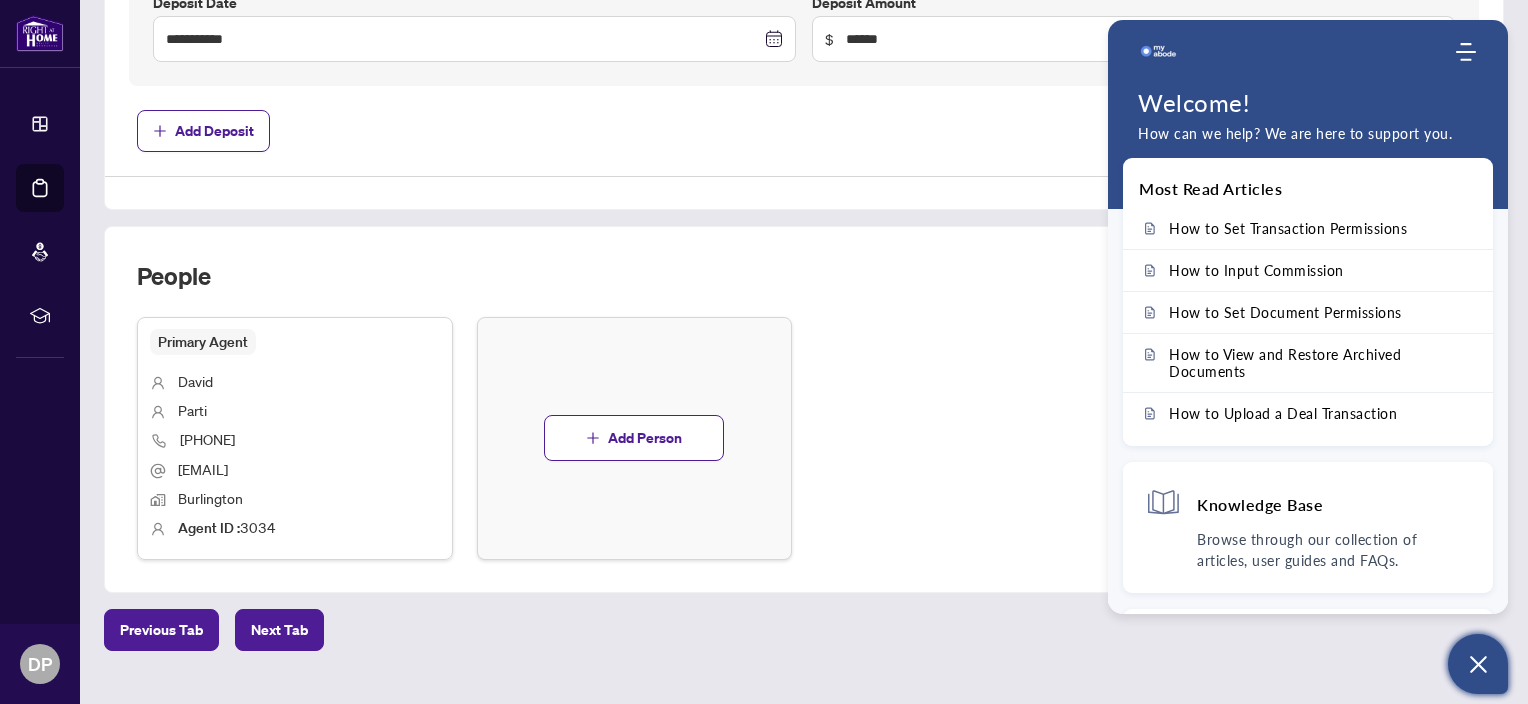 scroll, scrollTop: 1265, scrollLeft: 0, axis: vertical 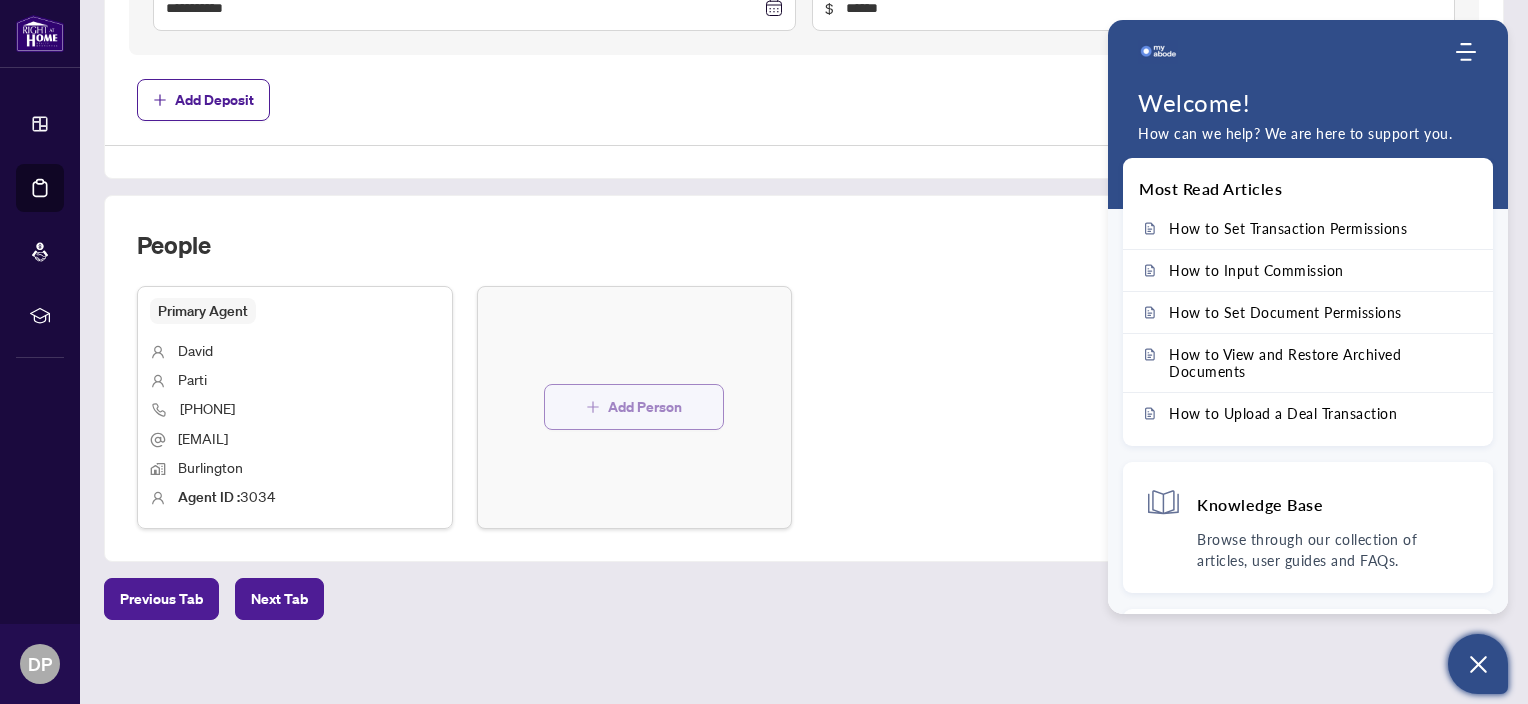 click on "Add Person" at bounding box center (645, 407) 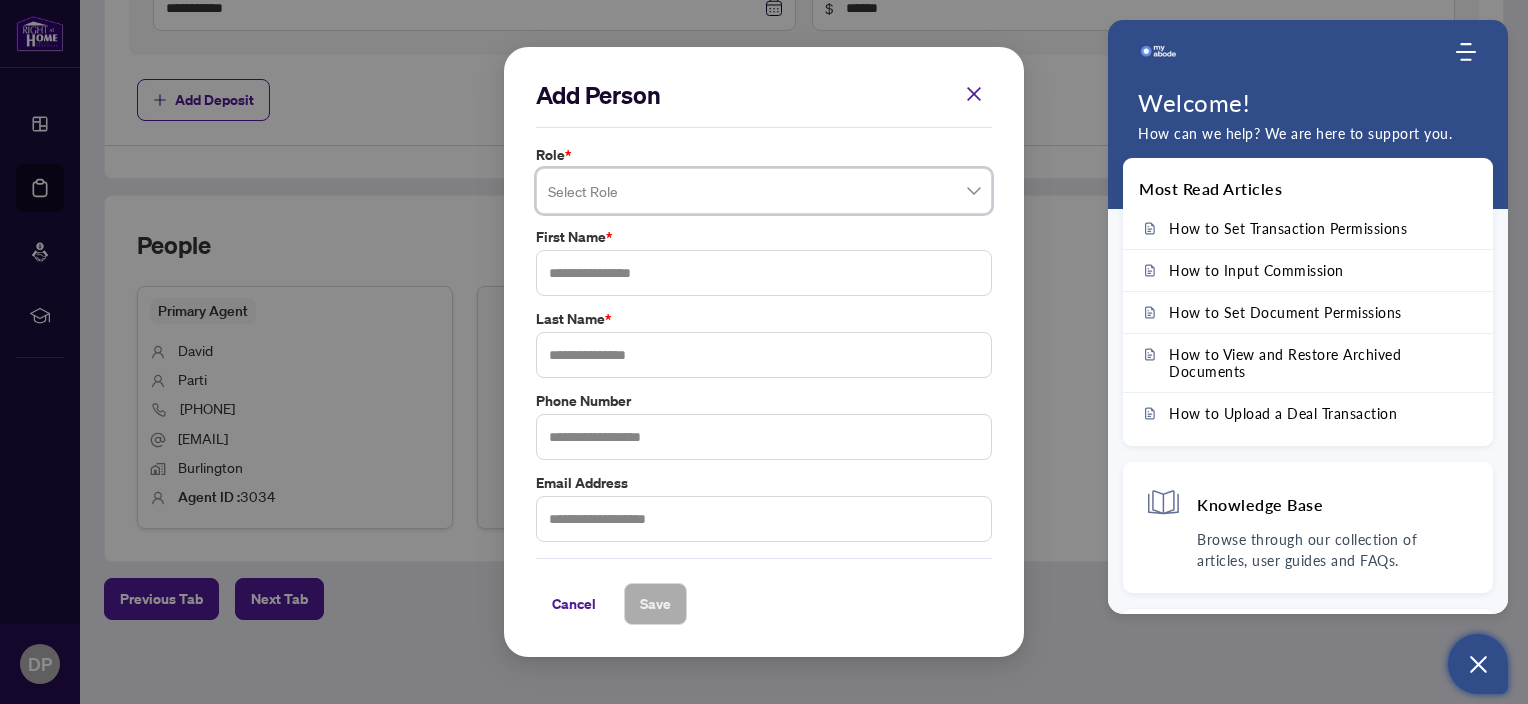 click at bounding box center [764, 191] 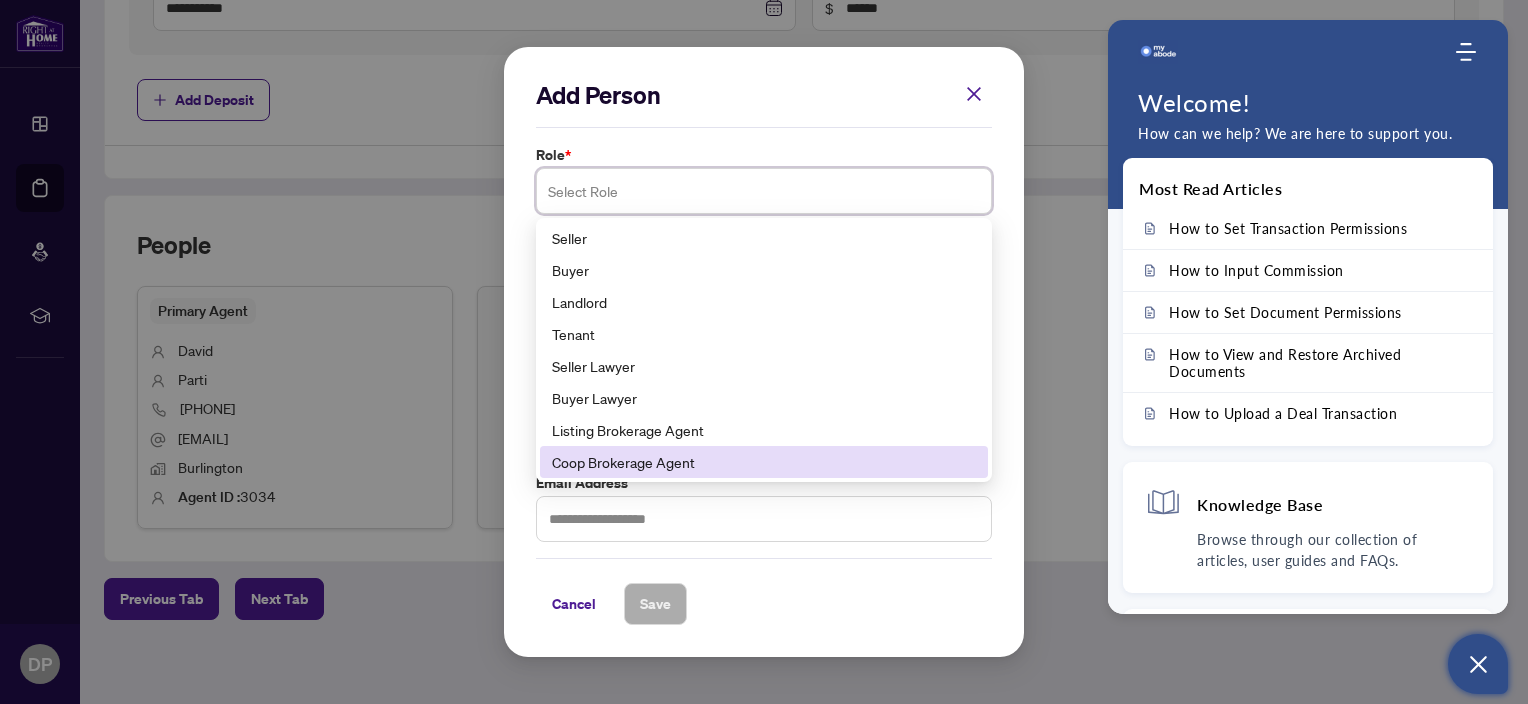 click on "Coop Brokerage Agent" at bounding box center [764, 462] 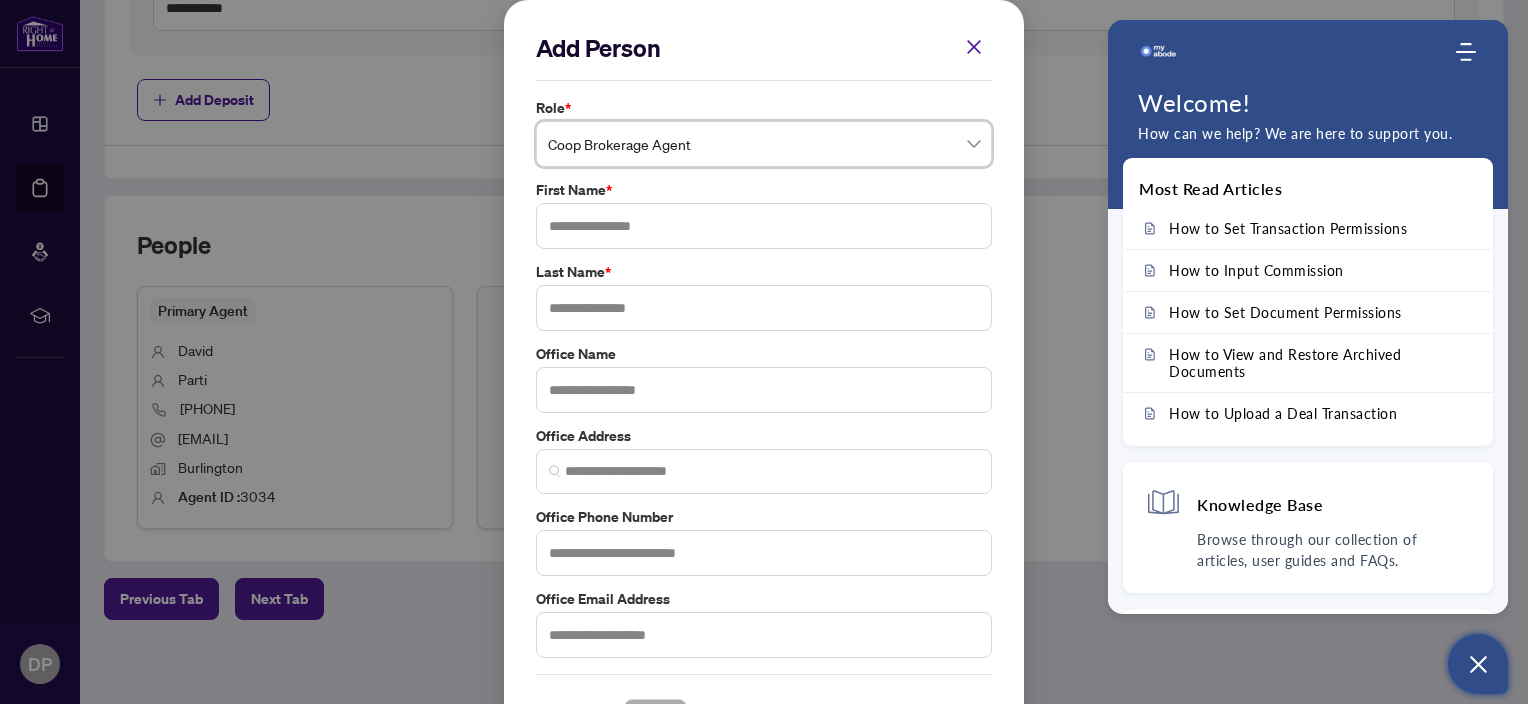 click on "Add Person Role * Coop Brokerage Agent Coop Brokerage Agent 8 9 10 Seller Buyer Landlord Tenant Seller Lawyer Buyer Lawyer Listing Brokerage Agent Coop Brokerage Agent Additional RAHR agent Corporation Buyer First Name * Last Name * Office Name Office Address Office Phone Number Office Email Address Cancel Save Cancel OK" at bounding box center [764, 352] 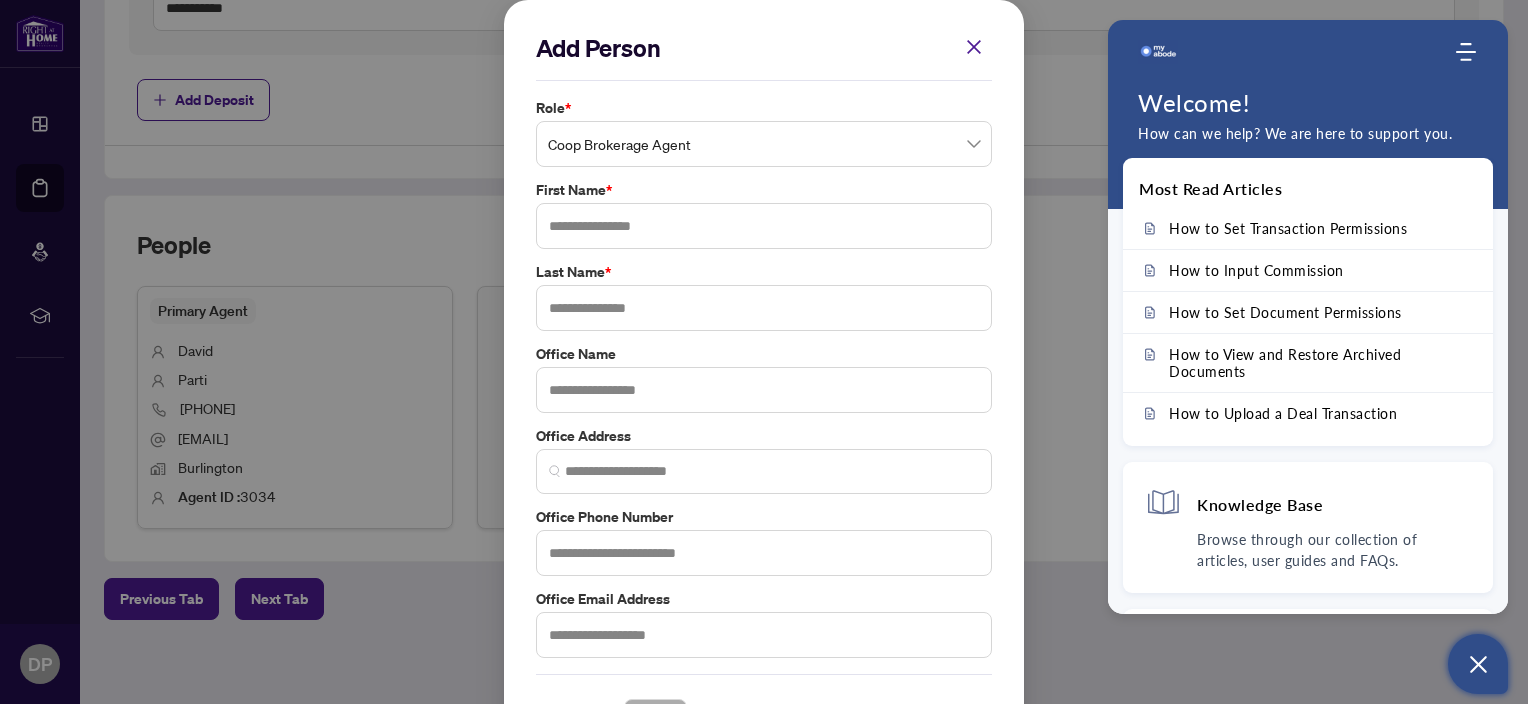 click on "Add Person Role * Coop Brokerage Agent 8 9 10 Seller Buyer Landlord Tenant Seller Lawyer Buyer Lawyer Listing Brokerage Agent Coop Brokerage Agent Additional RAHR agent Corporation Buyer First Name * Last Name * Office Name Office Address Office Phone Number Office Email Address Cancel Save Cancel OK" at bounding box center (764, 352) 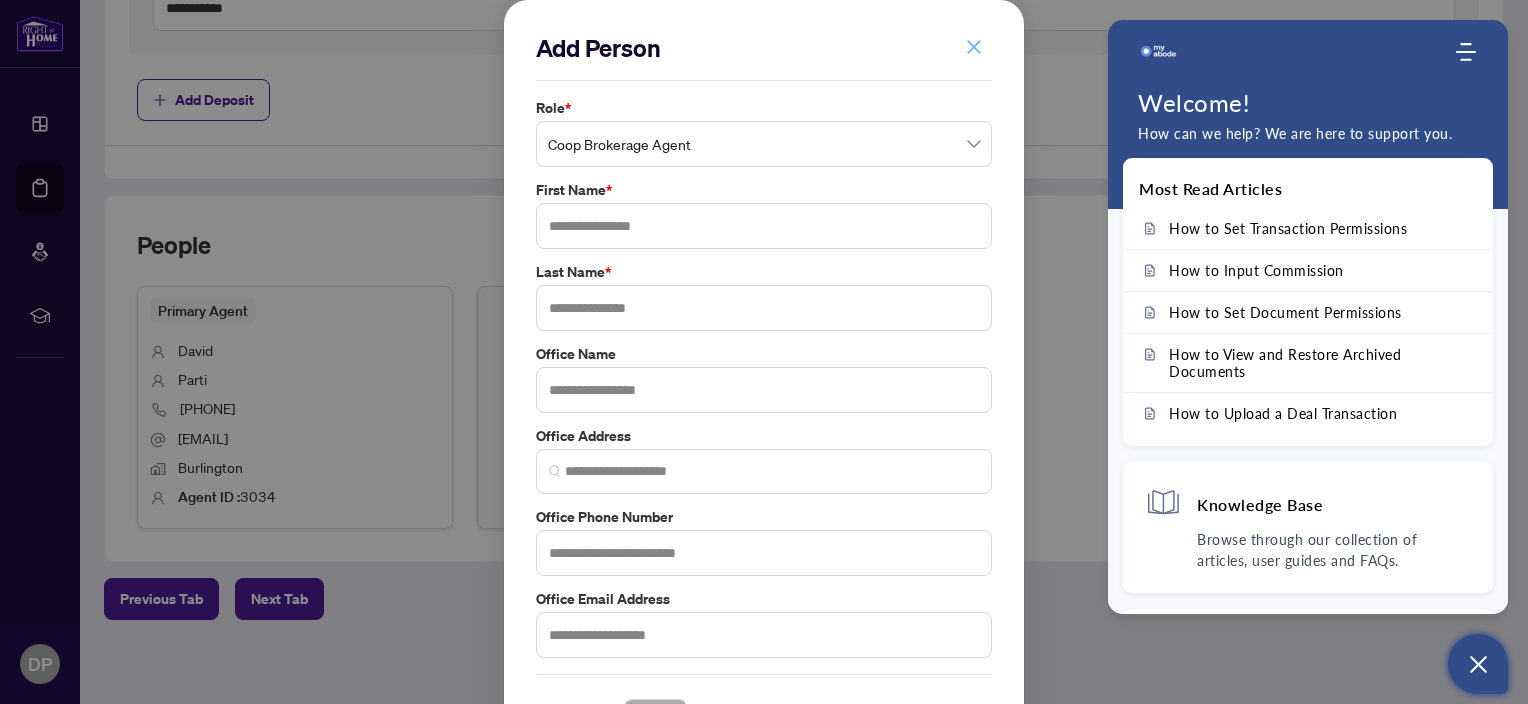 click 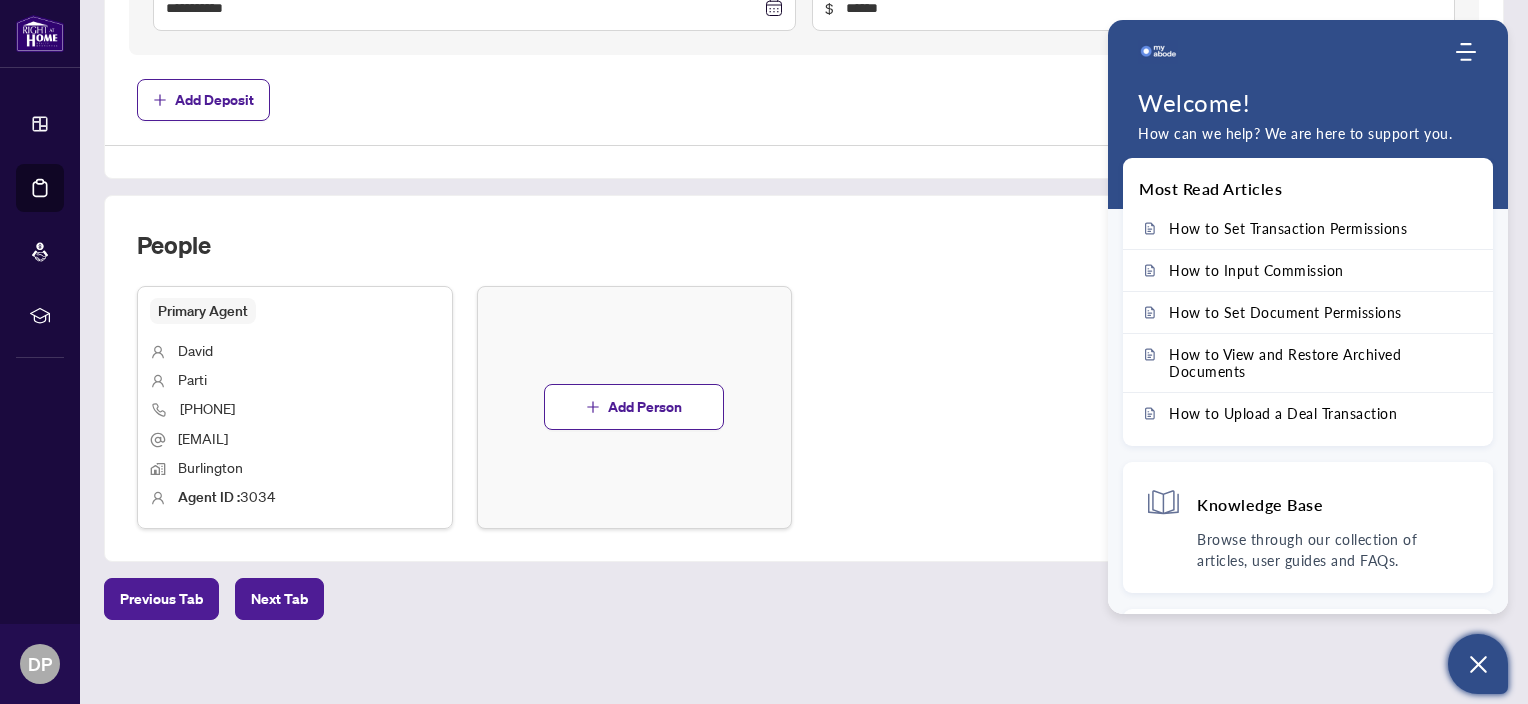 click on "Primary Agent     [FIRST]     [LAST]
[PHONE]
[EMAIL]
[CITY]     Agent ID :  3034" at bounding box center [295, 407] 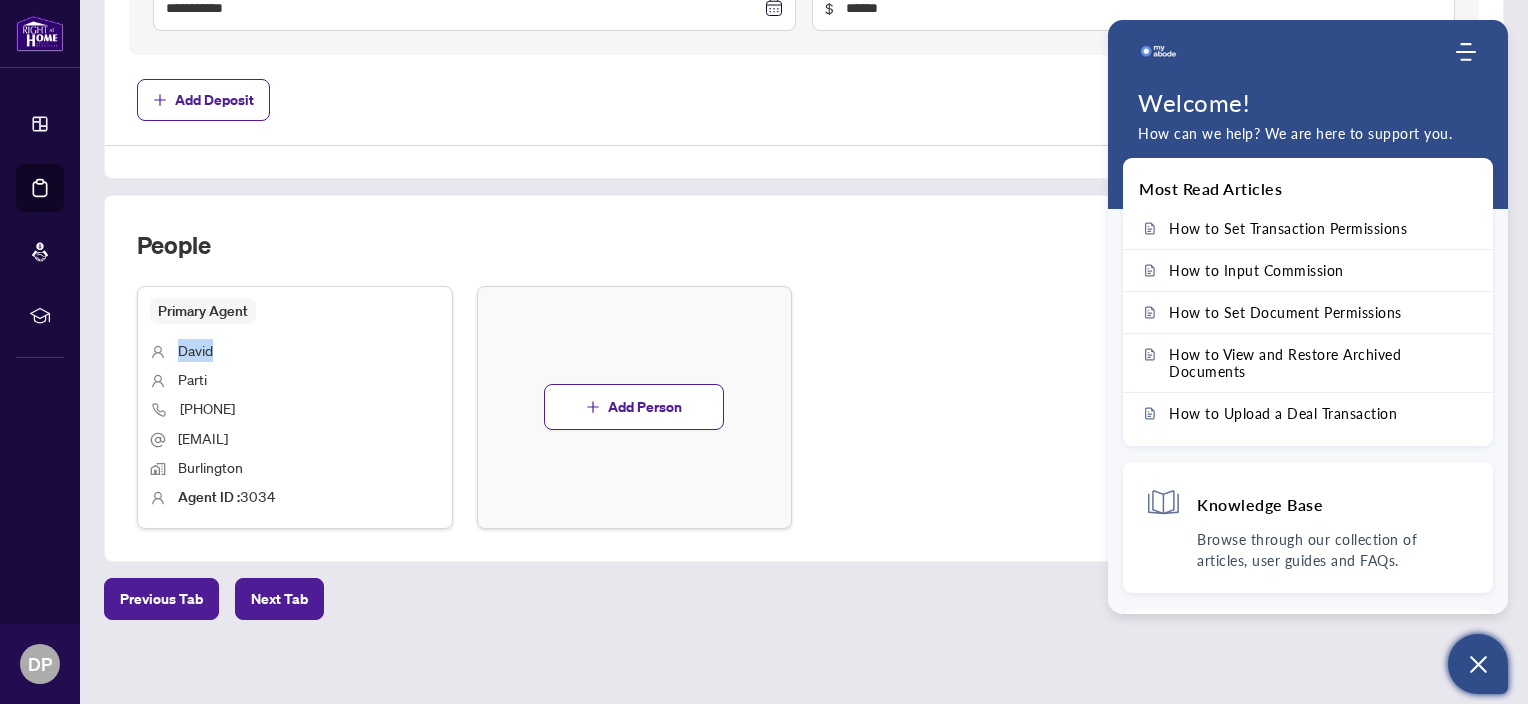 click on "David" at bounding box center [195, 350] 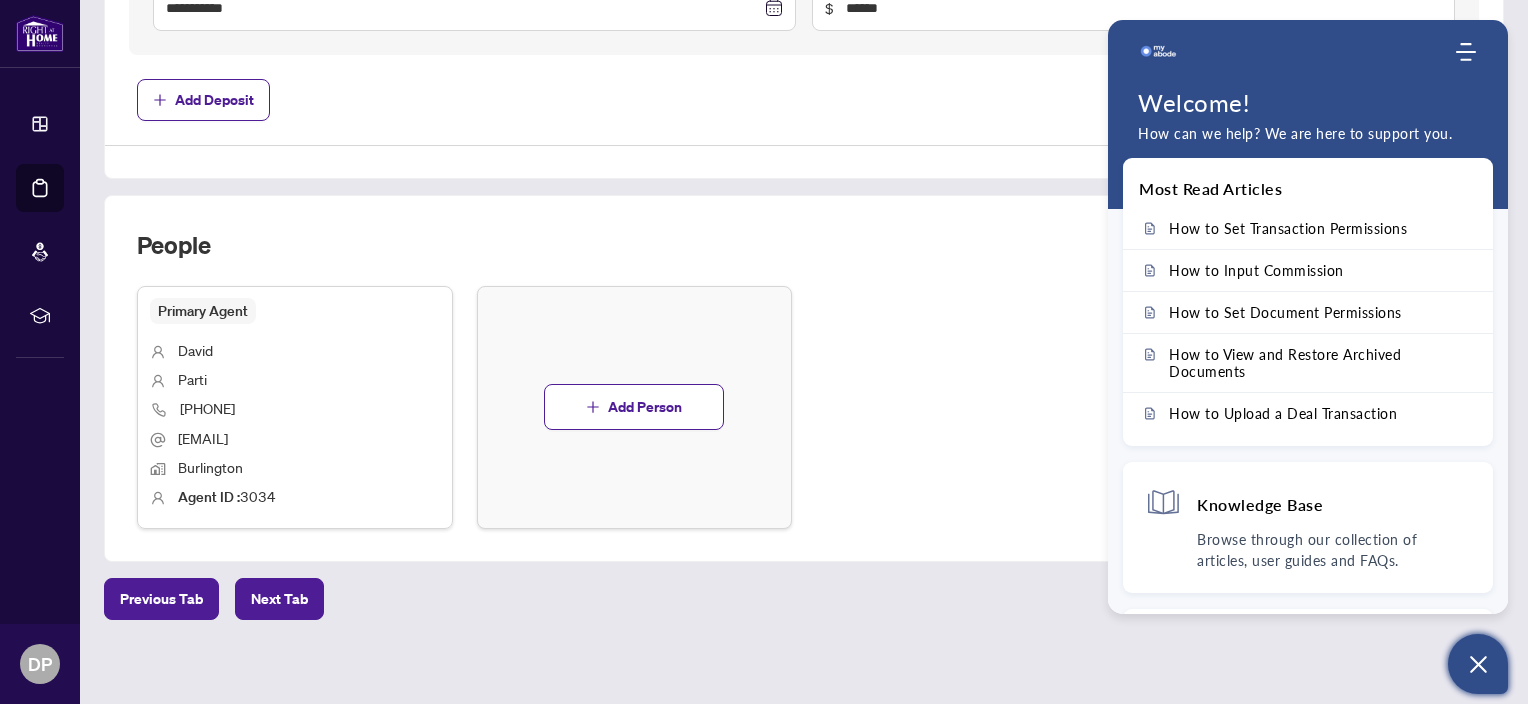 click on "Primary Agent" at bounding box center (203, 311) 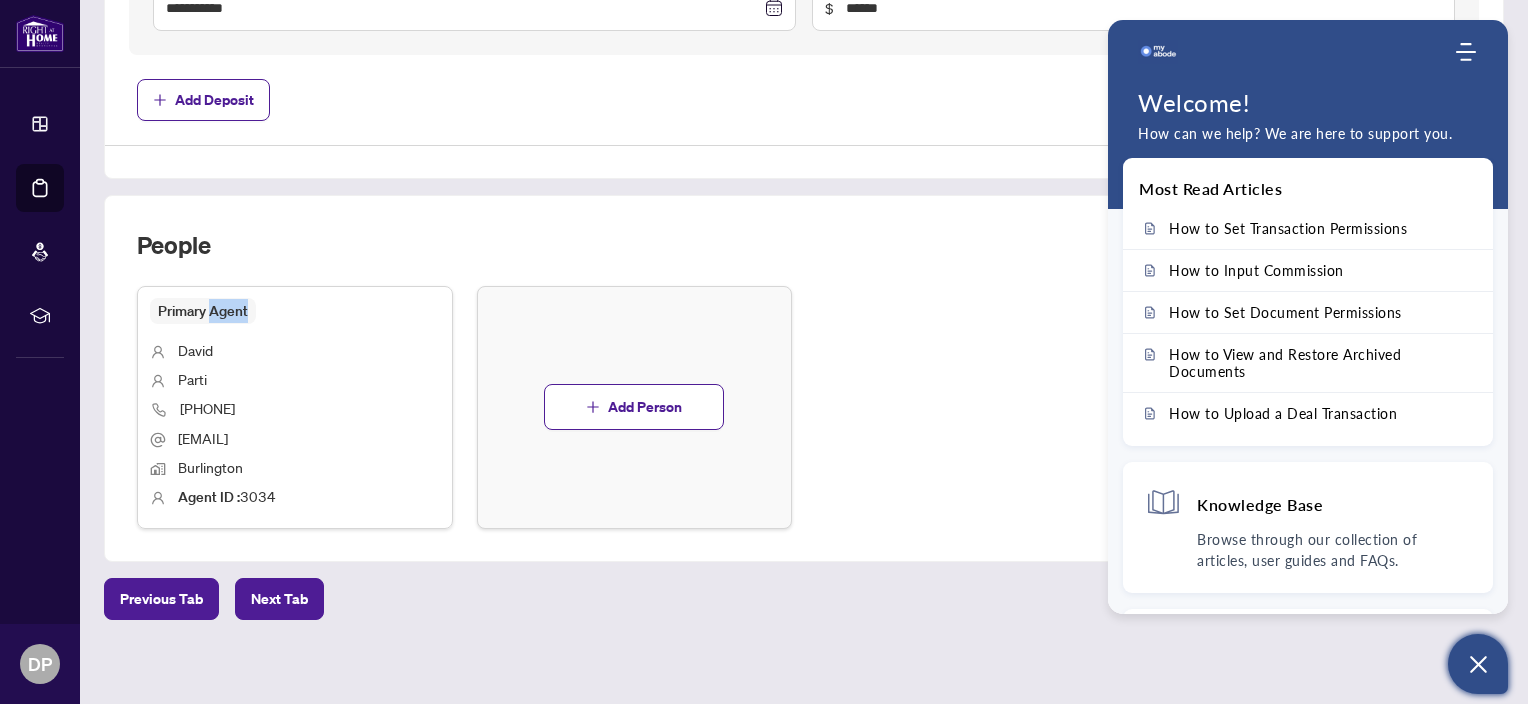 click on "Primary Agent" at bounding box center [203, 311] 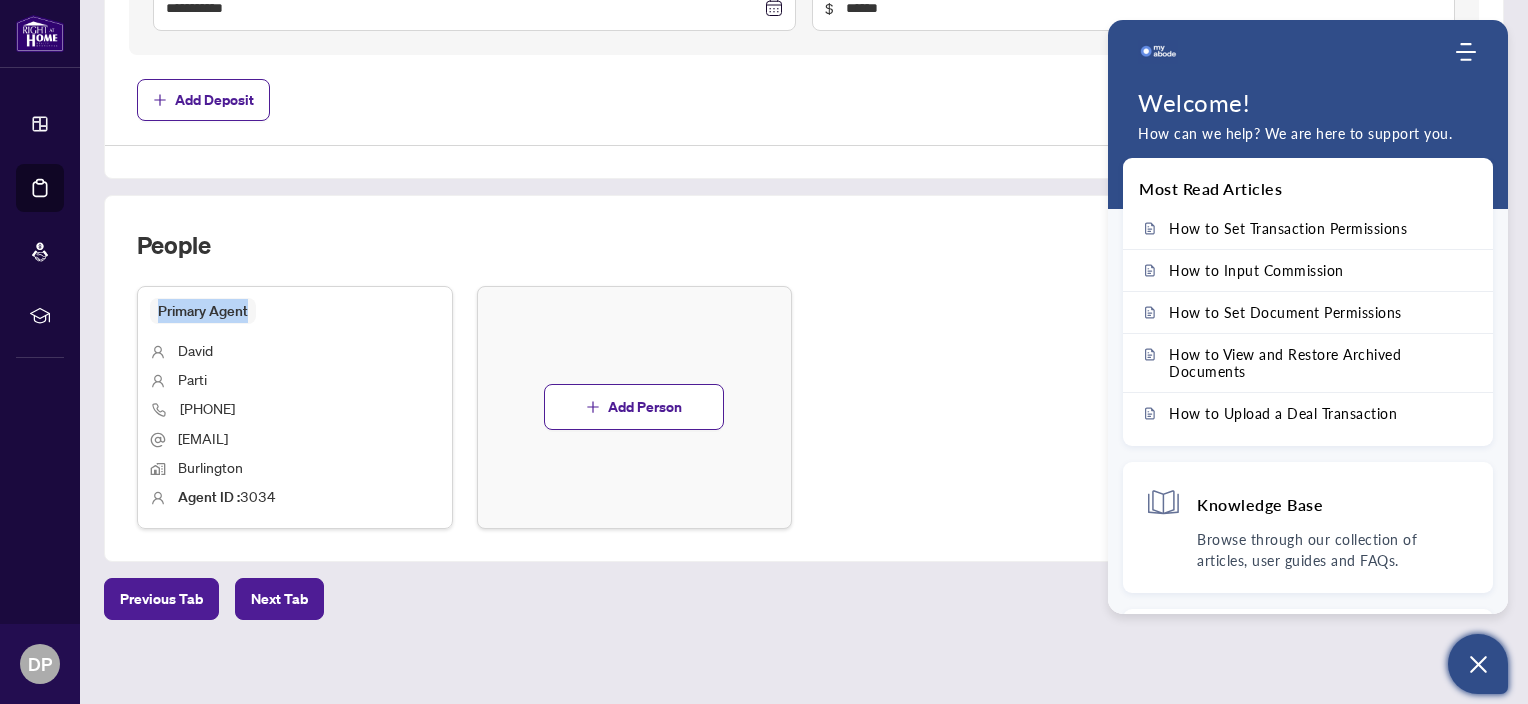 click on "Primary Agent" at bounding box center (203, 311) 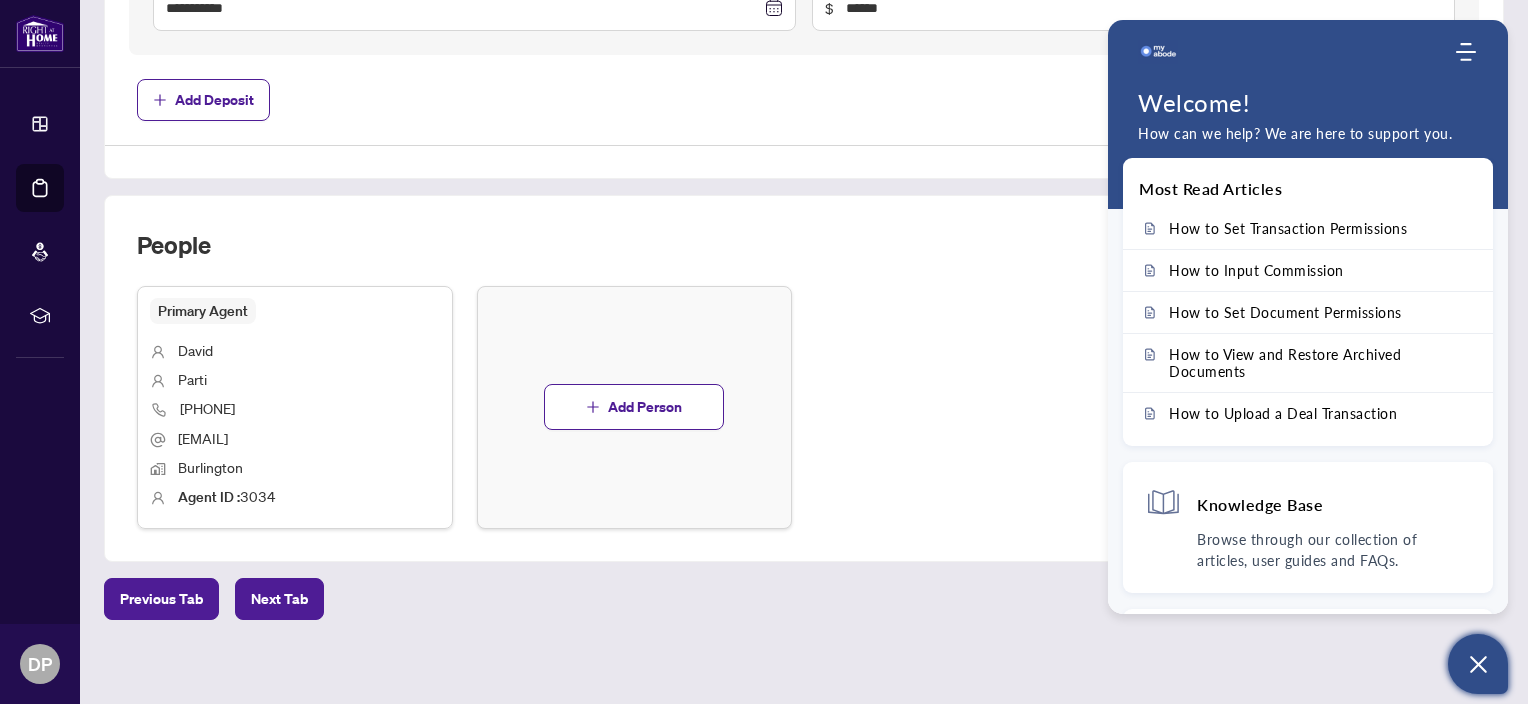 click on "Primary Agent" at bounding box center [295, 311] 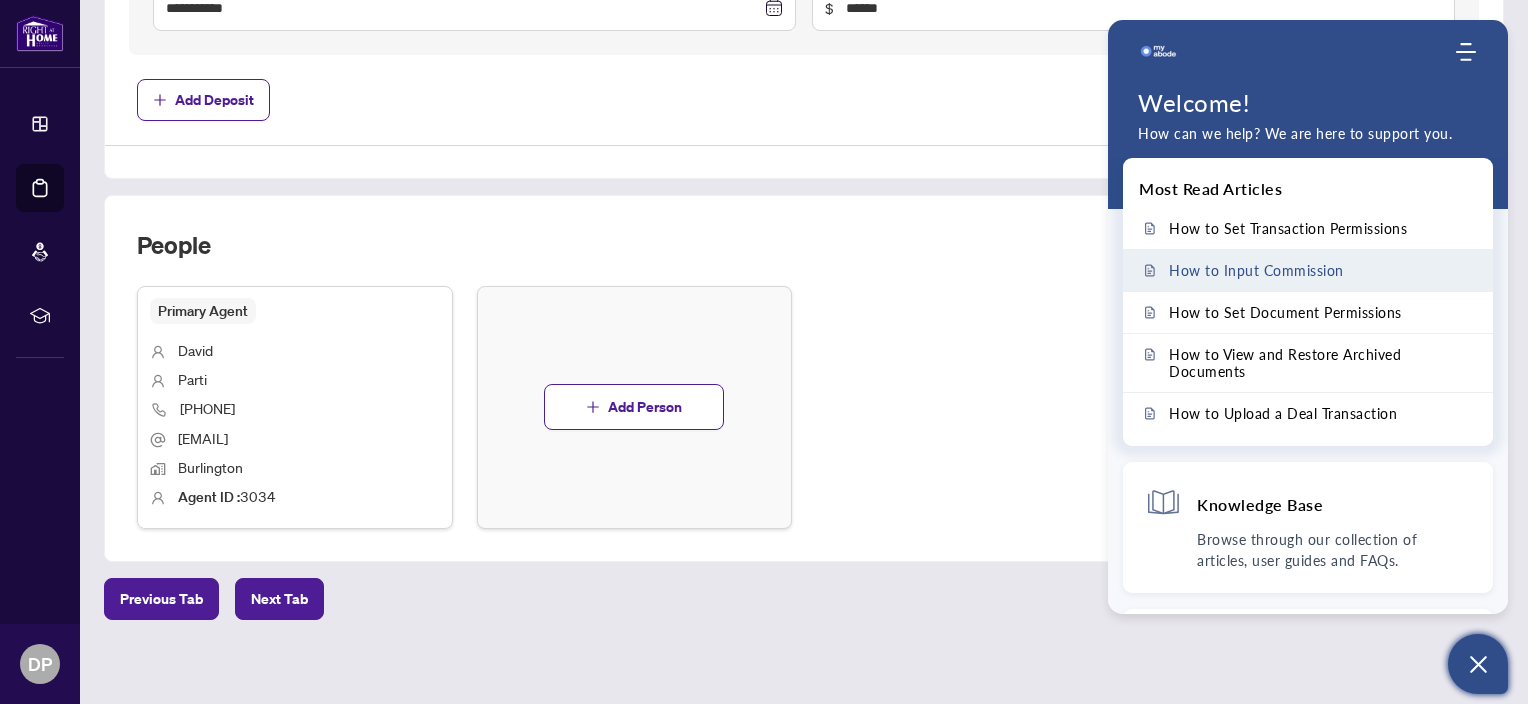 click on "How to Input Commission" at bounding box center (1256, 270) 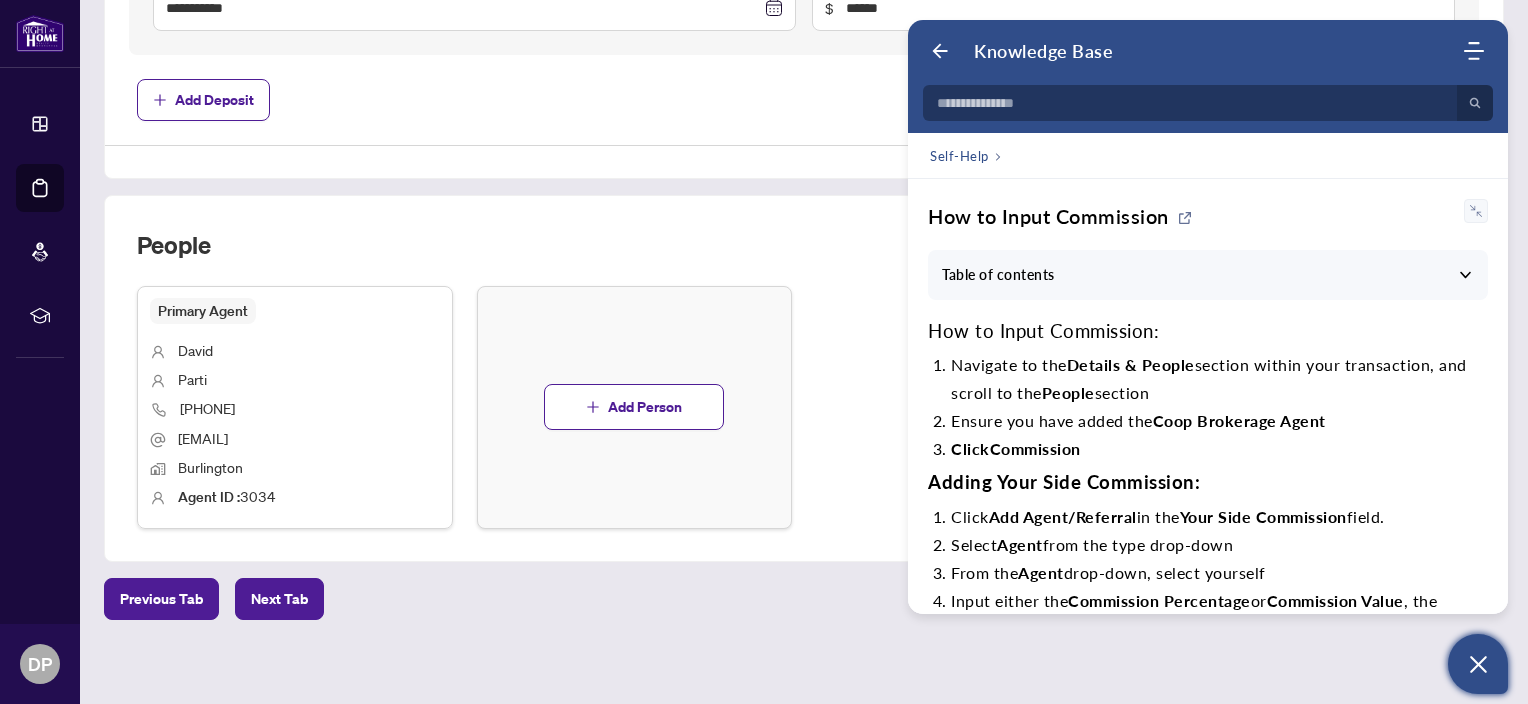 drag, startPoint x: 647, startPoint y: 392, endPoint x: 696, endPoint y: 301, distance: 103.35376 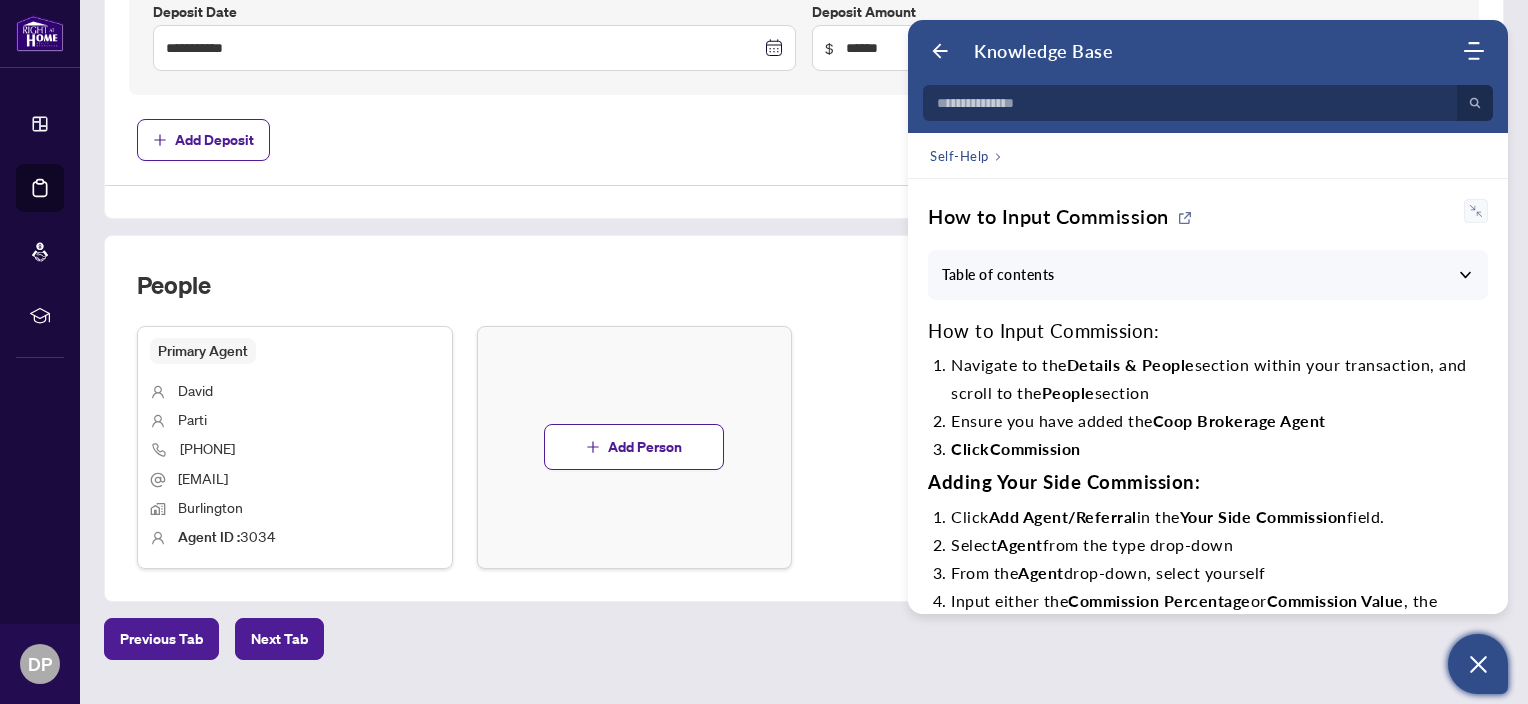 scroll, scrollTop: 1185, scrollLeft: 0, axis: vertical 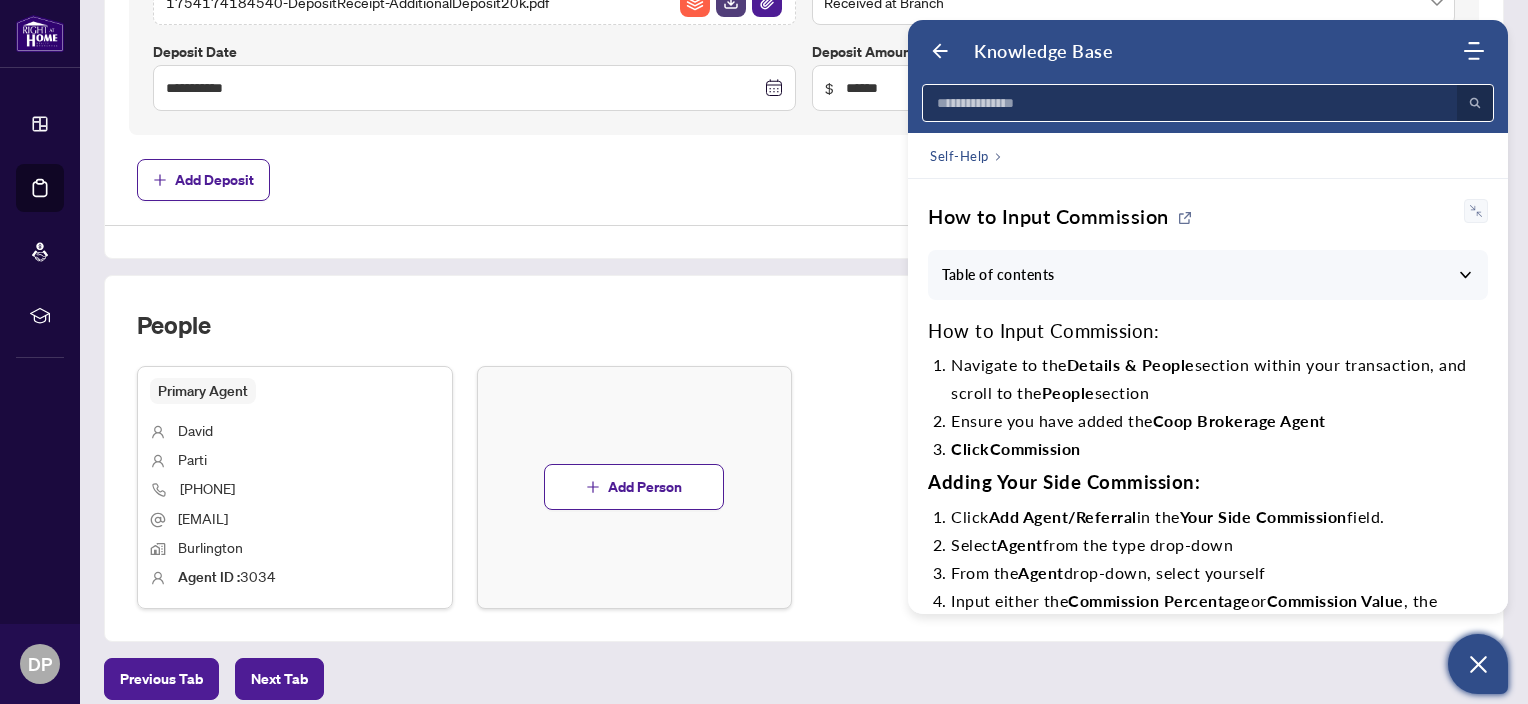 click at bounding box center [1184, 103] 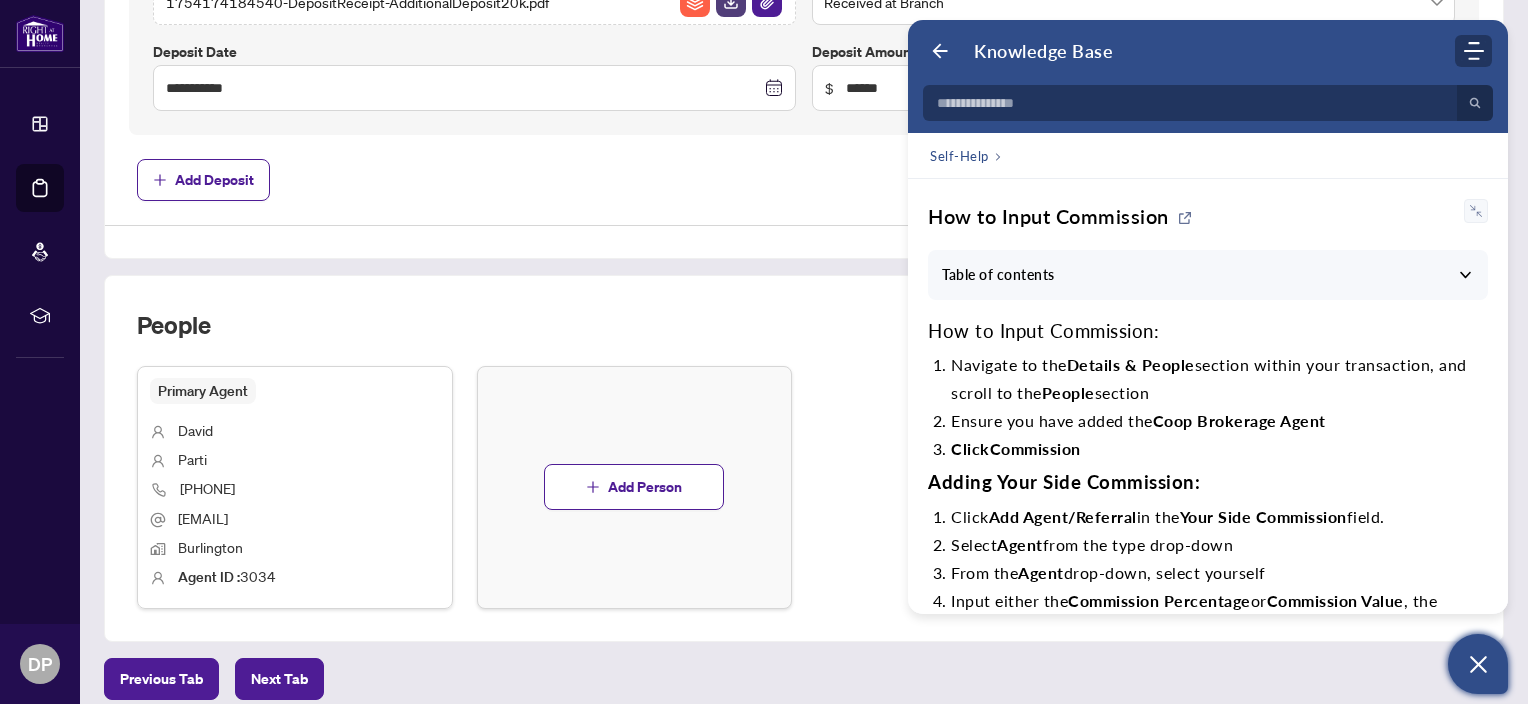 click 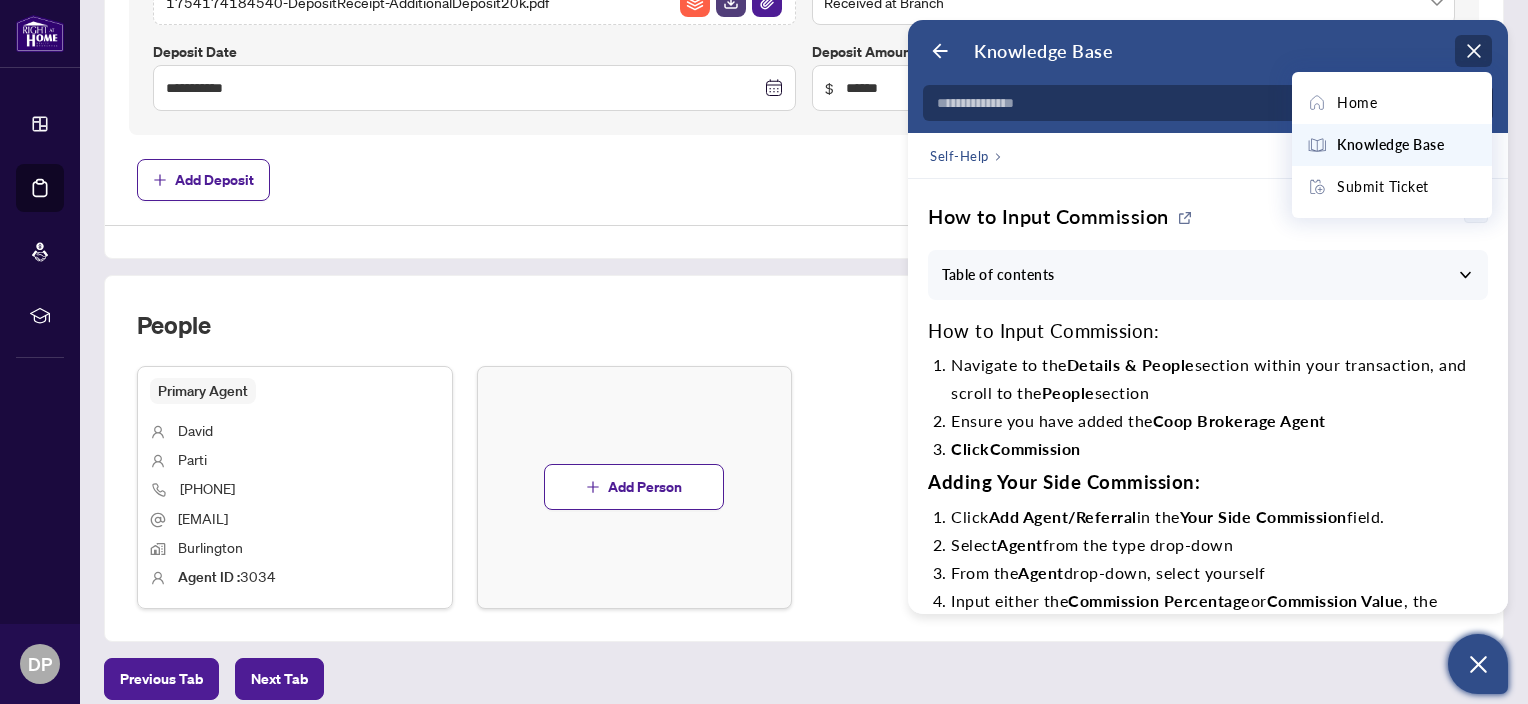 click on "Knowledge Base" at bounding box center (1390, 145) 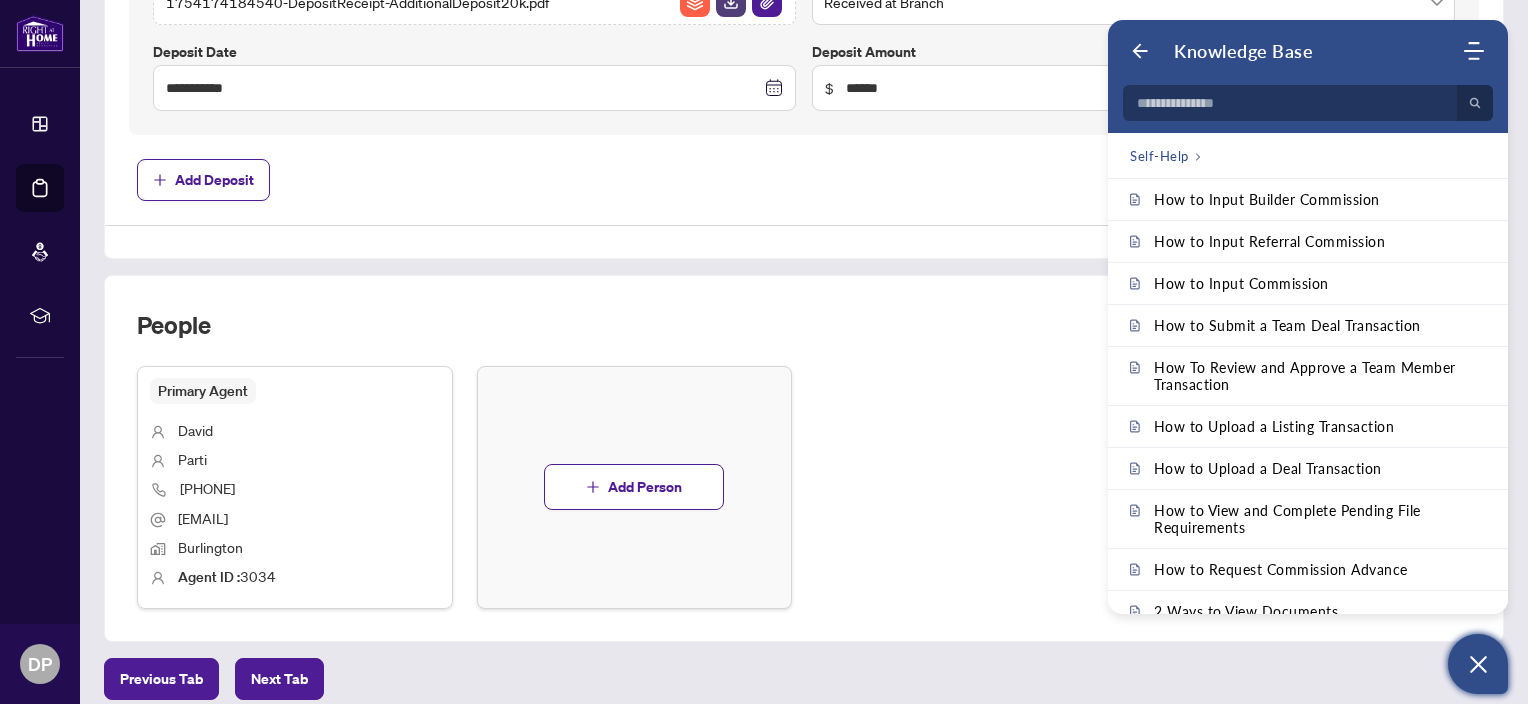 click 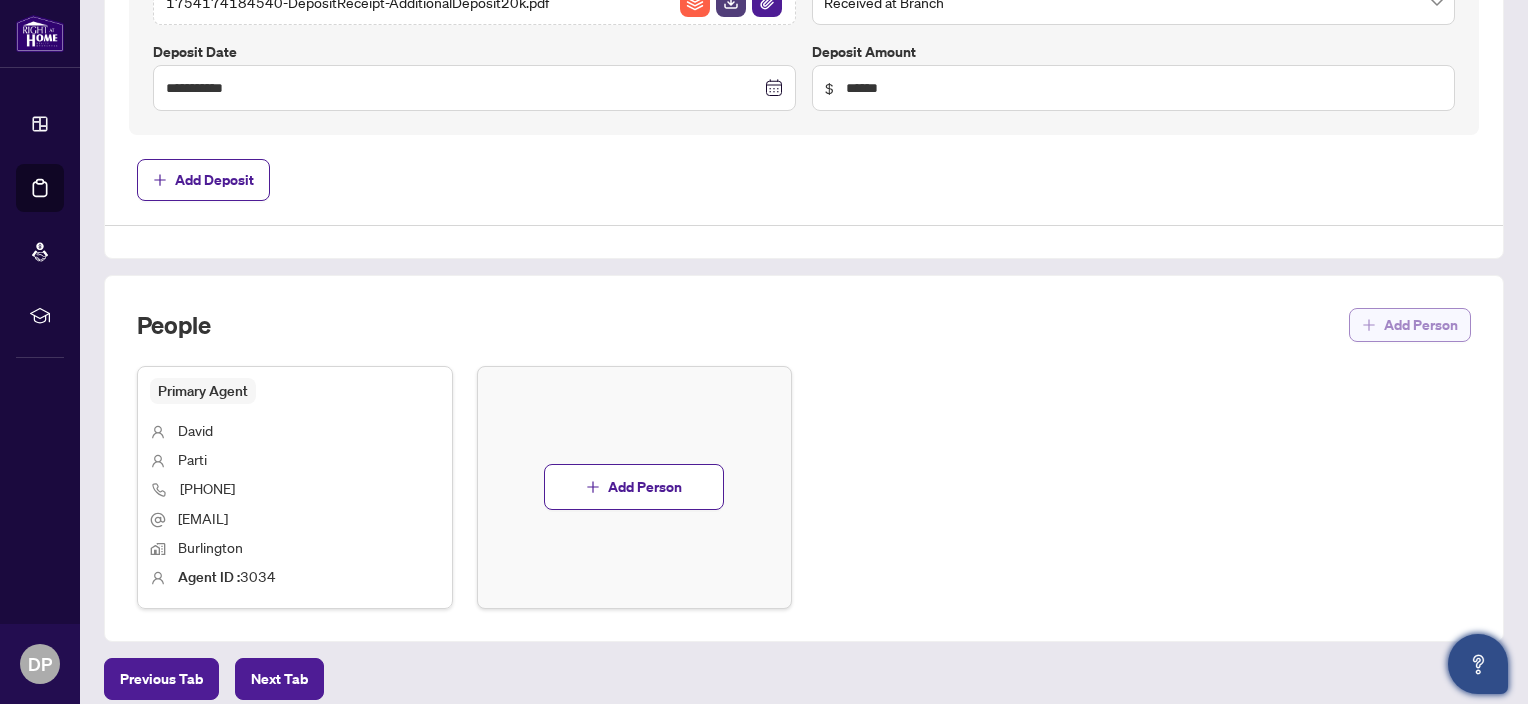click on "Add Person" at bounding box center (1421, 325) 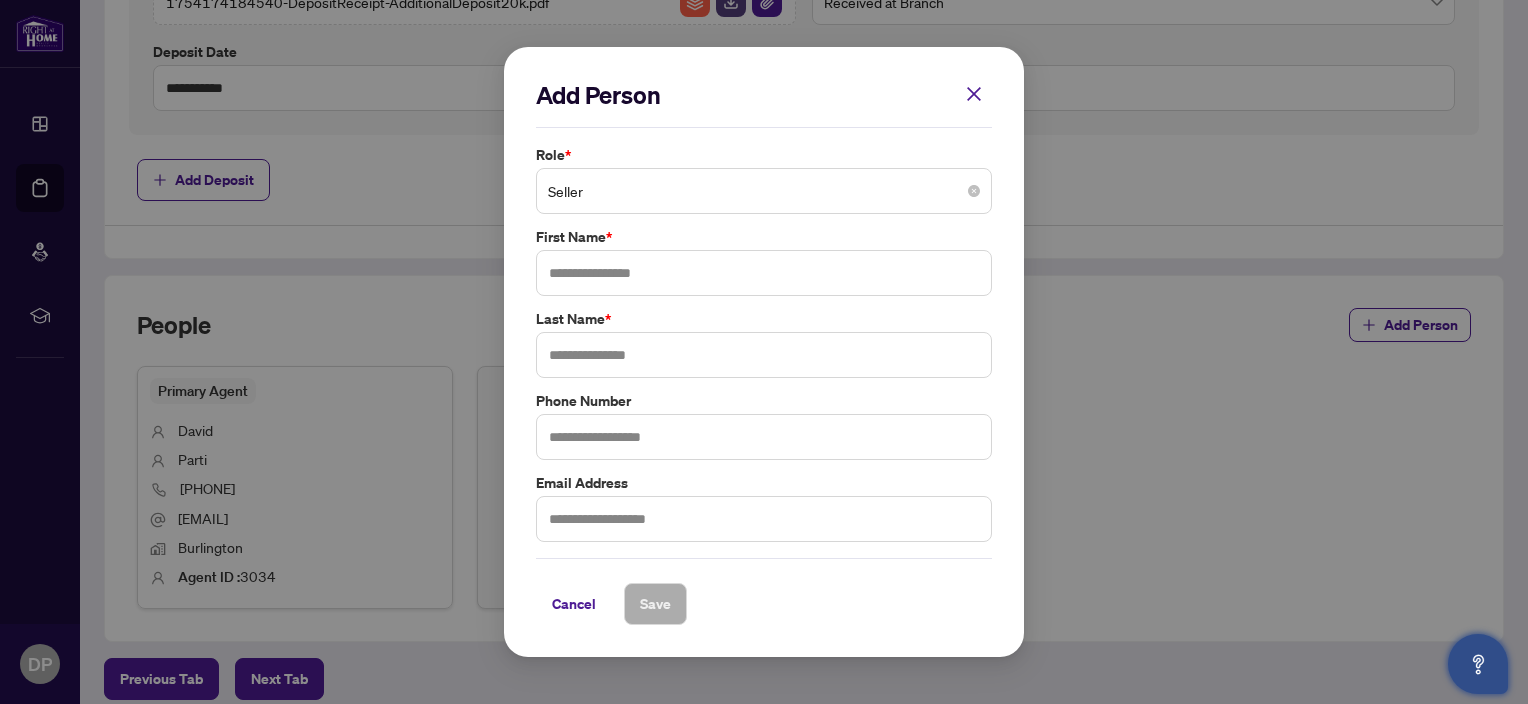 click on "Seller" at bounding box center [764, 191] 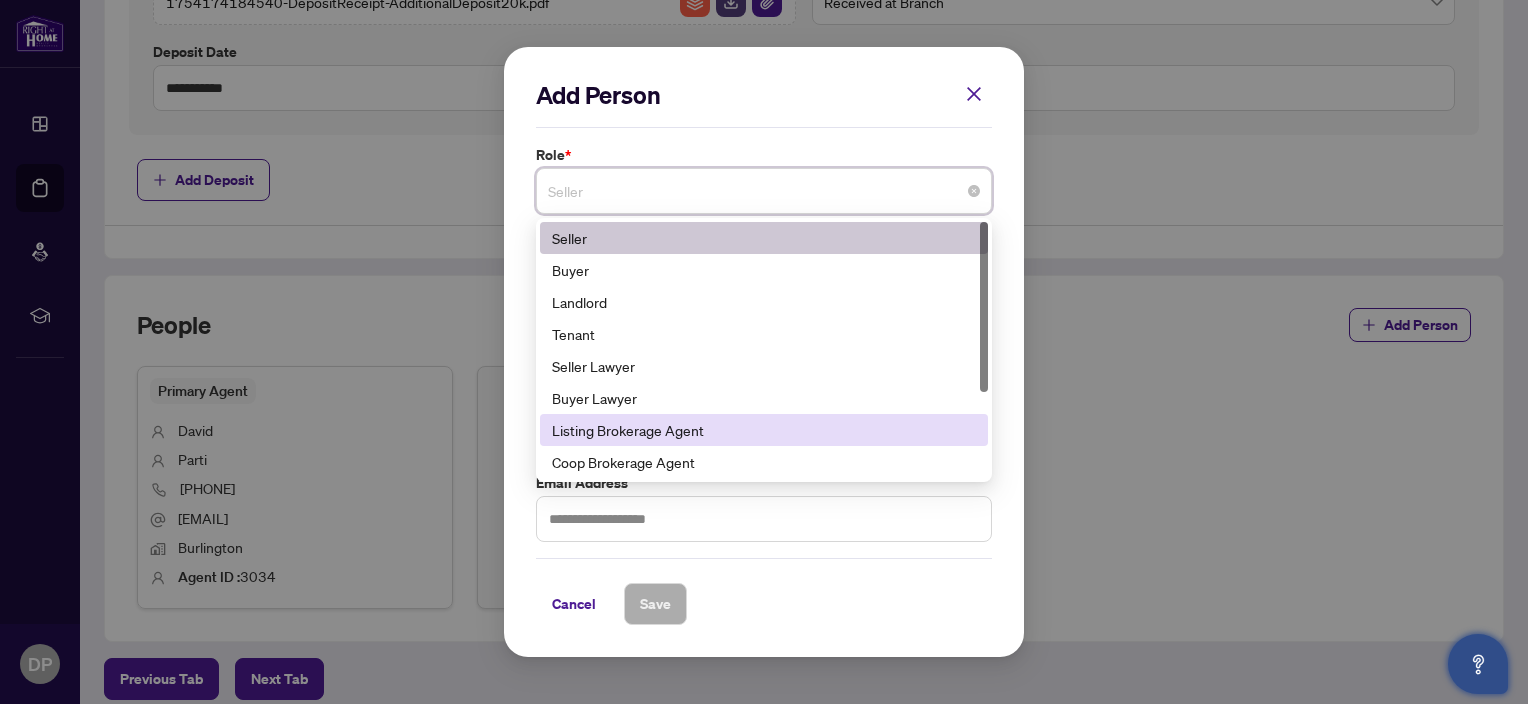 click on "Listing Brokerage Agent" at bounding box center (764, 430) 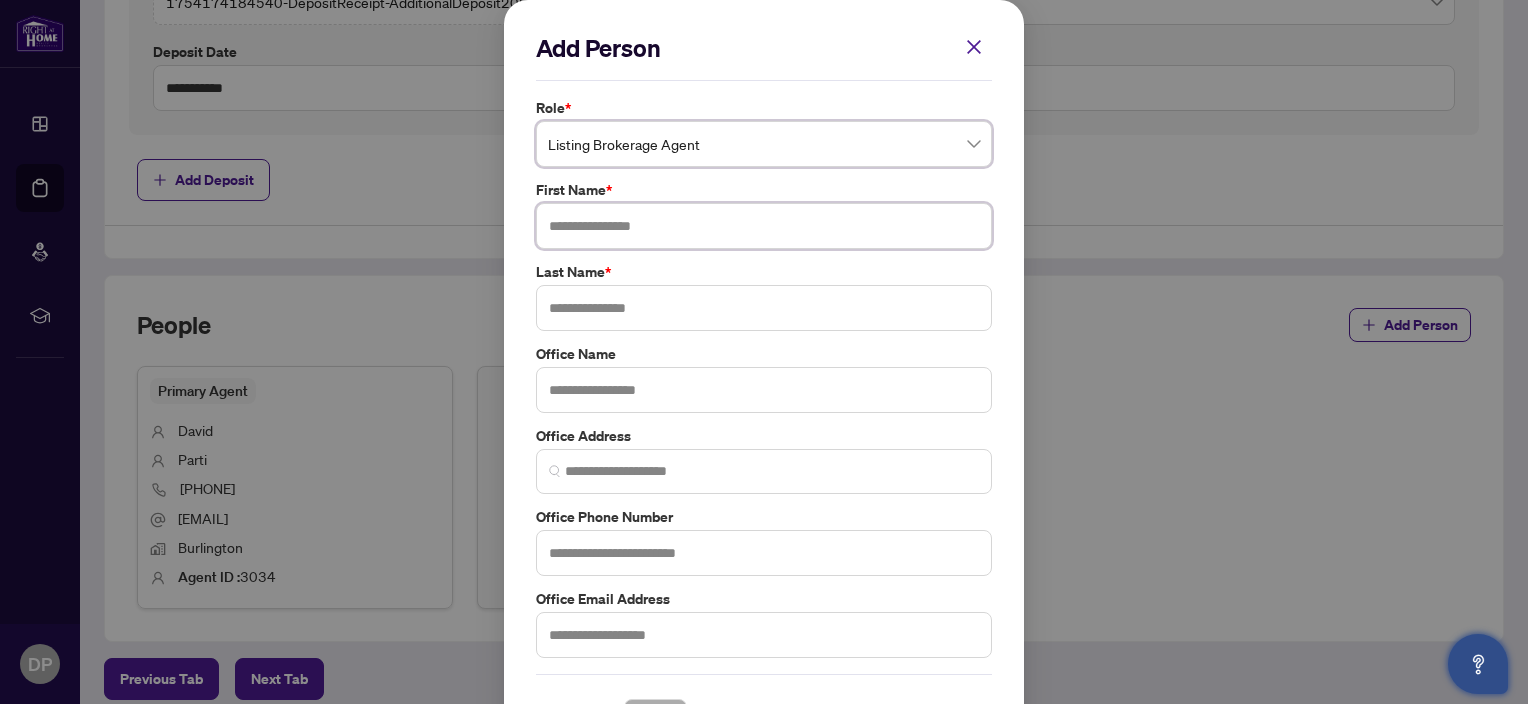 click at bounding box center [764, 226] 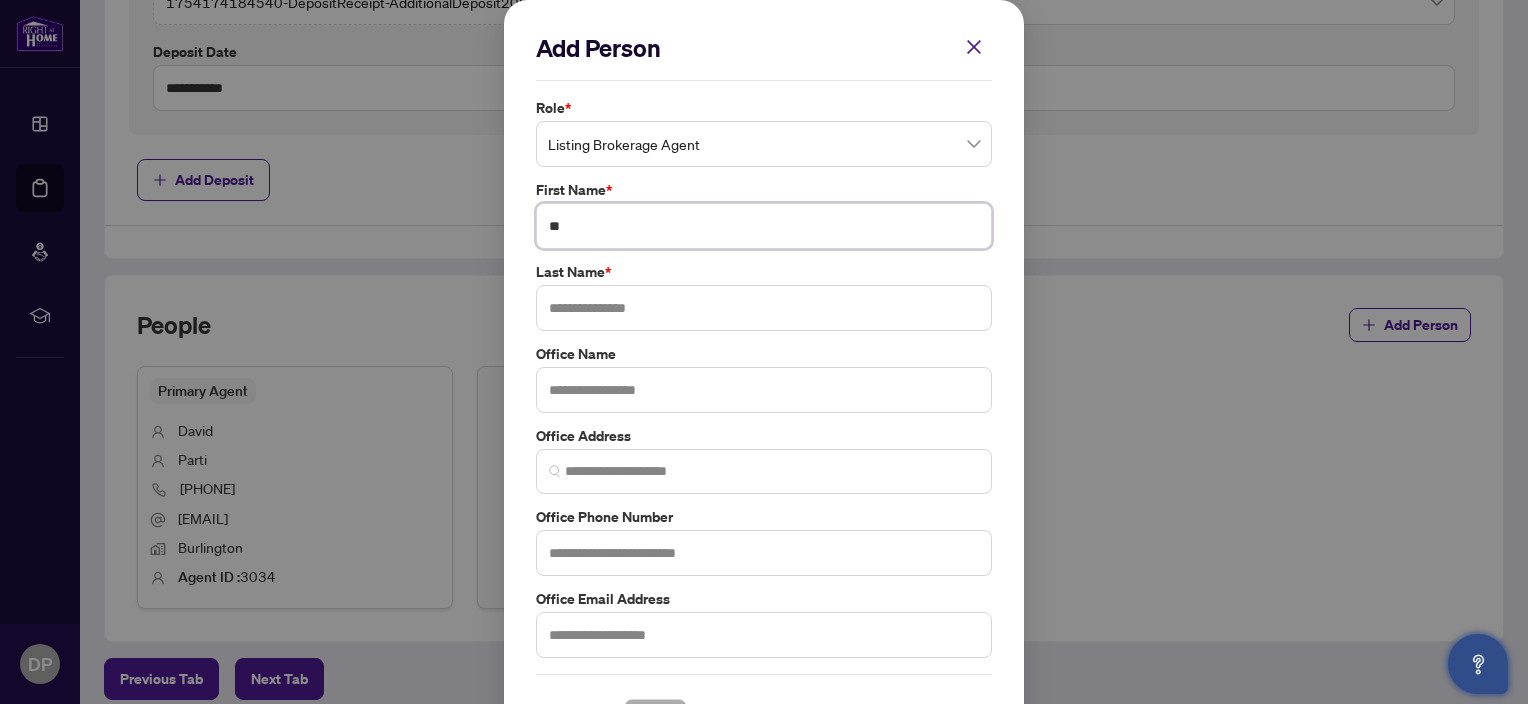 type on "*" 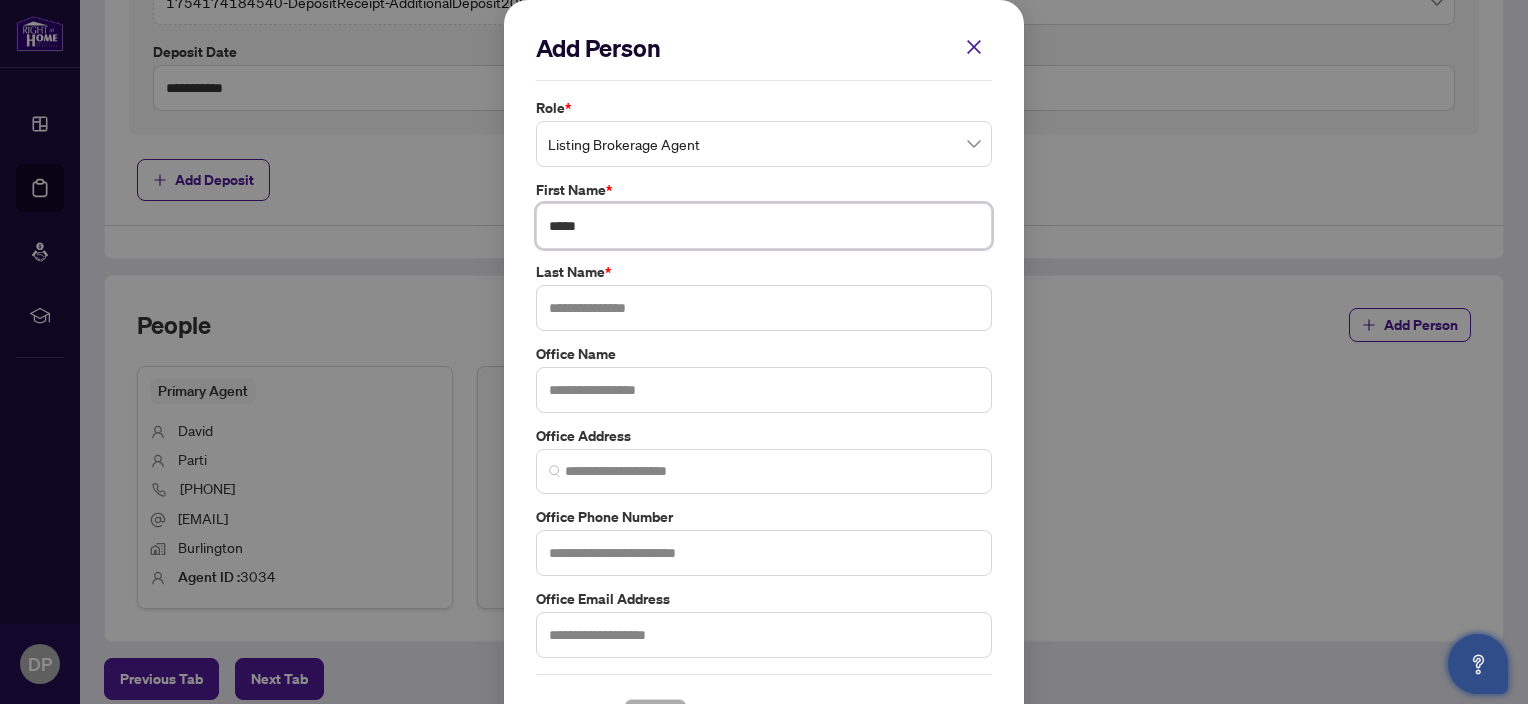 type on "*****" 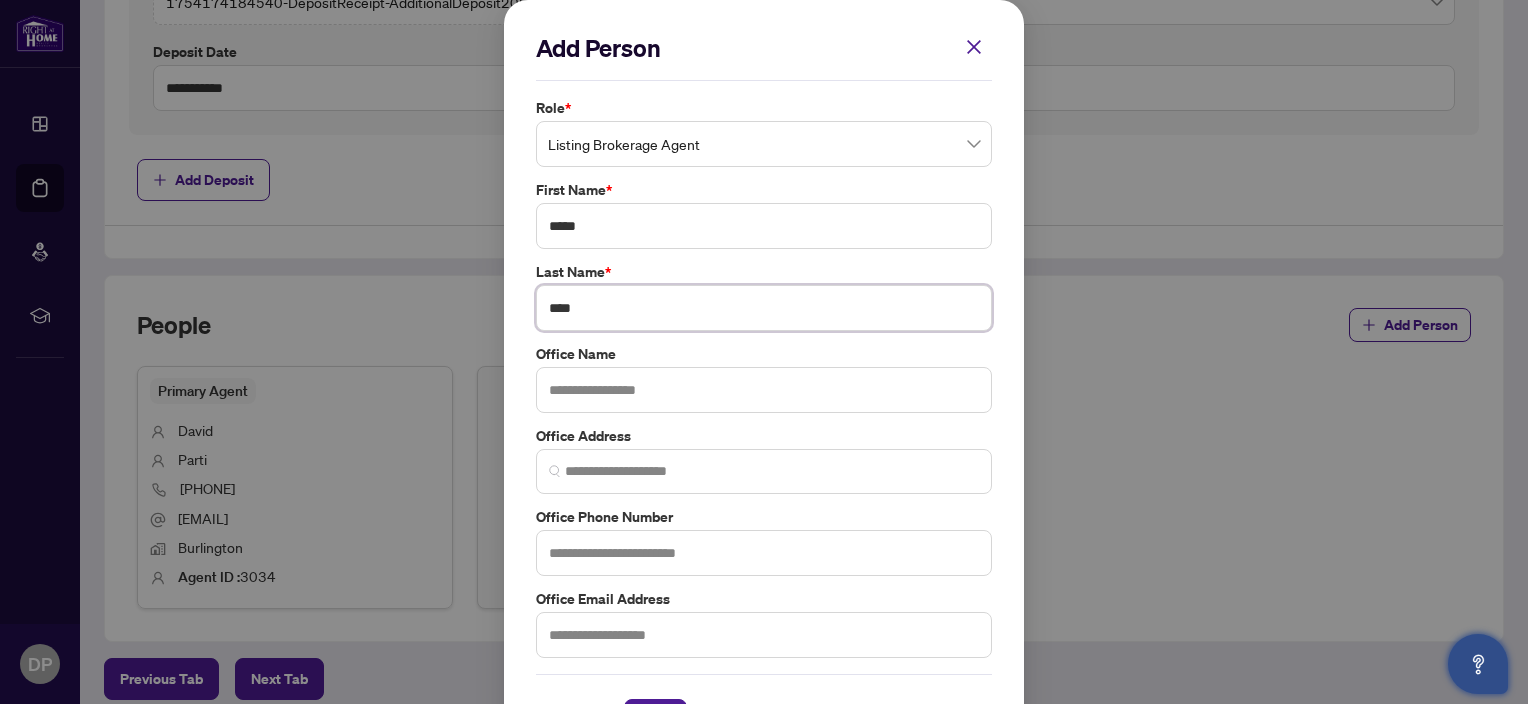 type on "****" 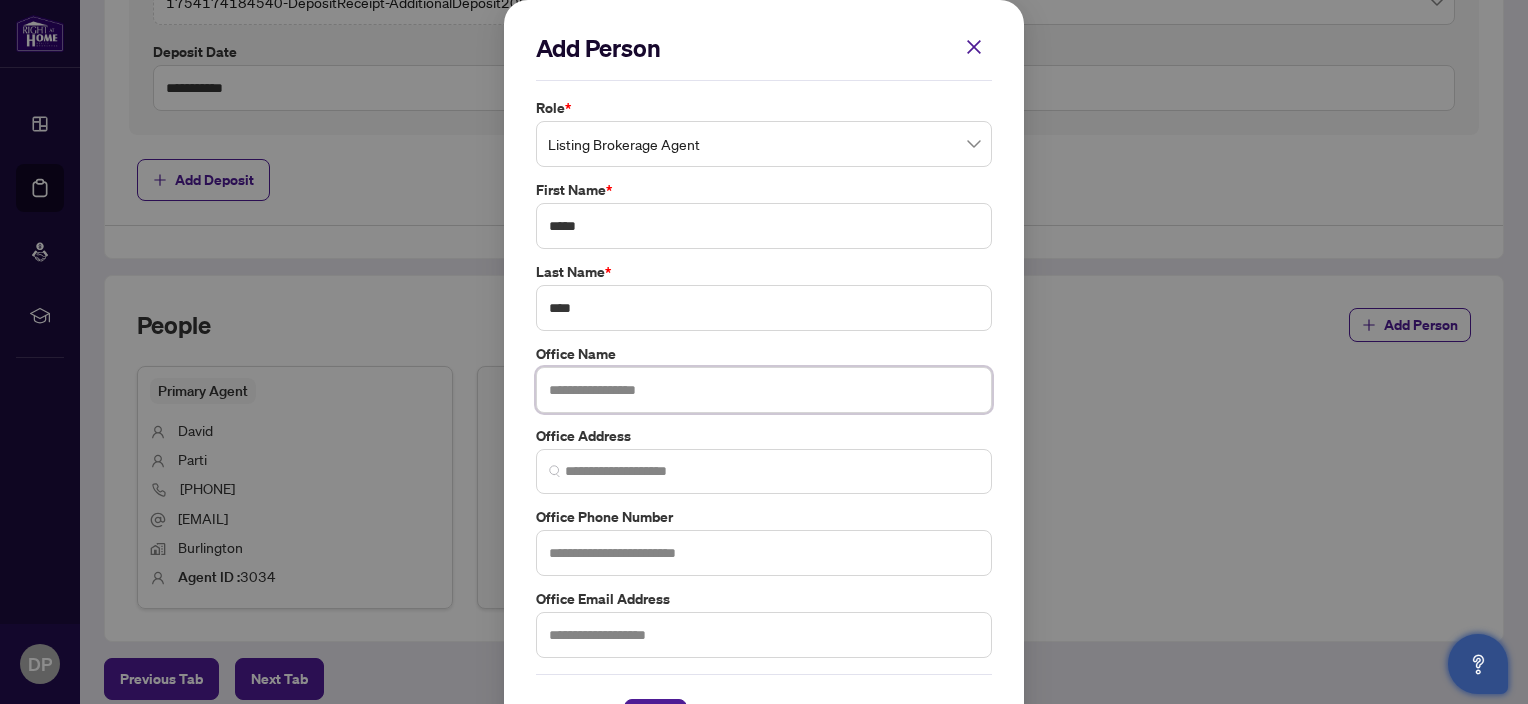 click at bounding box center [764, 390] 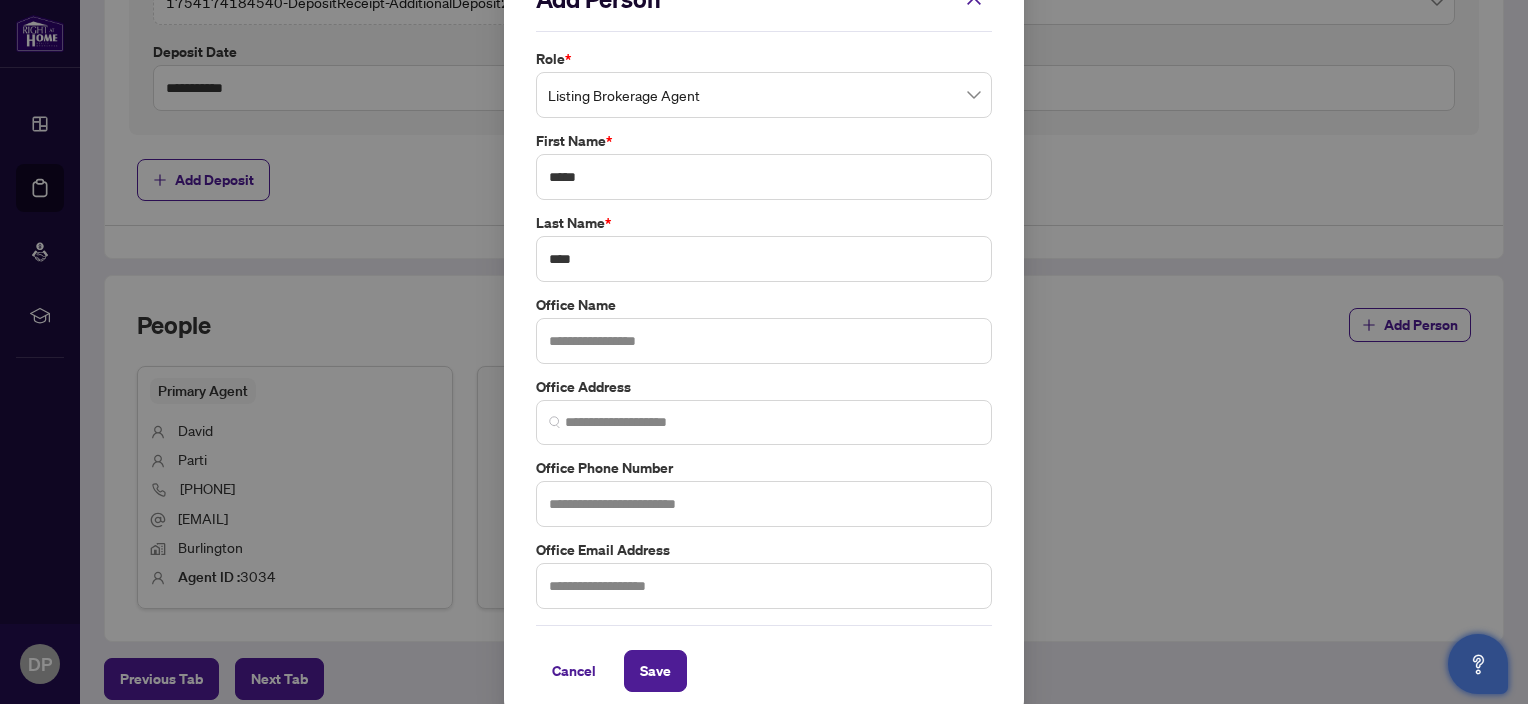 scroll, scrollTop: 50, scrollLeft: 0, axis: vertical 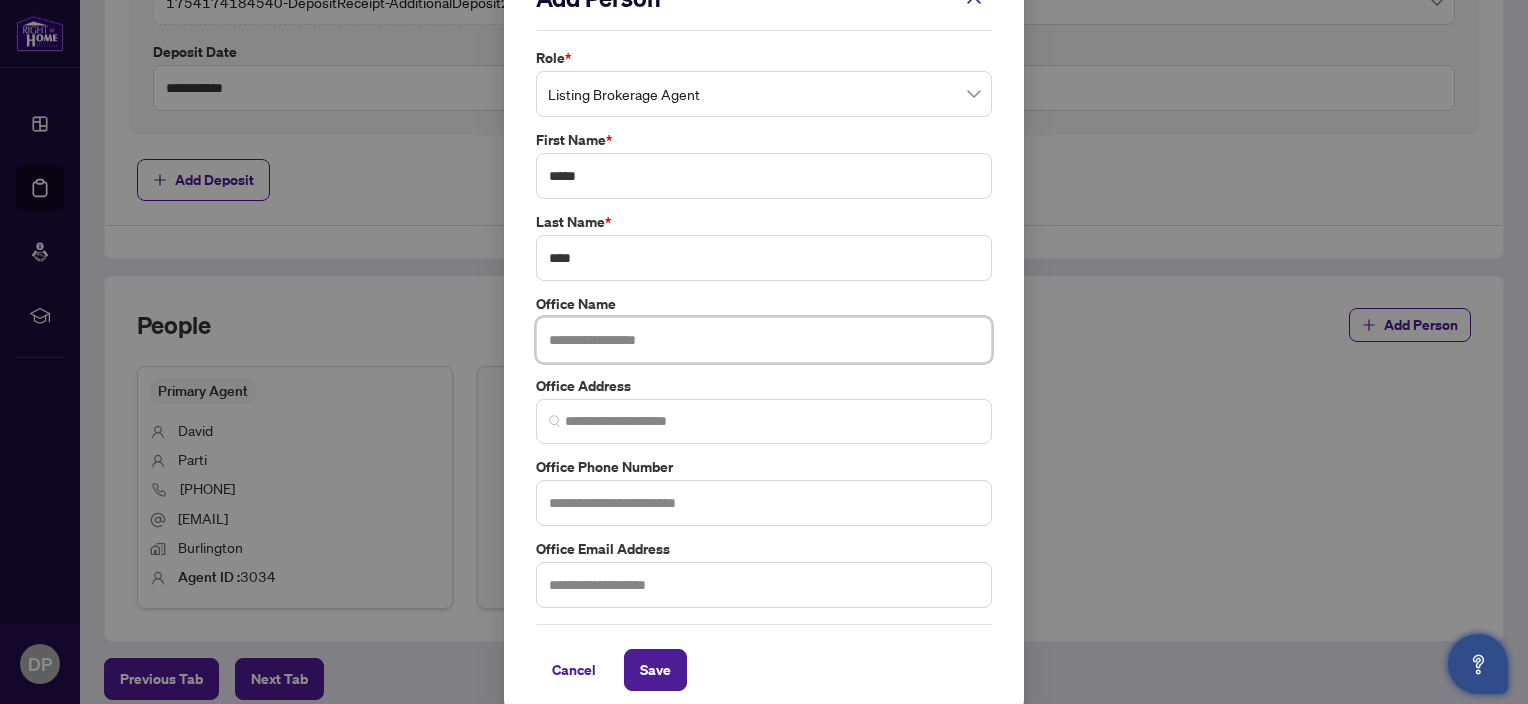 click at bounding box center (764, 340) 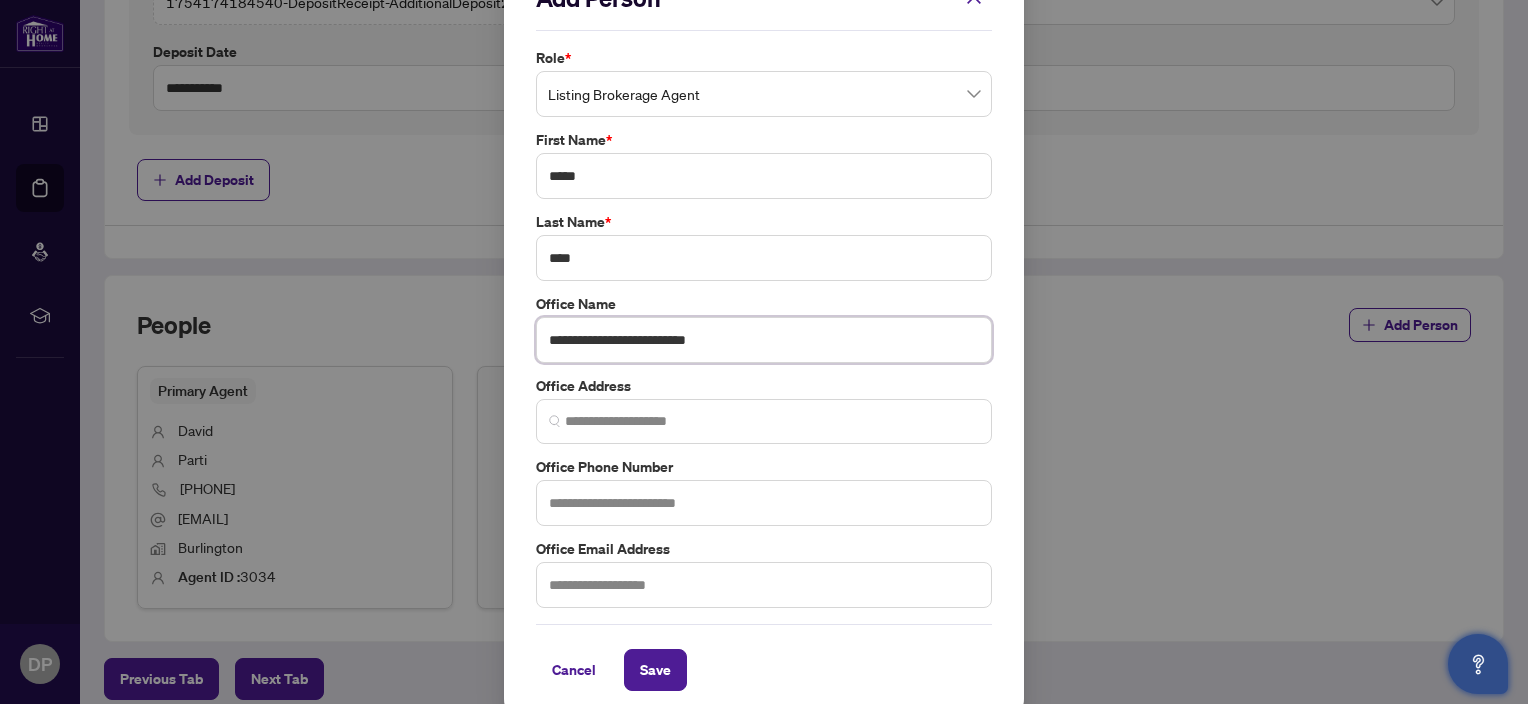 type on "**********" 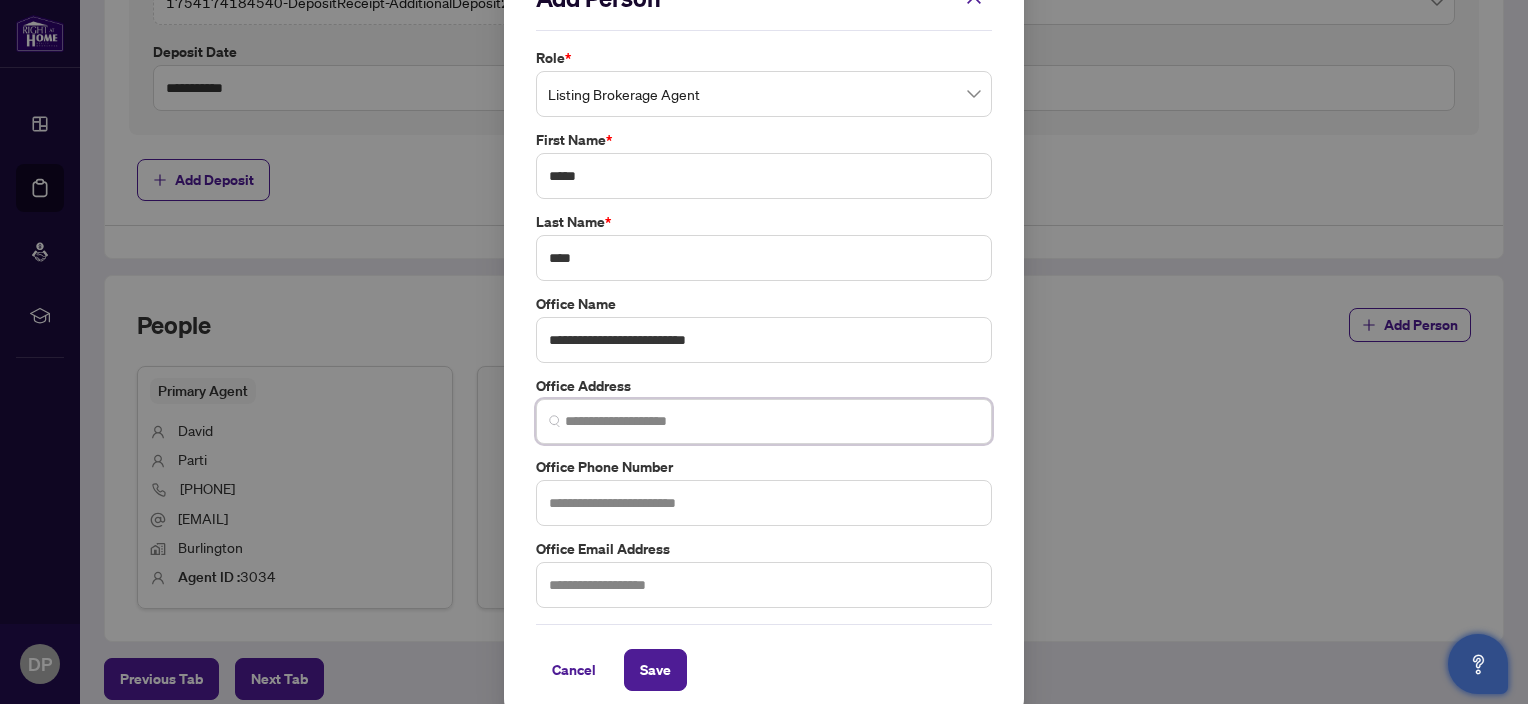 click at bounding box center [772, 421] 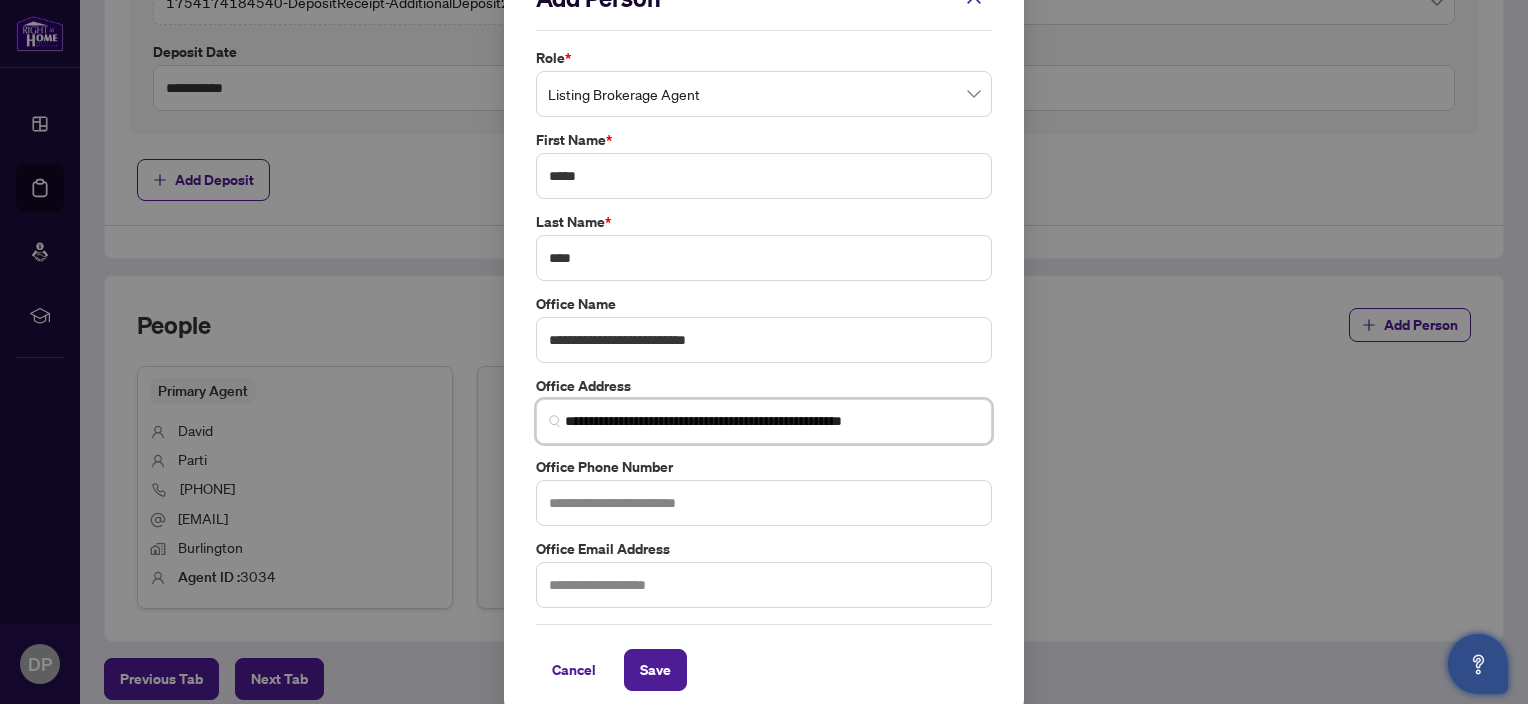 type on "**********" 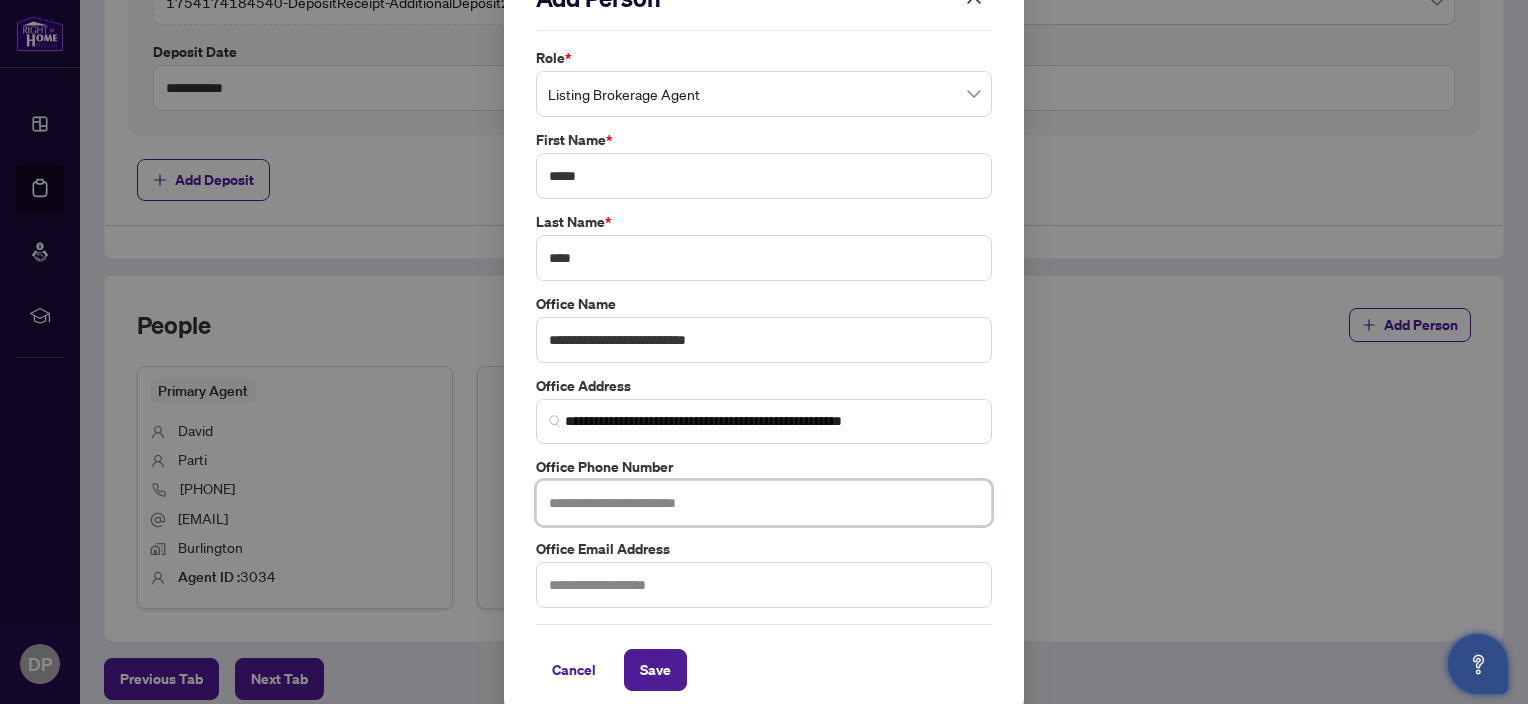 click at bounding box center [764, 503] 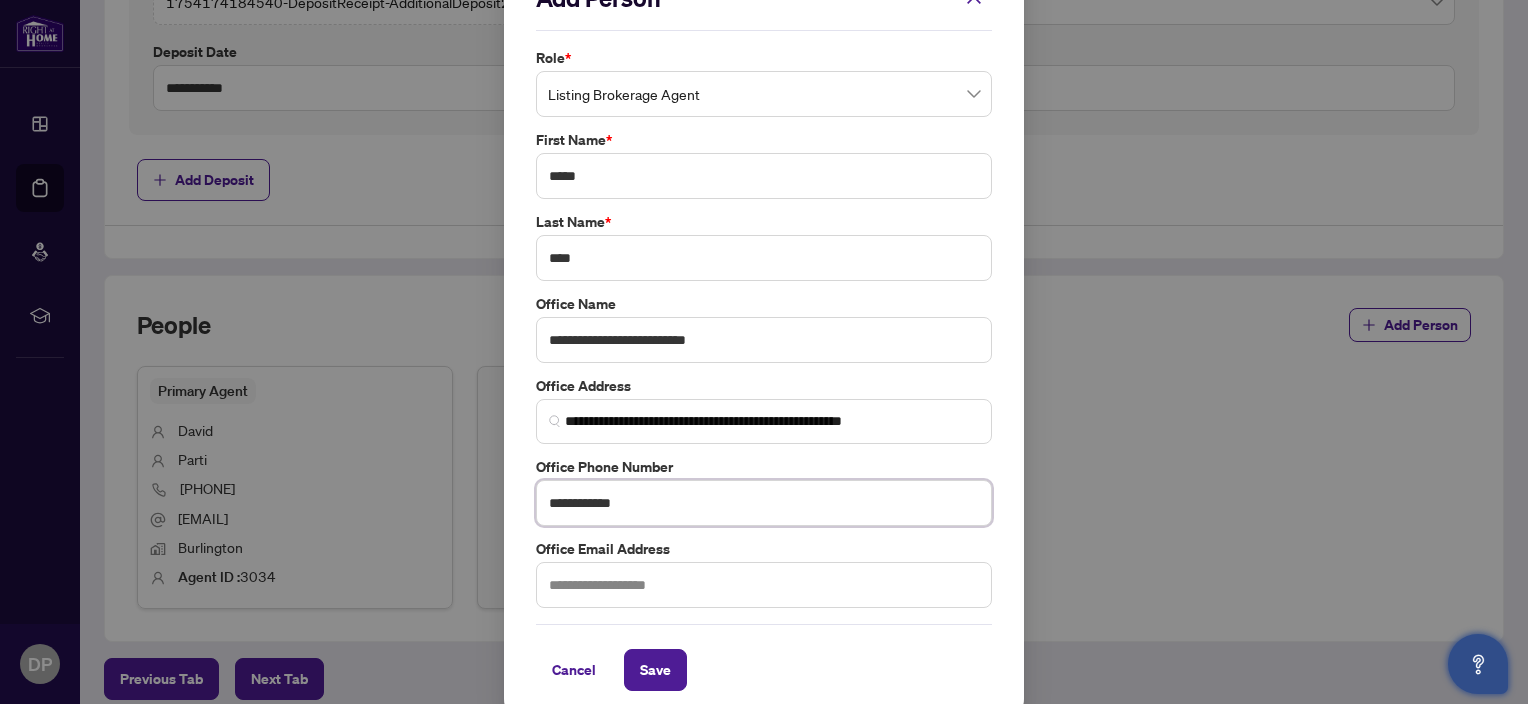 type on "**********" 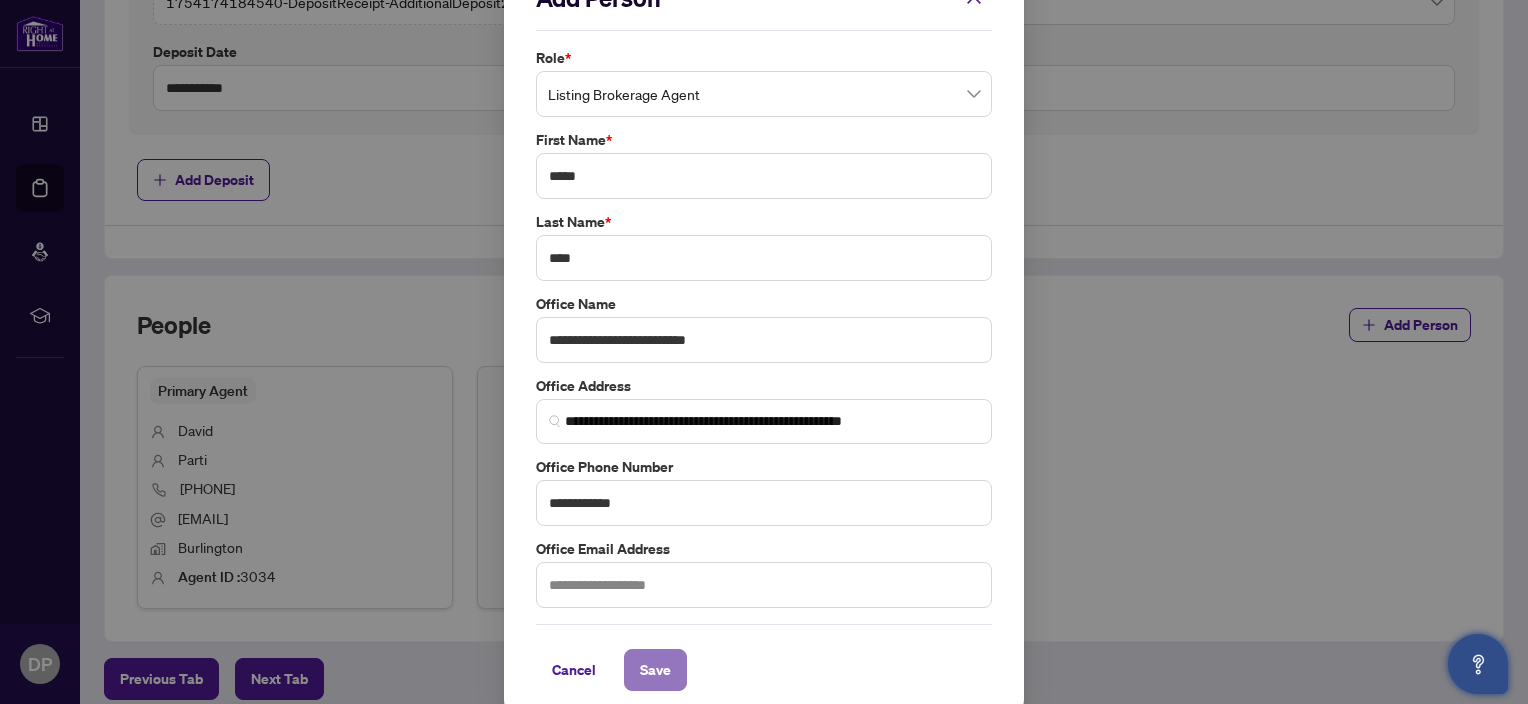 click on "Save" at bounding box center [655, 670] 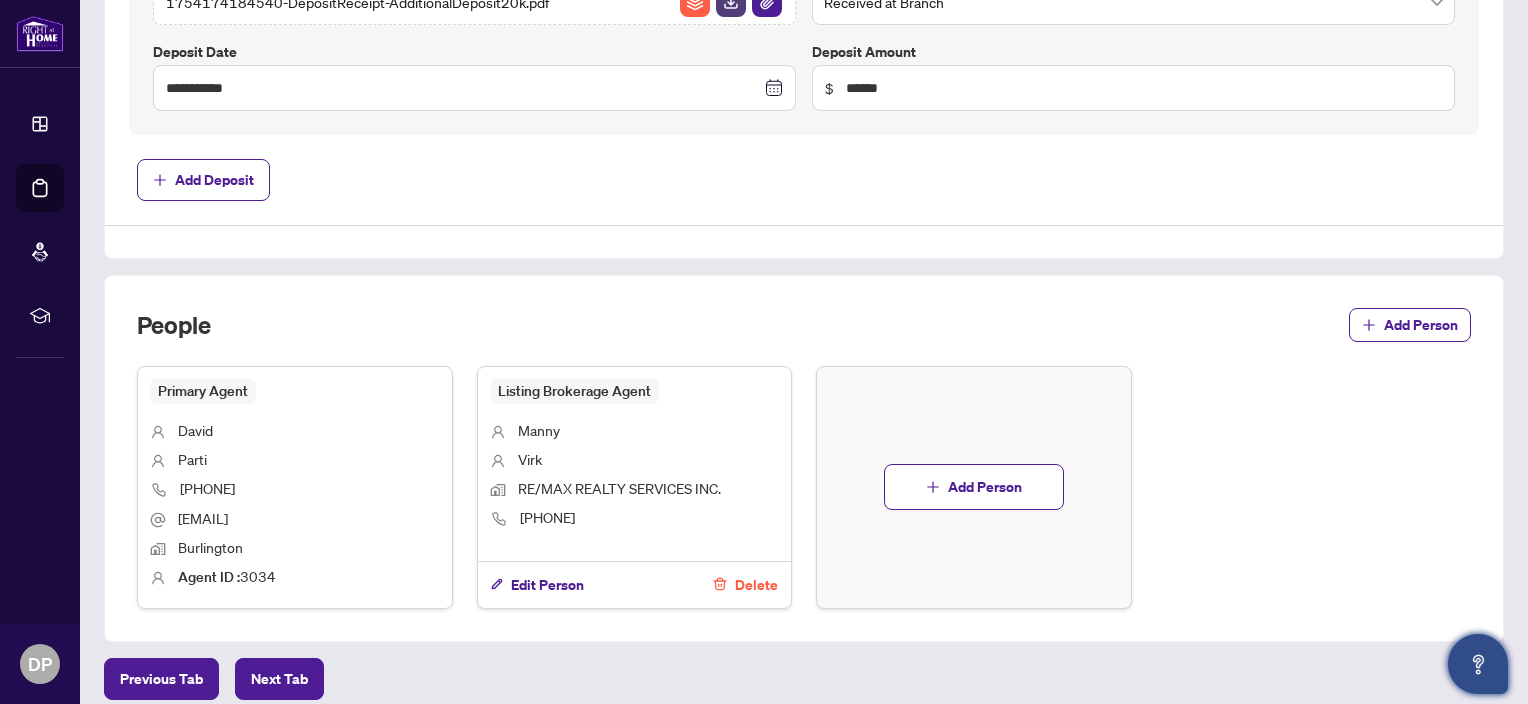 click on "Primary Agent" at bounding box center (203, 391) 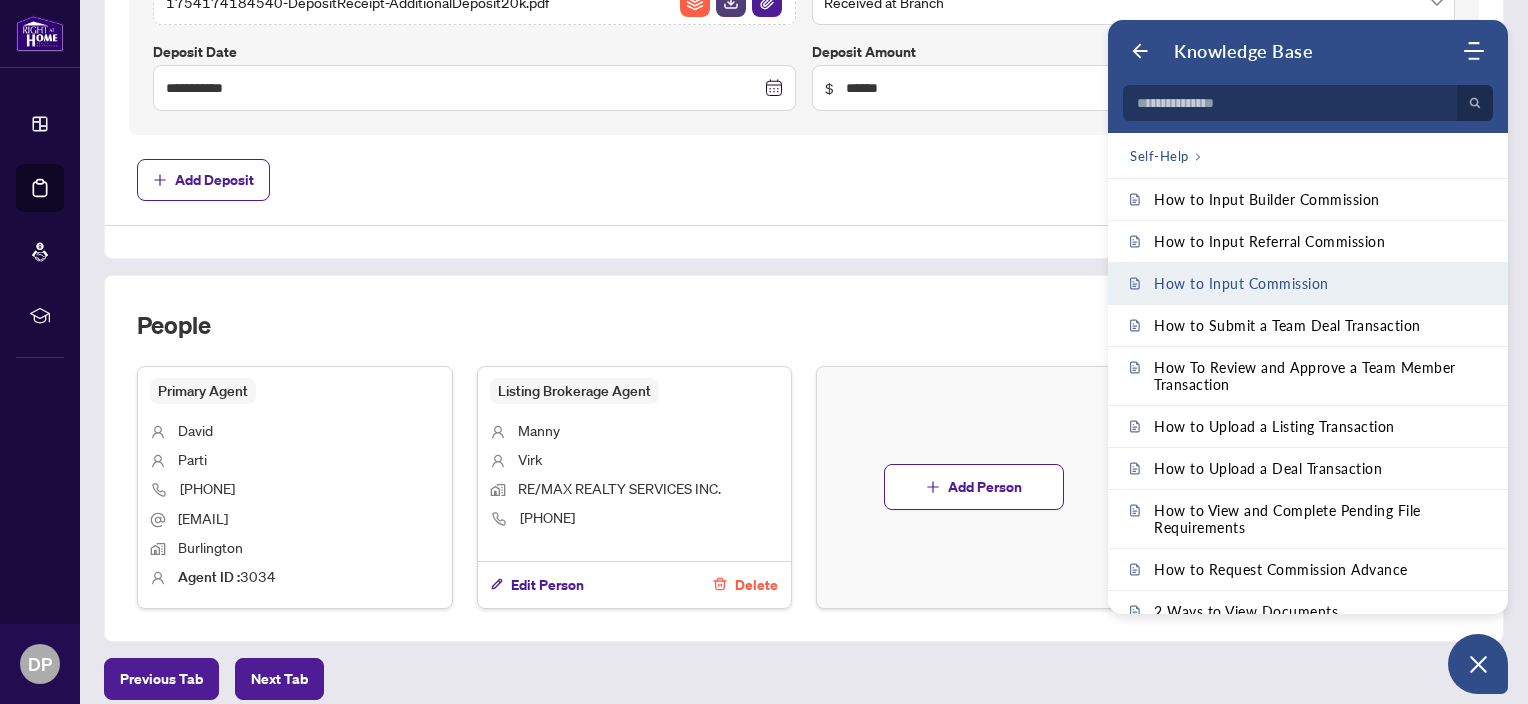 click on "How to Input Commission" at bounding box center (1241, 283) 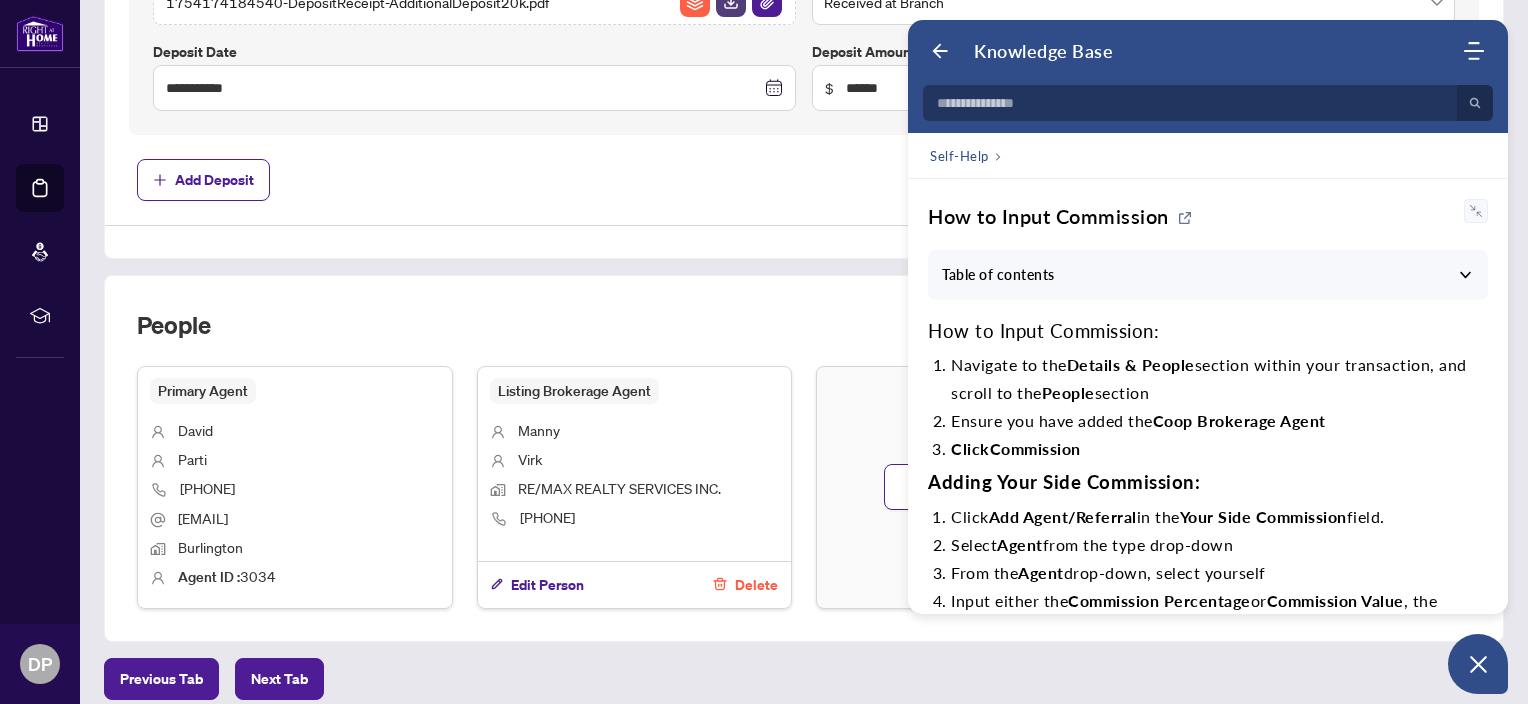 click 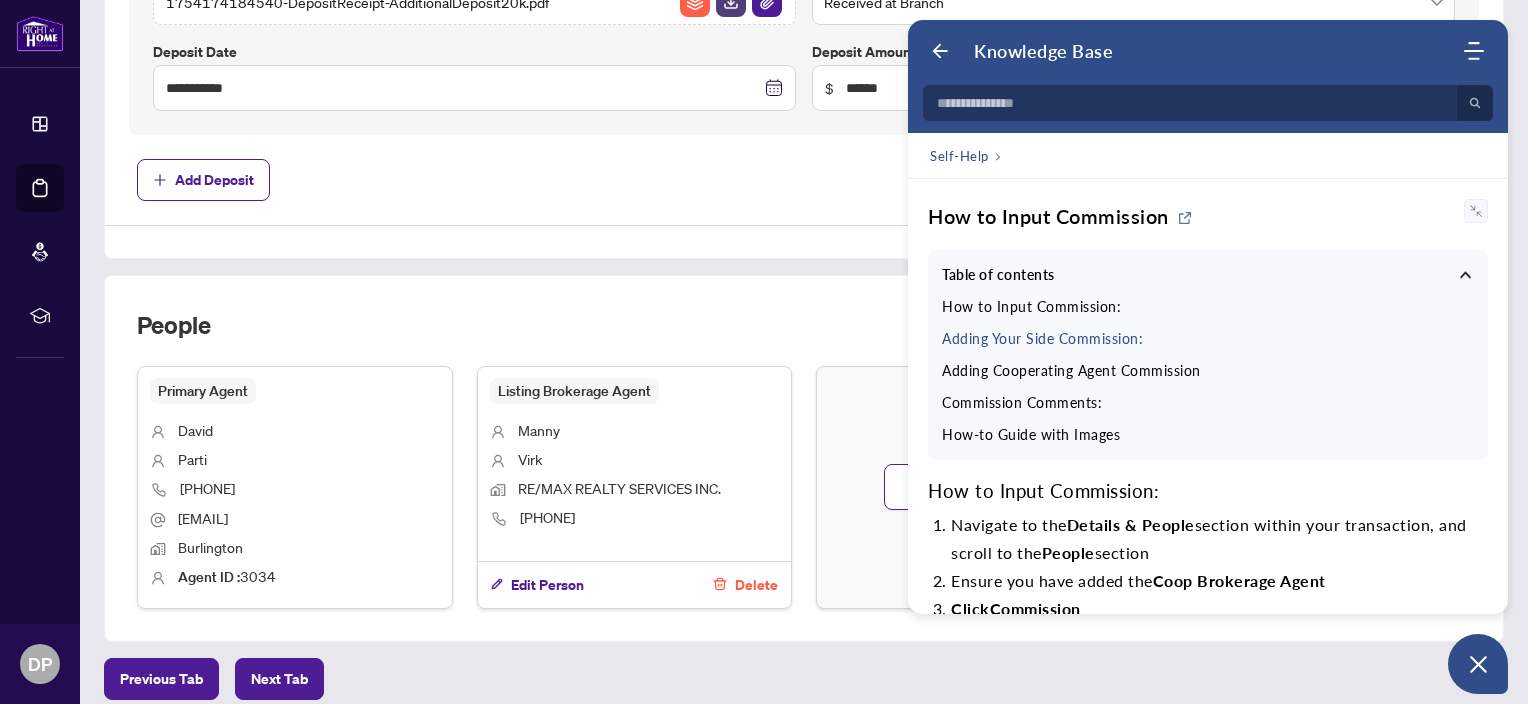 click on "Adding Your Side Commission:" at bounding box center [1208, 339] 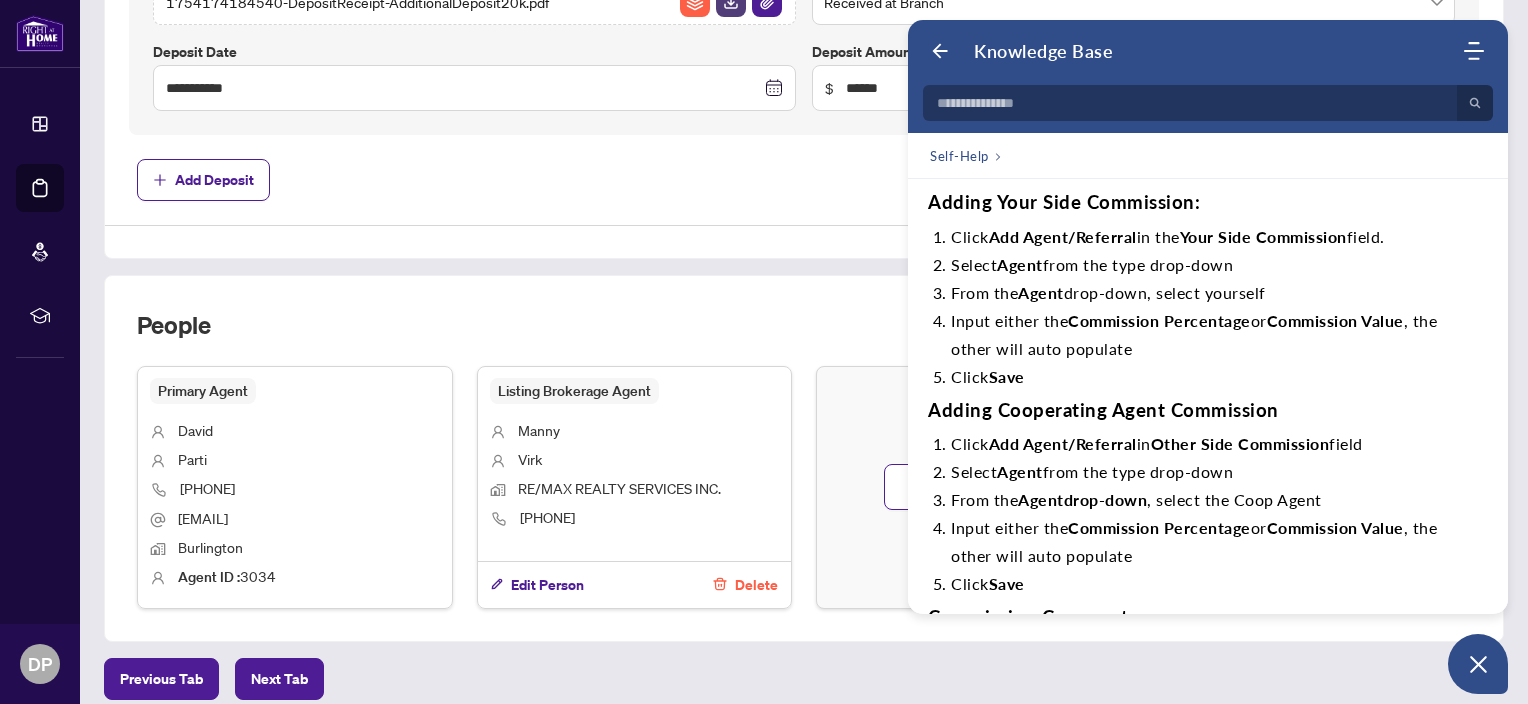 scroll, scrollTop: 452, scrollLeft: 0, axis: vertical 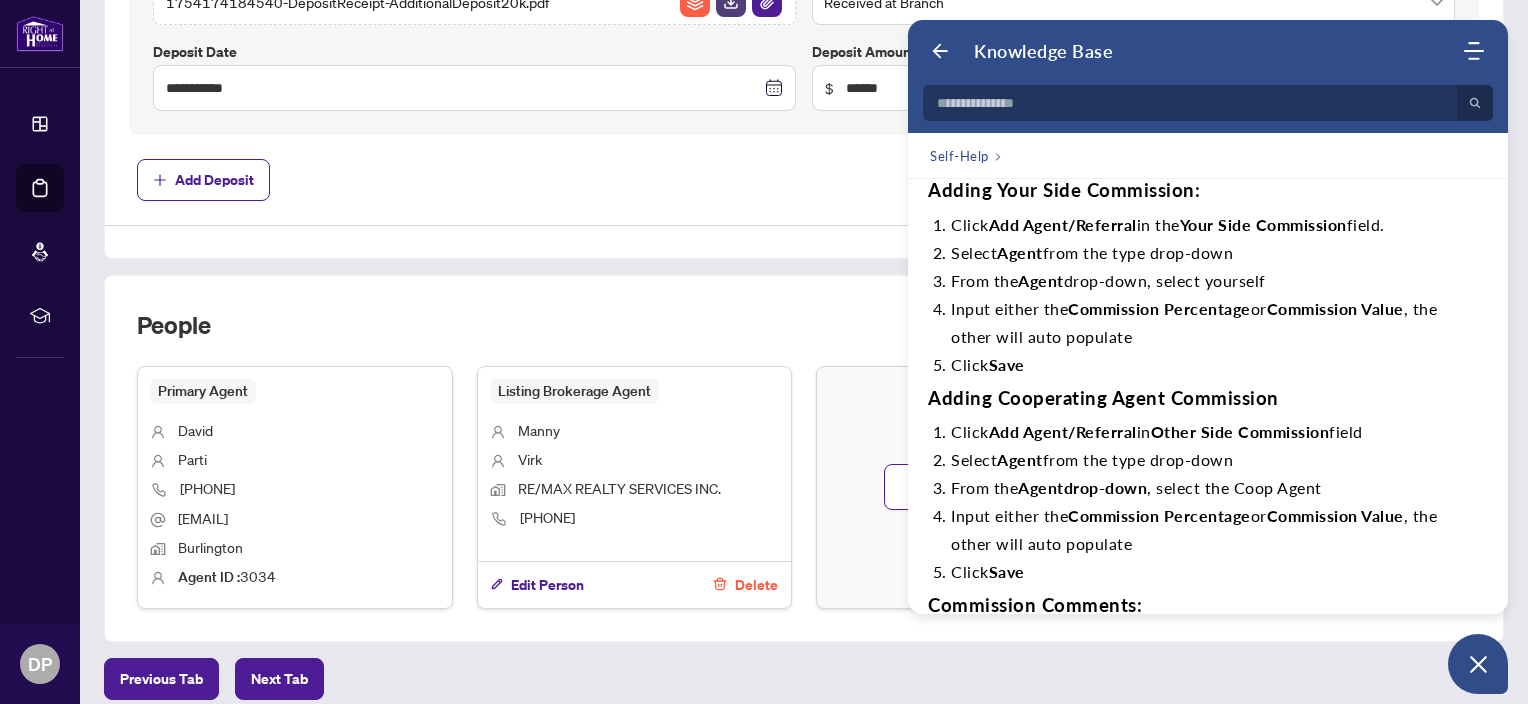 click on "Input either the  Commission Percentage  or  Commission Value , the other will auto populate" at bounding box center (1215, 323) 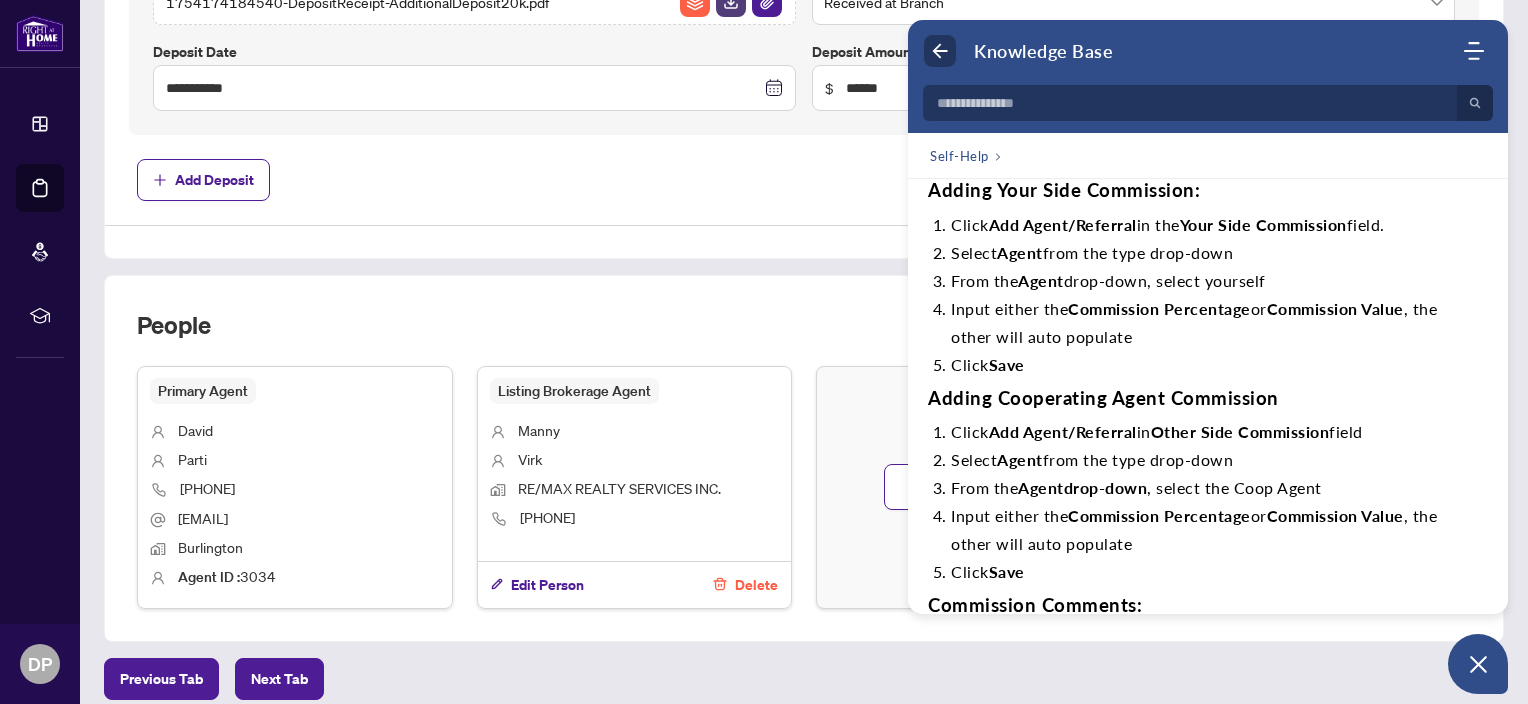 click 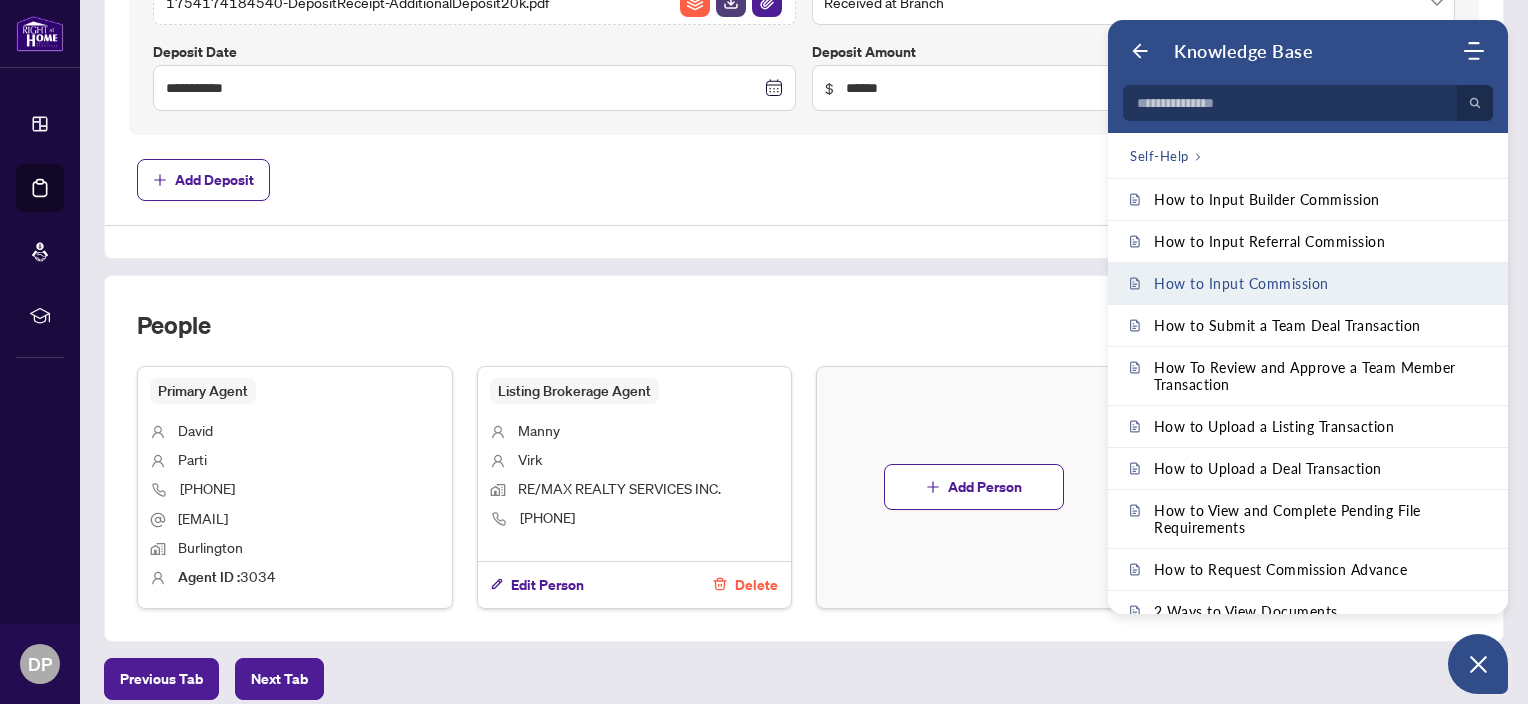 click on "How to Input Commission" at bounding box center (1241, 283) 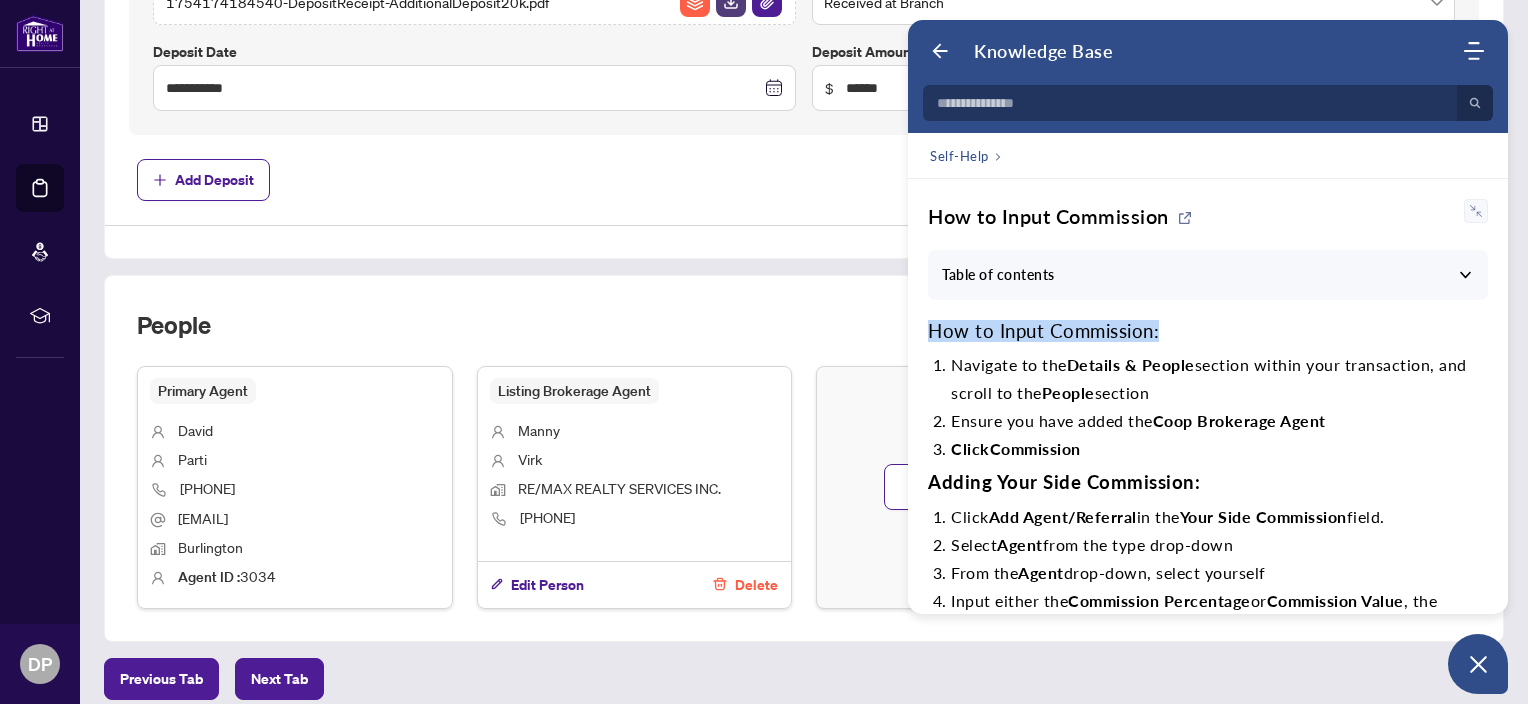 drag, startPoint x: 1500, startPoint y: 279, endPoint x: 1500, endPoint y: 315, distance: 36 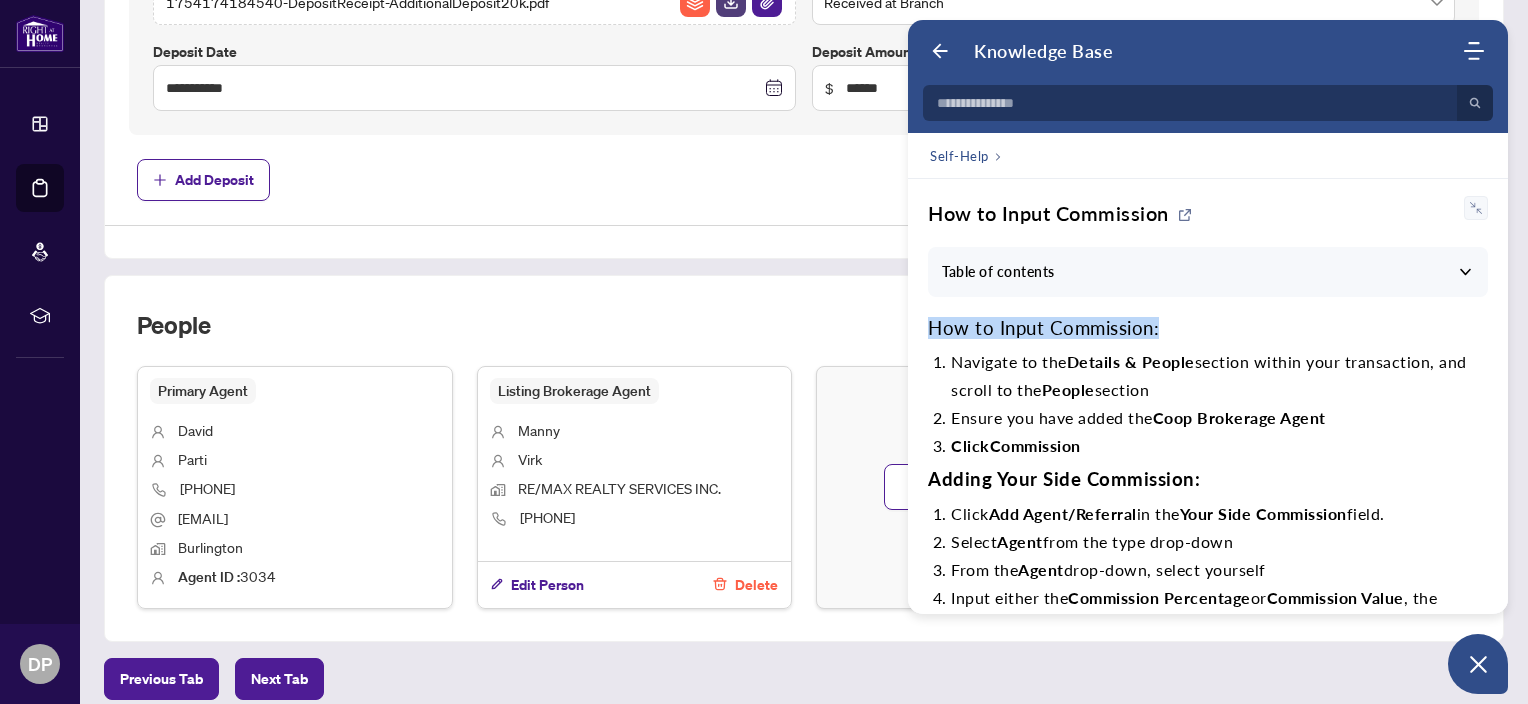 scroll, scrollTop: 0, scrollLeft: 0, axis: both 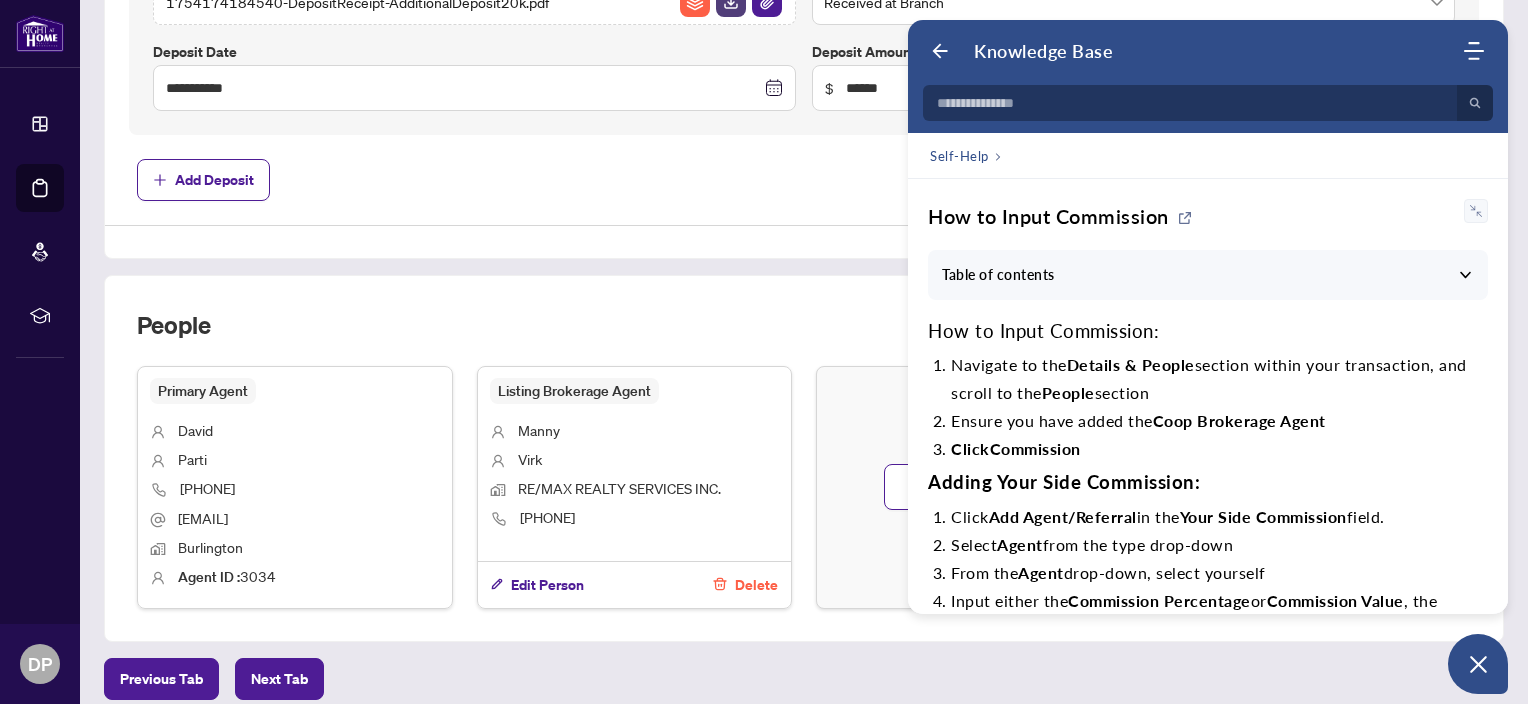click on "**********" at bounding box center (804, -135) 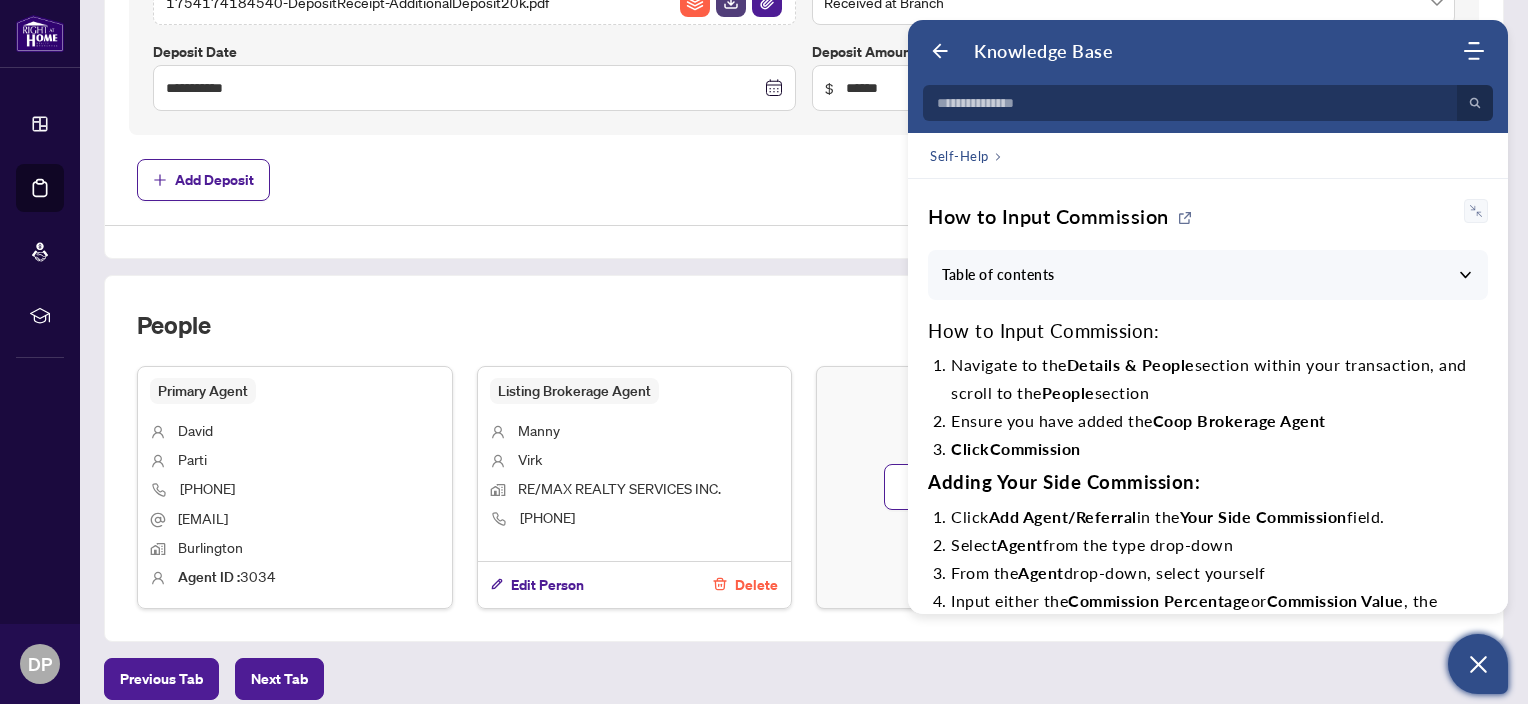click 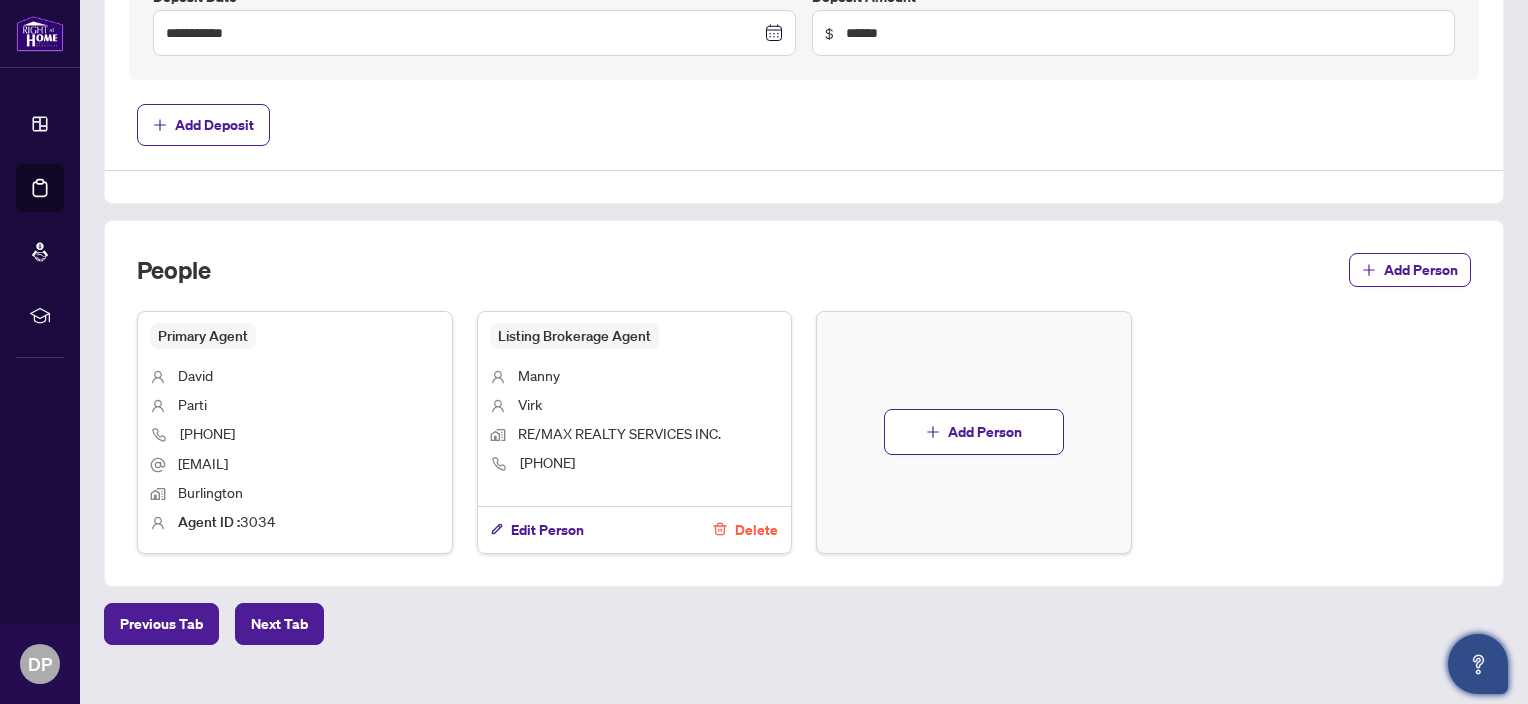 scroll, scrollTop: 1265, scrollLeft: 0, axis: vertical 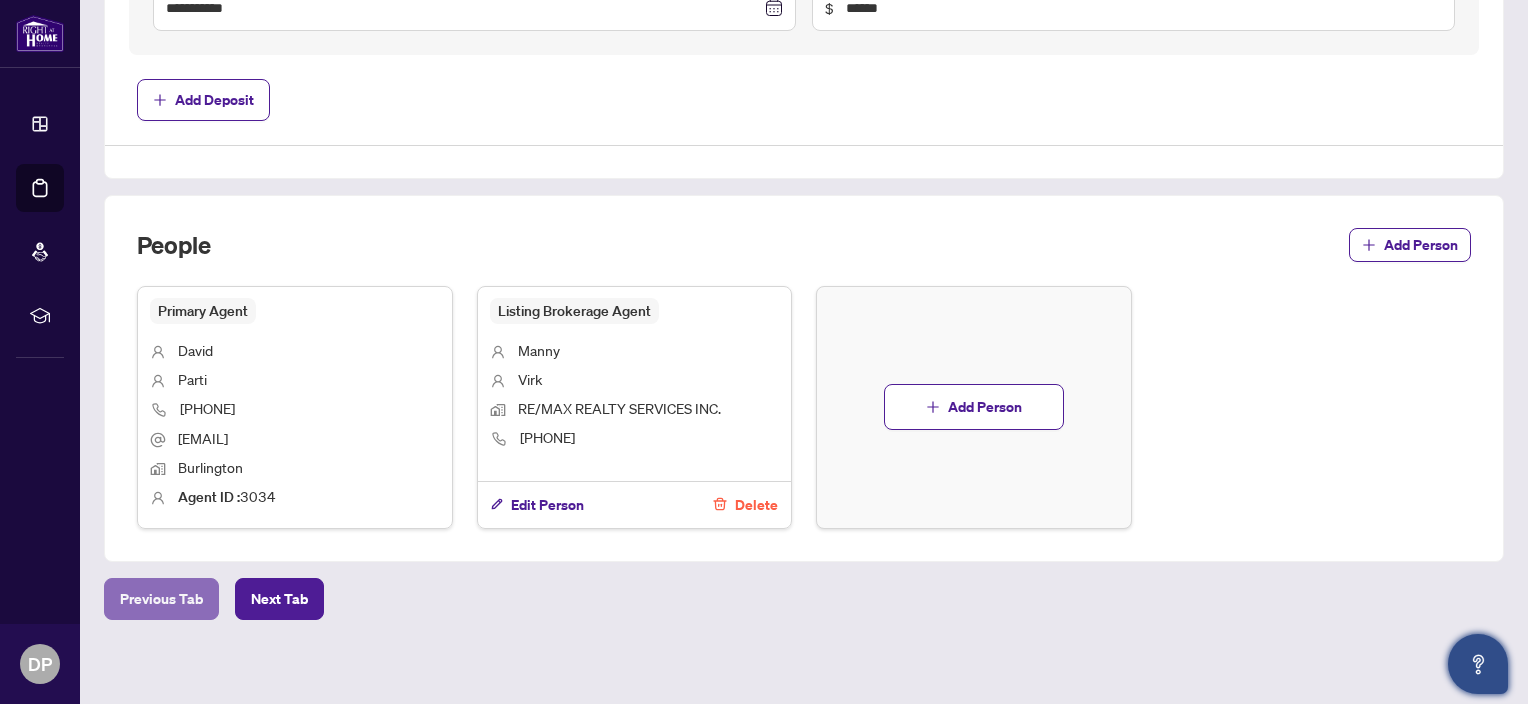 click on "Previous Tab" at bounding box center (161, 599) 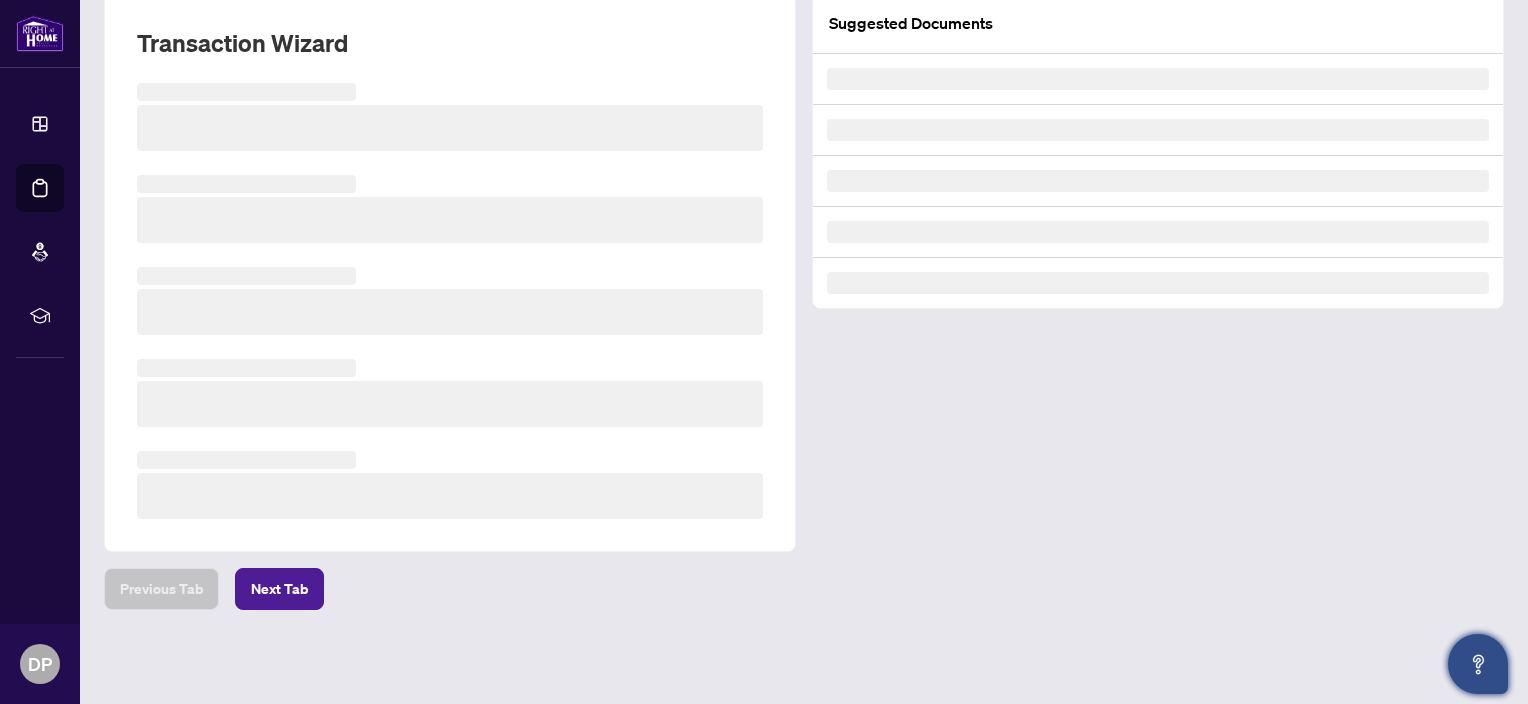 scroll, scrollTop: 0, scrollLeft: 0, axis: both 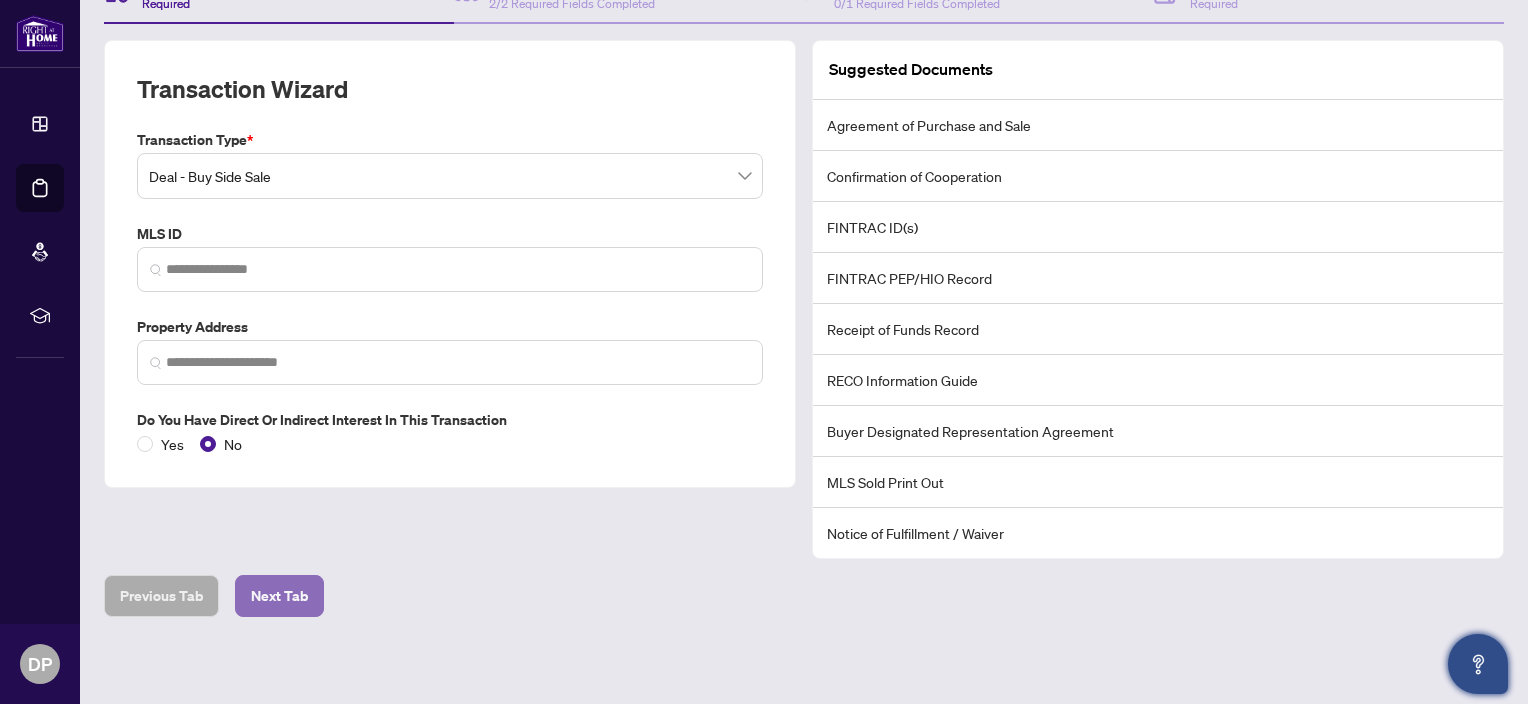click on "Next Tab" at bounding box center (279, 596) 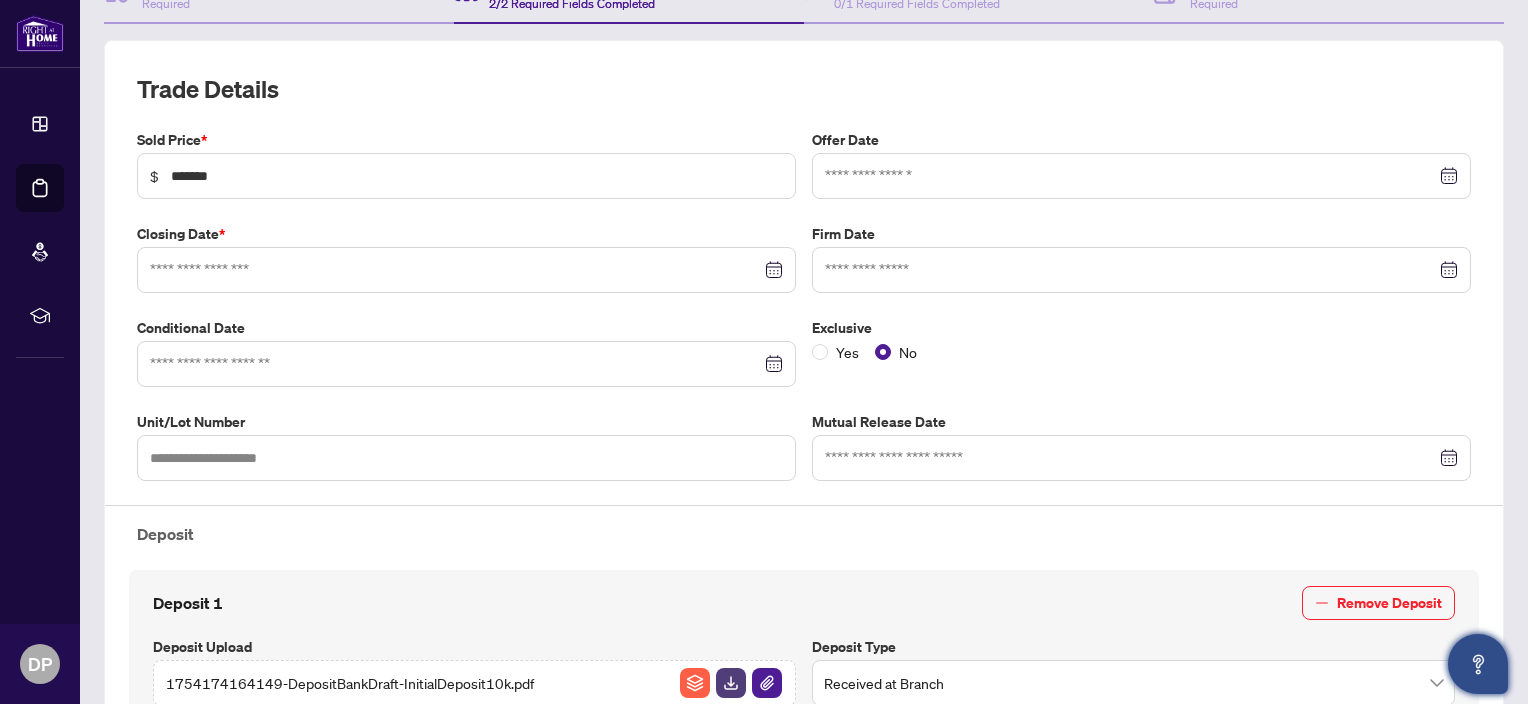 type on "**********" 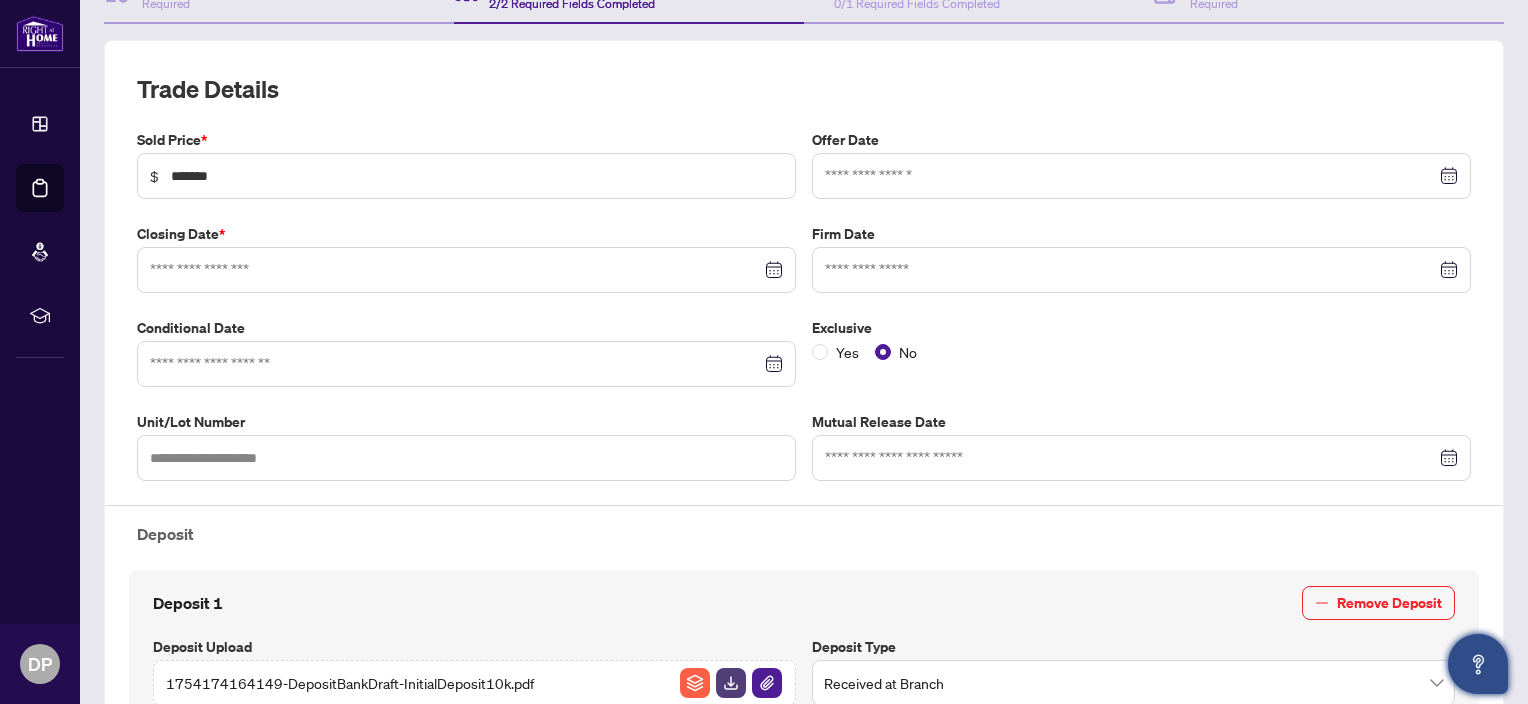 type on "**********" 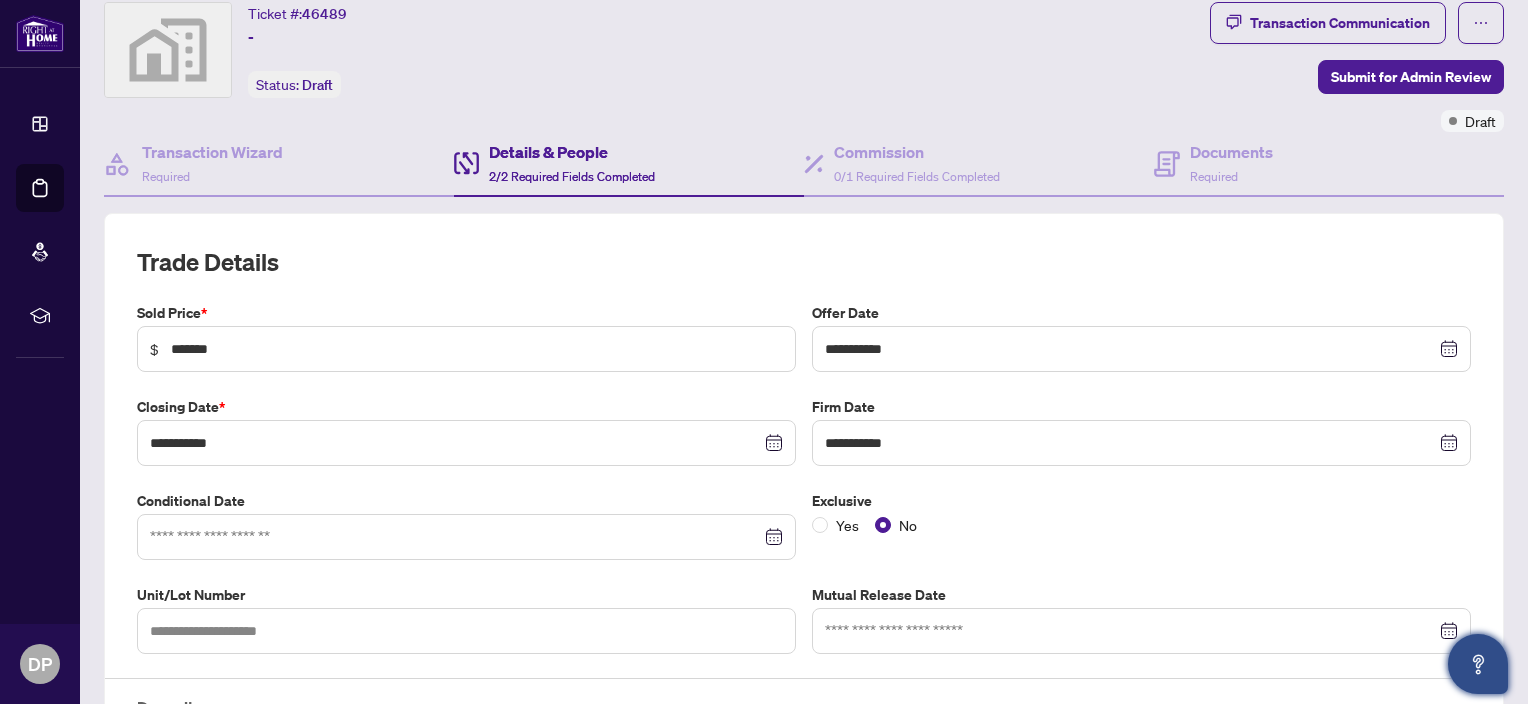 scroll, scrollTop: 0, scrollLeft: 0, axis: both 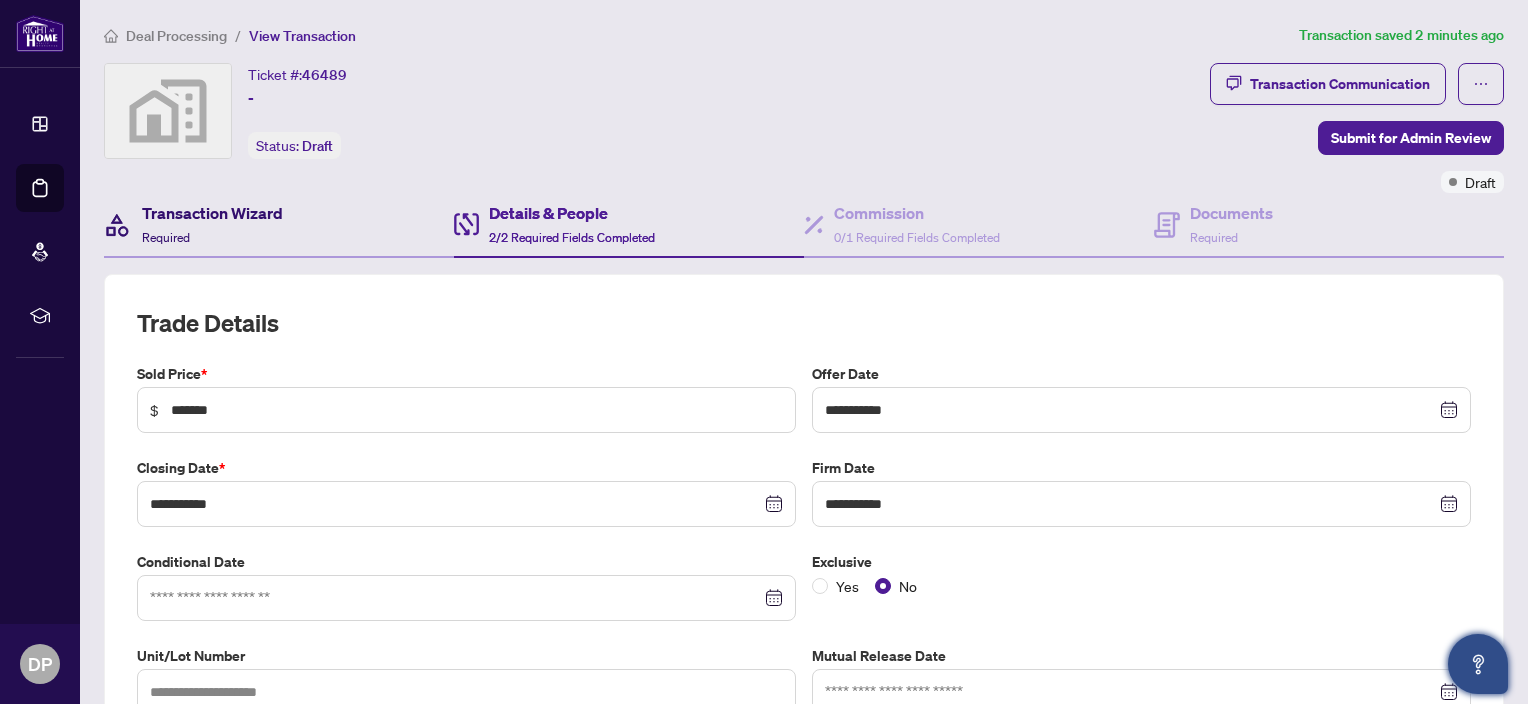 click on "Transaction Wizard" at bounding box center (212, 213) 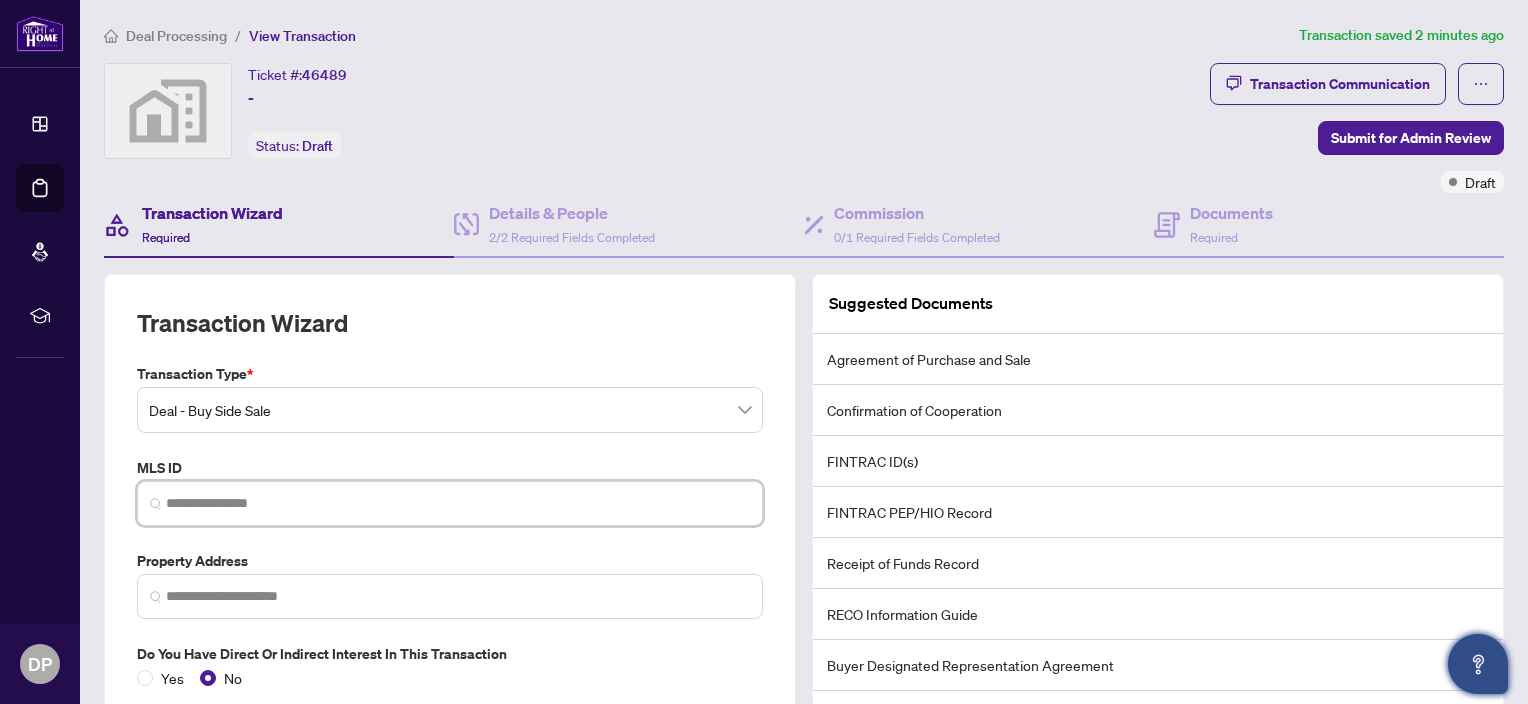 click at bounding box center (458, 503) 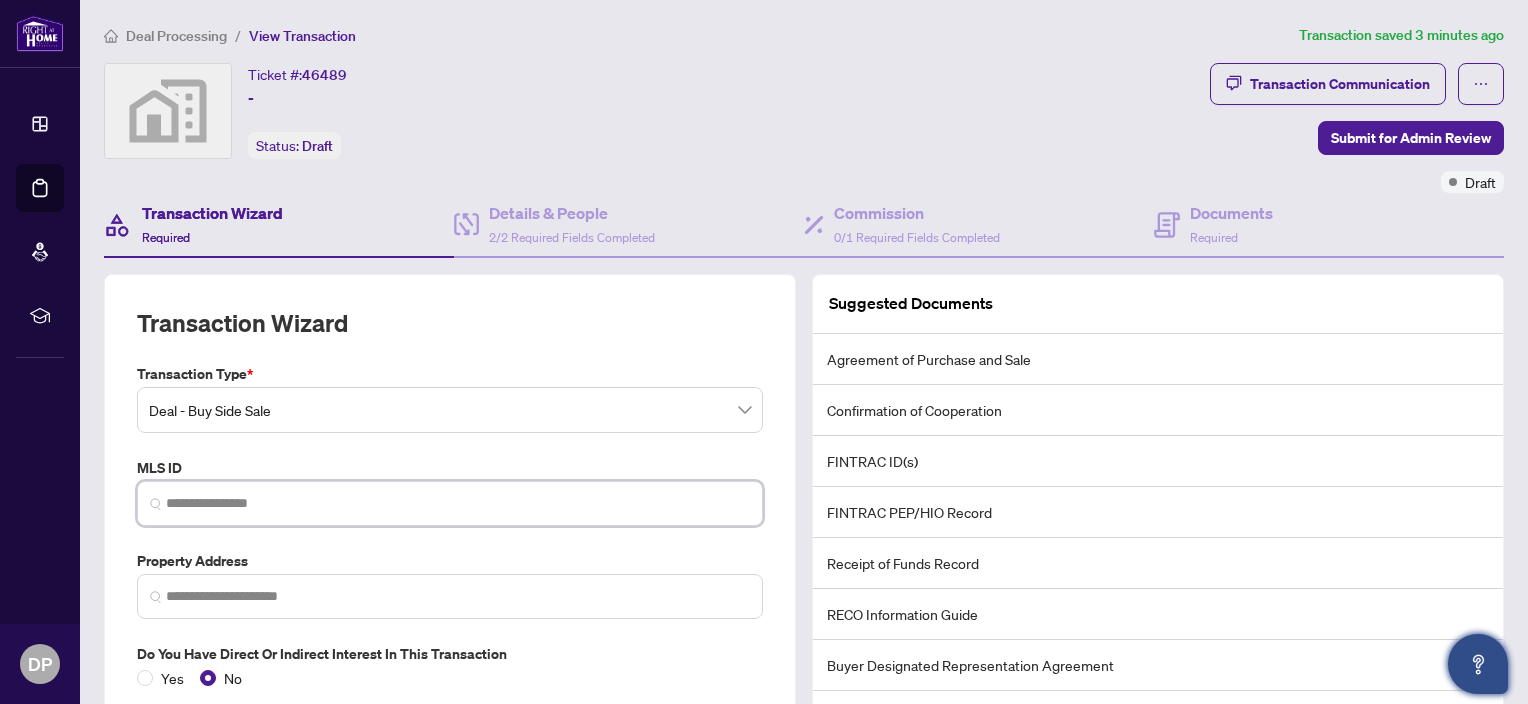 paste on "*********" 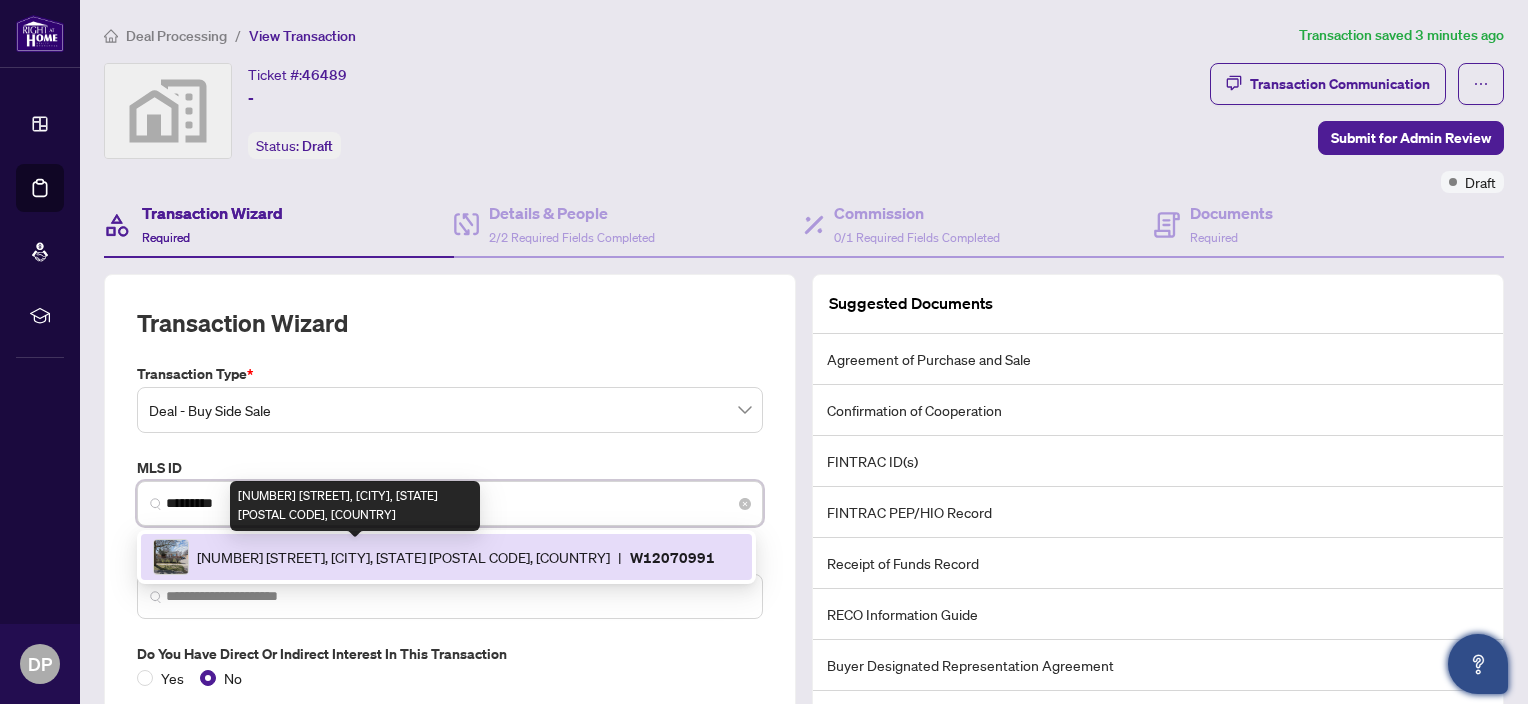 click on "[NUMBER] [STREET], [CITY], [STATE] [POSTAL CODE], [COUNTRY]" at bounding box center (403, 557) 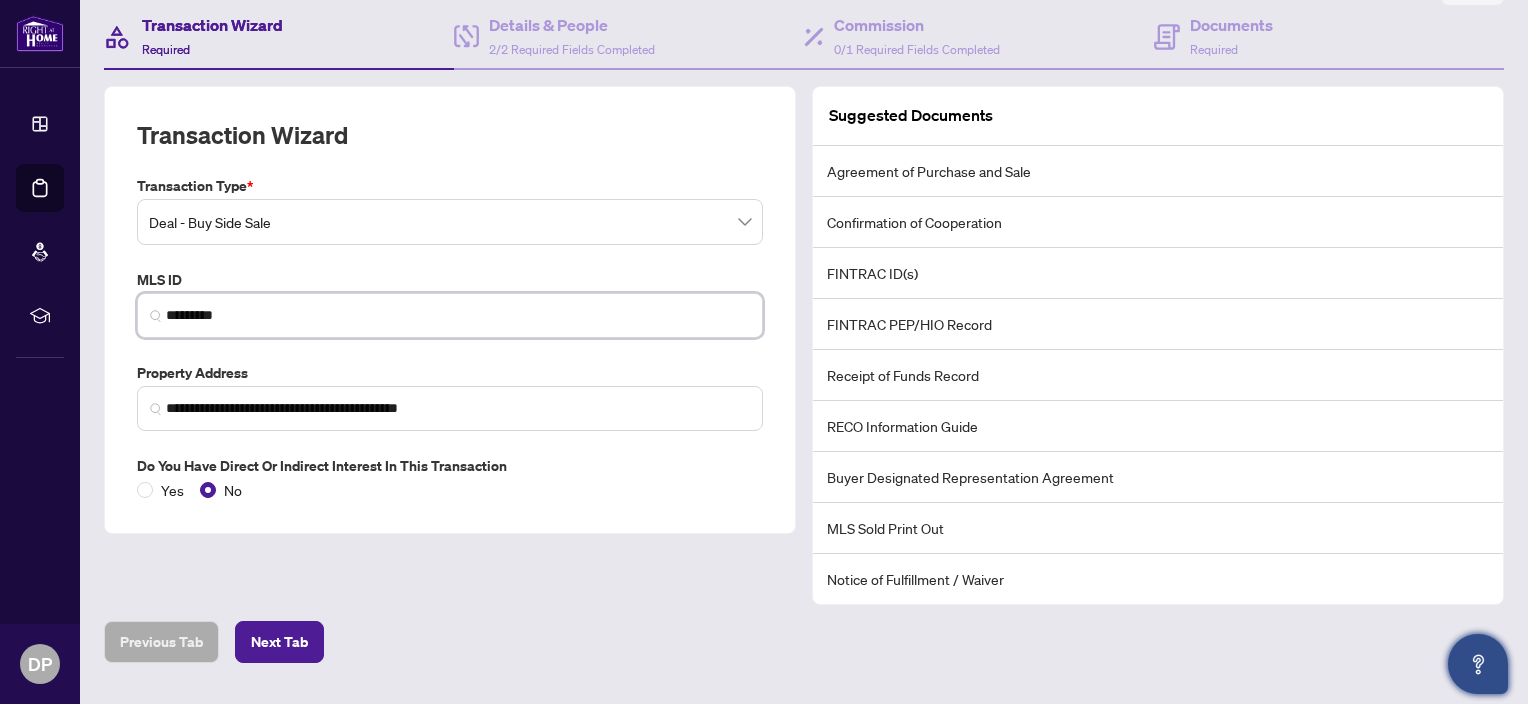 scroll, scrollTop: 234, scrollLeft: 0, axis: vertical 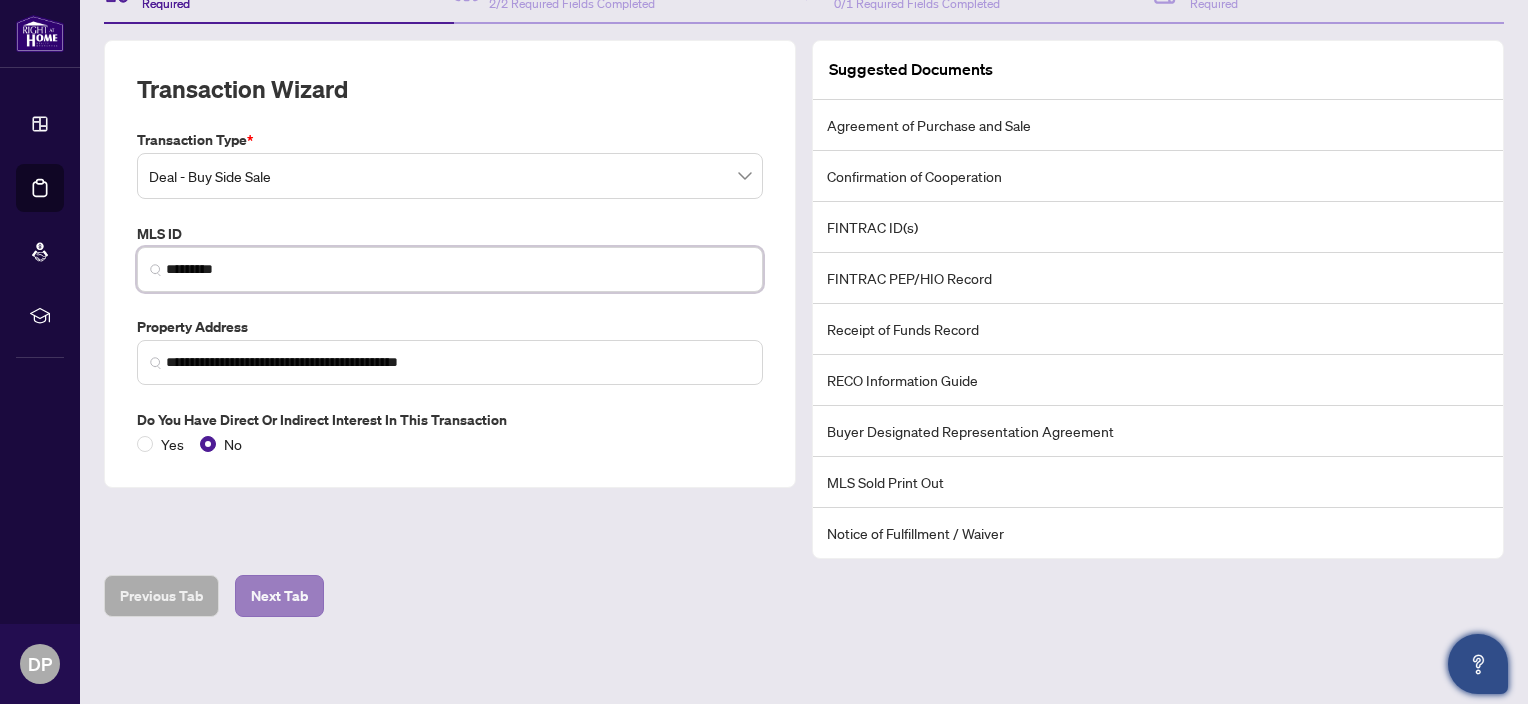 type on "*********" 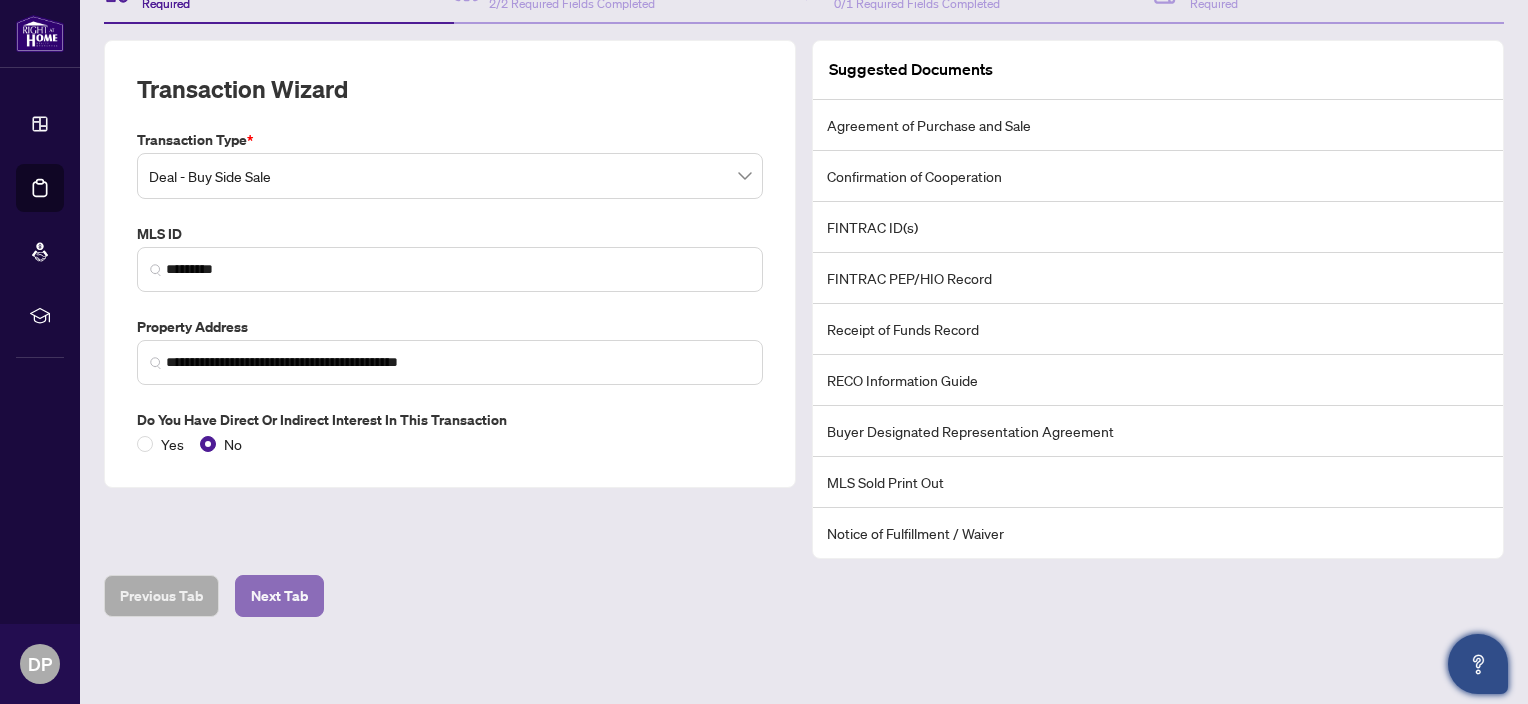 click on "Next Tab" at bounding box center (279, 596) 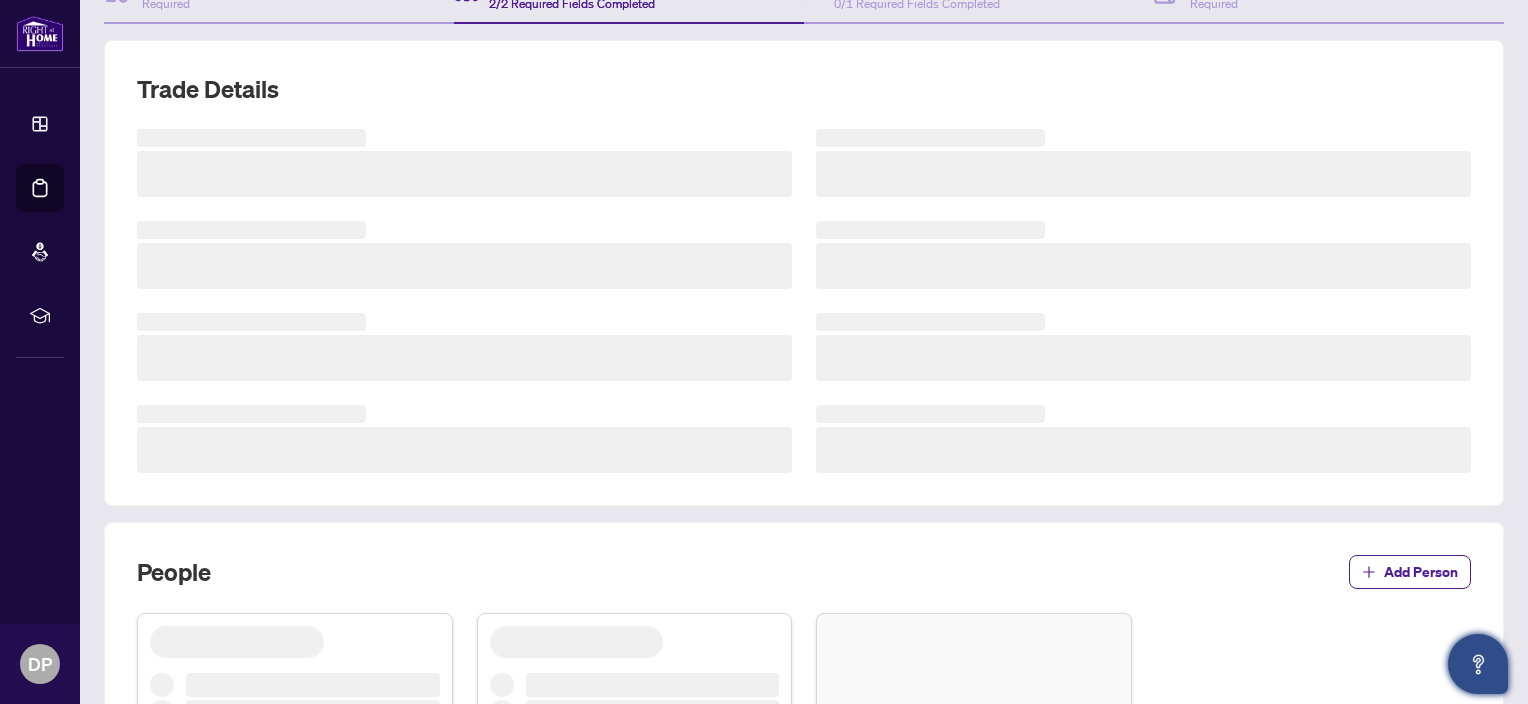 scroll, scrollTop: 0, scrollLeft: 0, axis: both 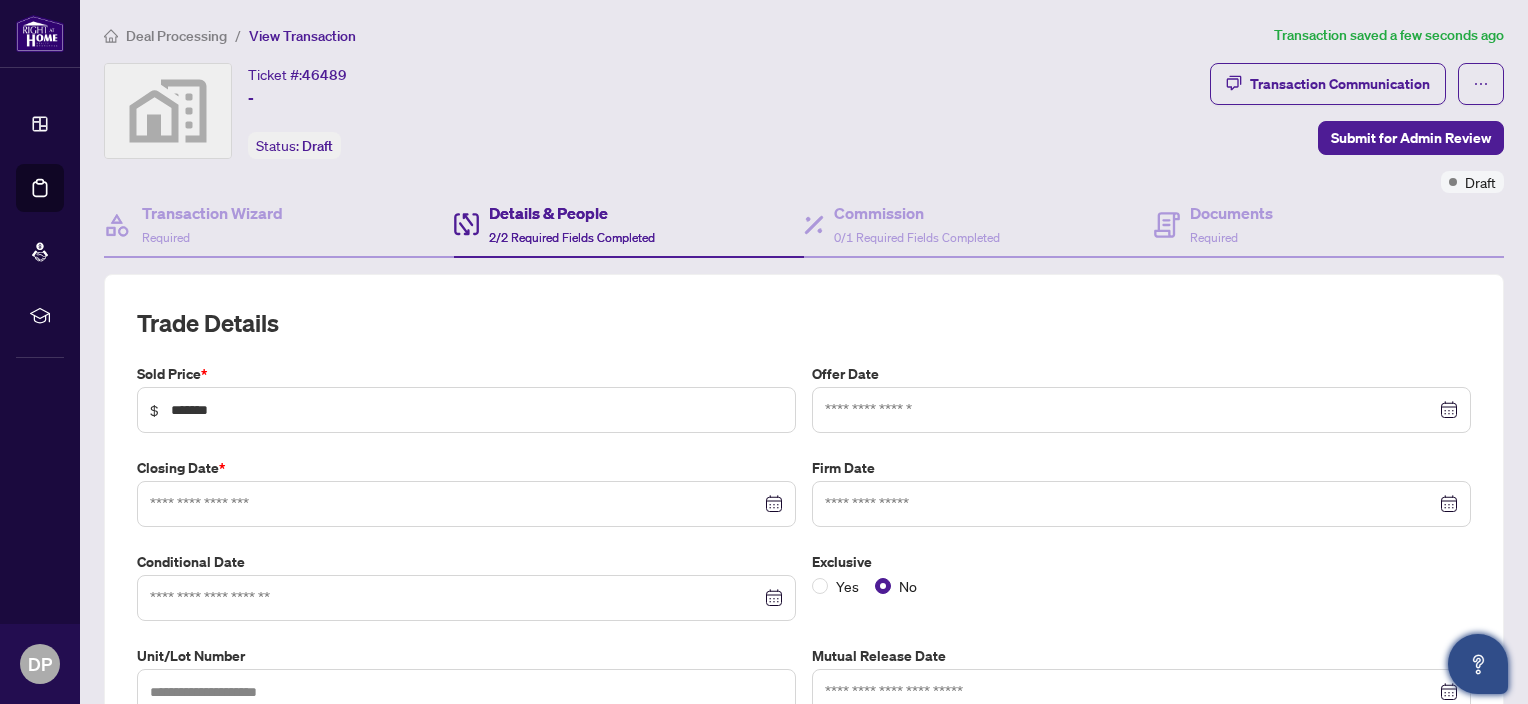 type on "**********" 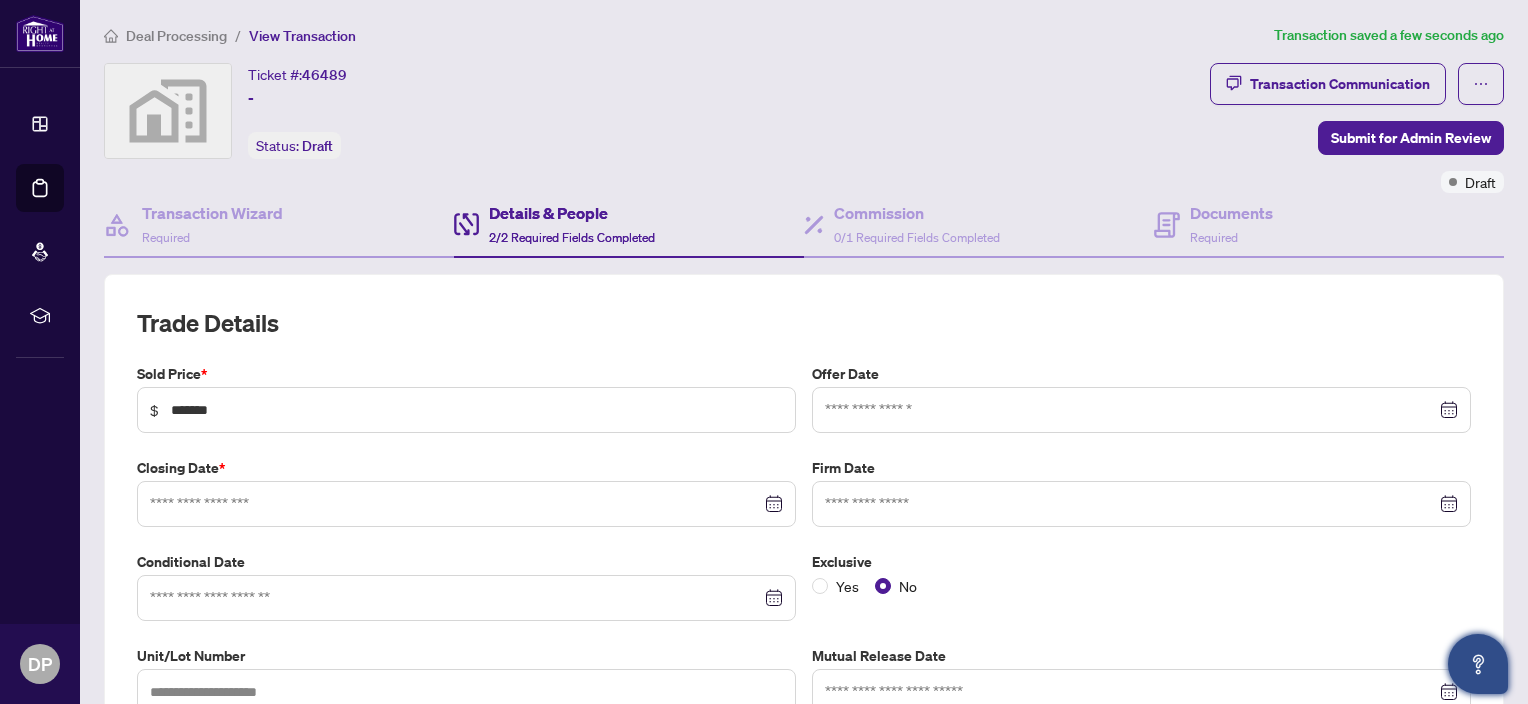 type on "**********" 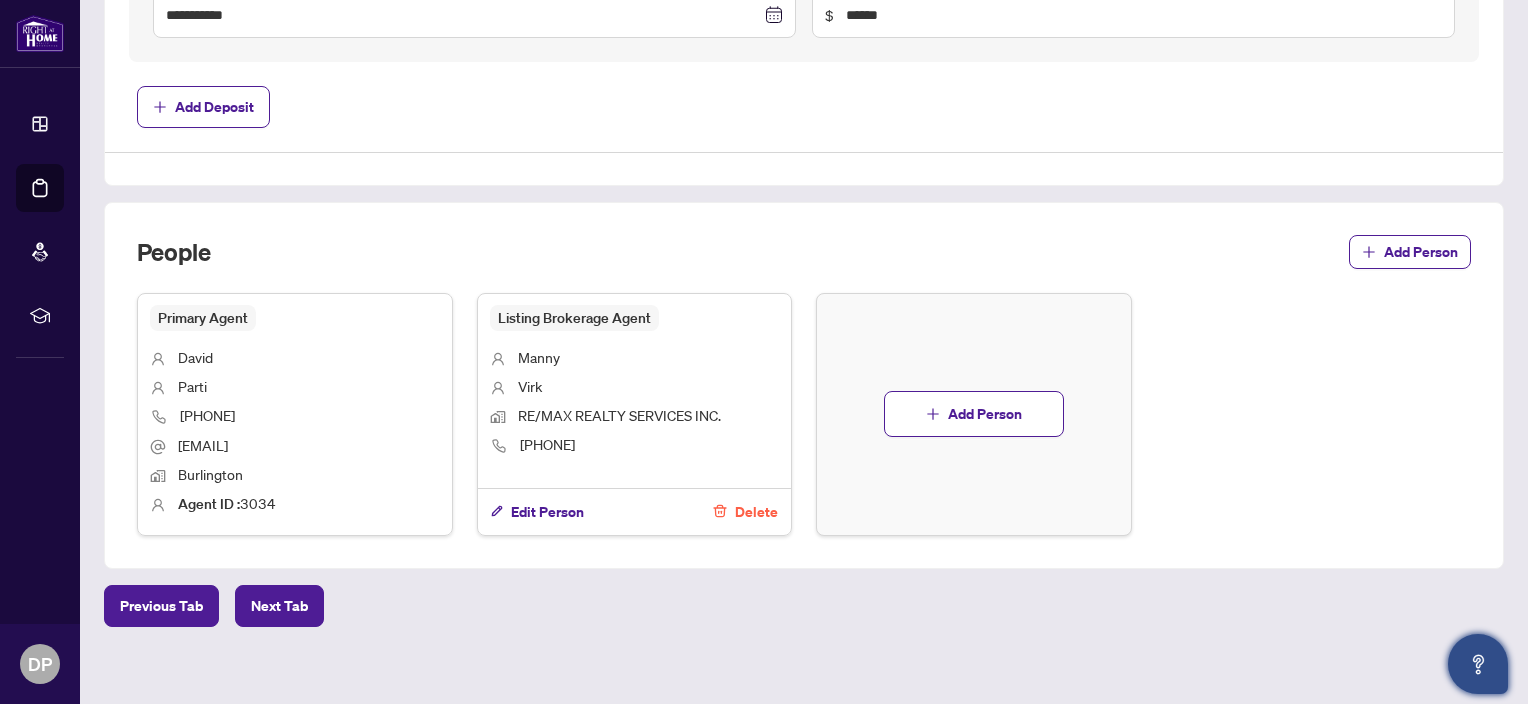 scroll, scrollTop: 1265, scrollLeft: 0, axis: vertical 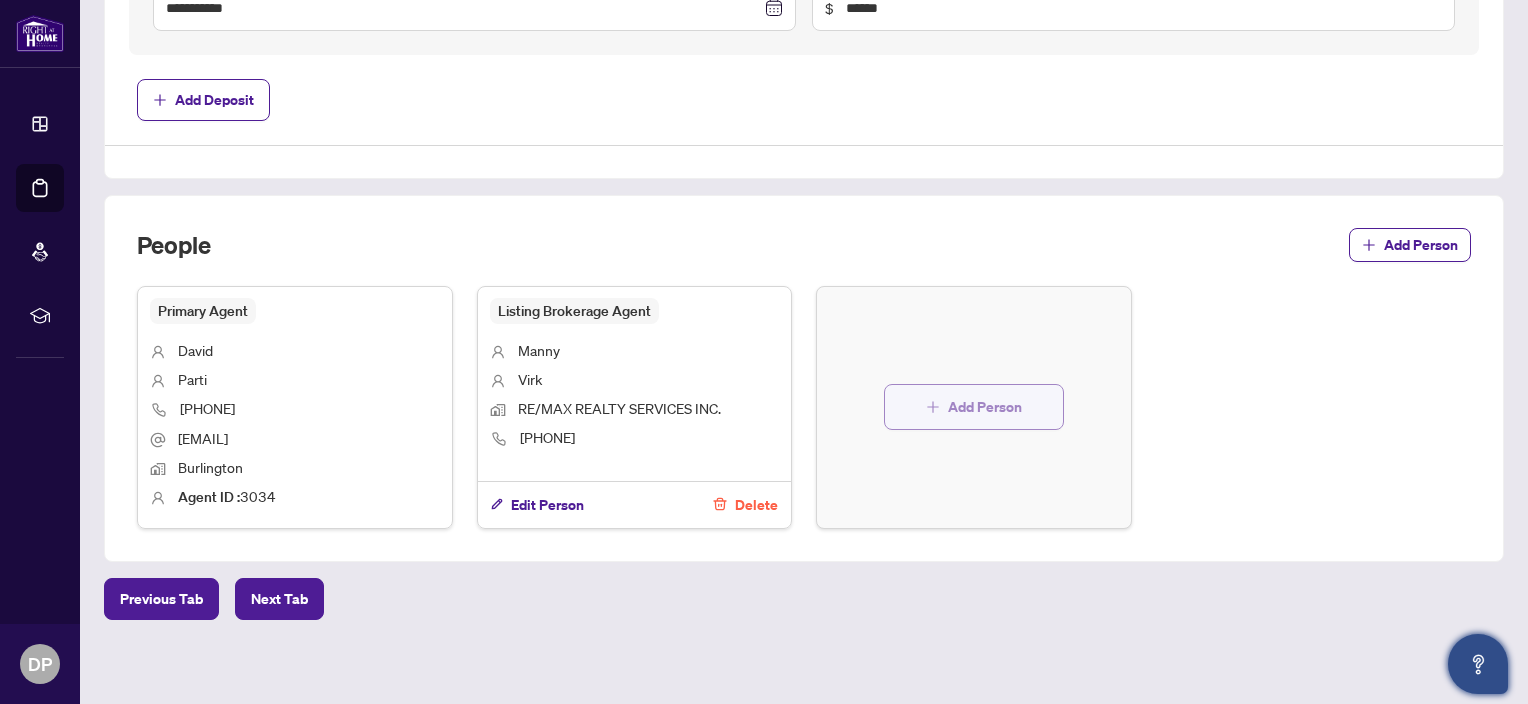 click on "Add Person" at bounding box center (985, 407) 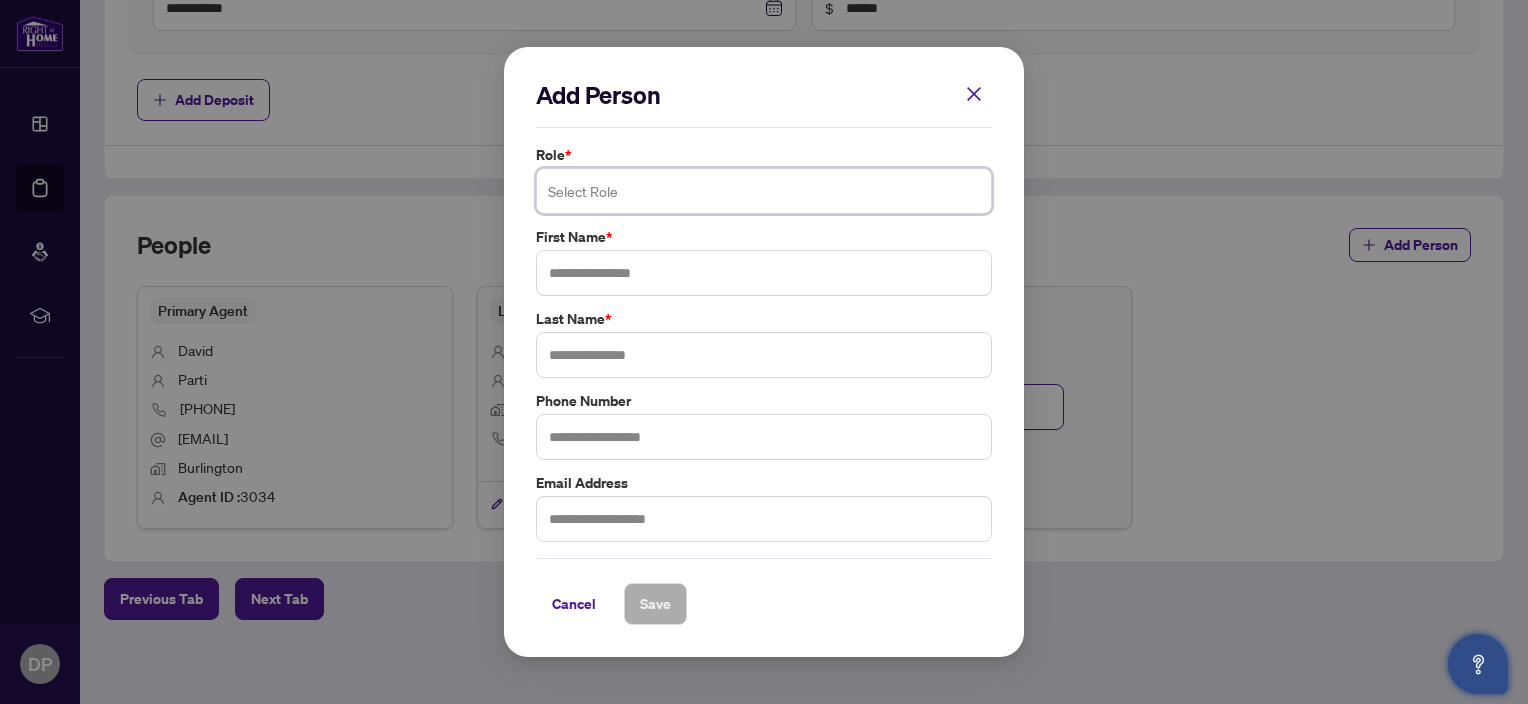 click at bounding box center [764, 191] 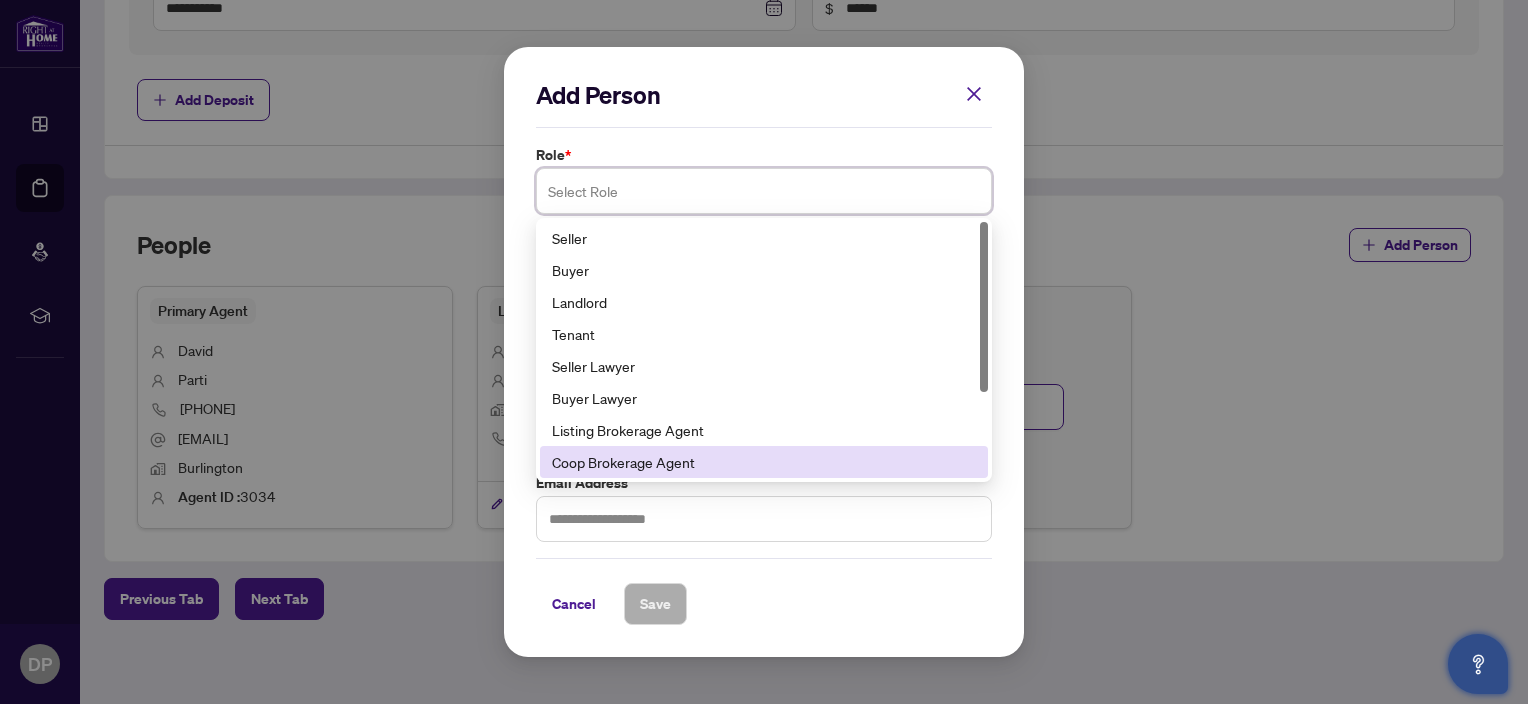 click on "Coop Brokerage Agent" at bounding box center (764, 462) 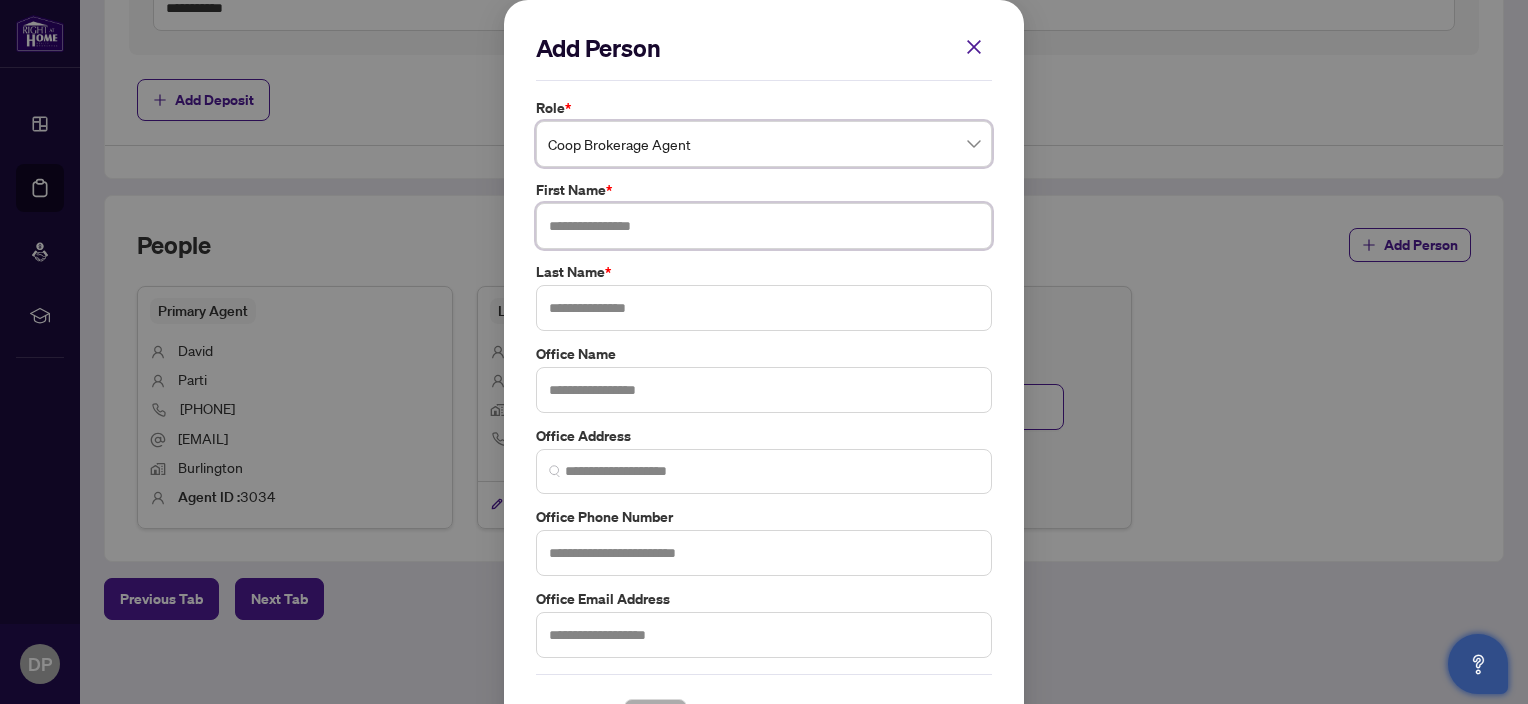 click at bounding box center [764, 226] 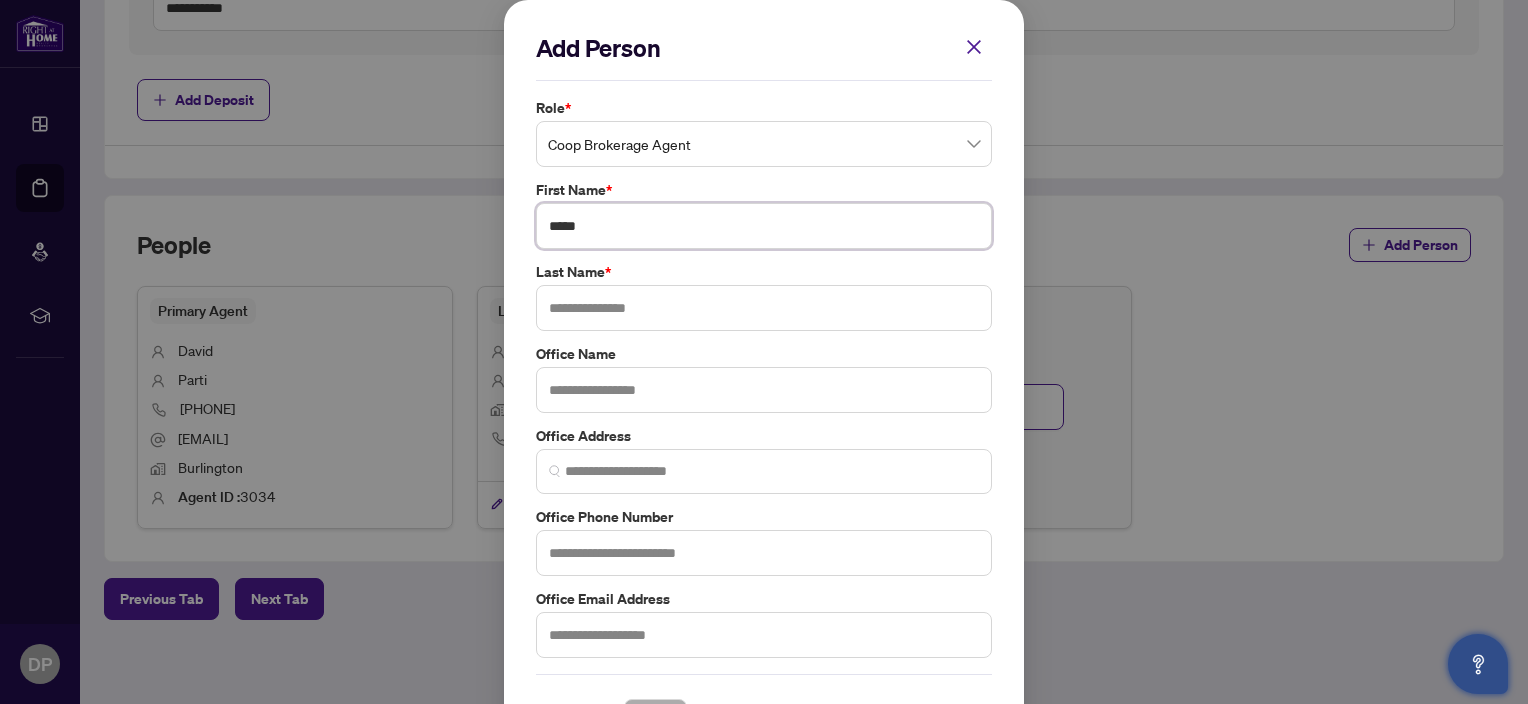 type on "*****" 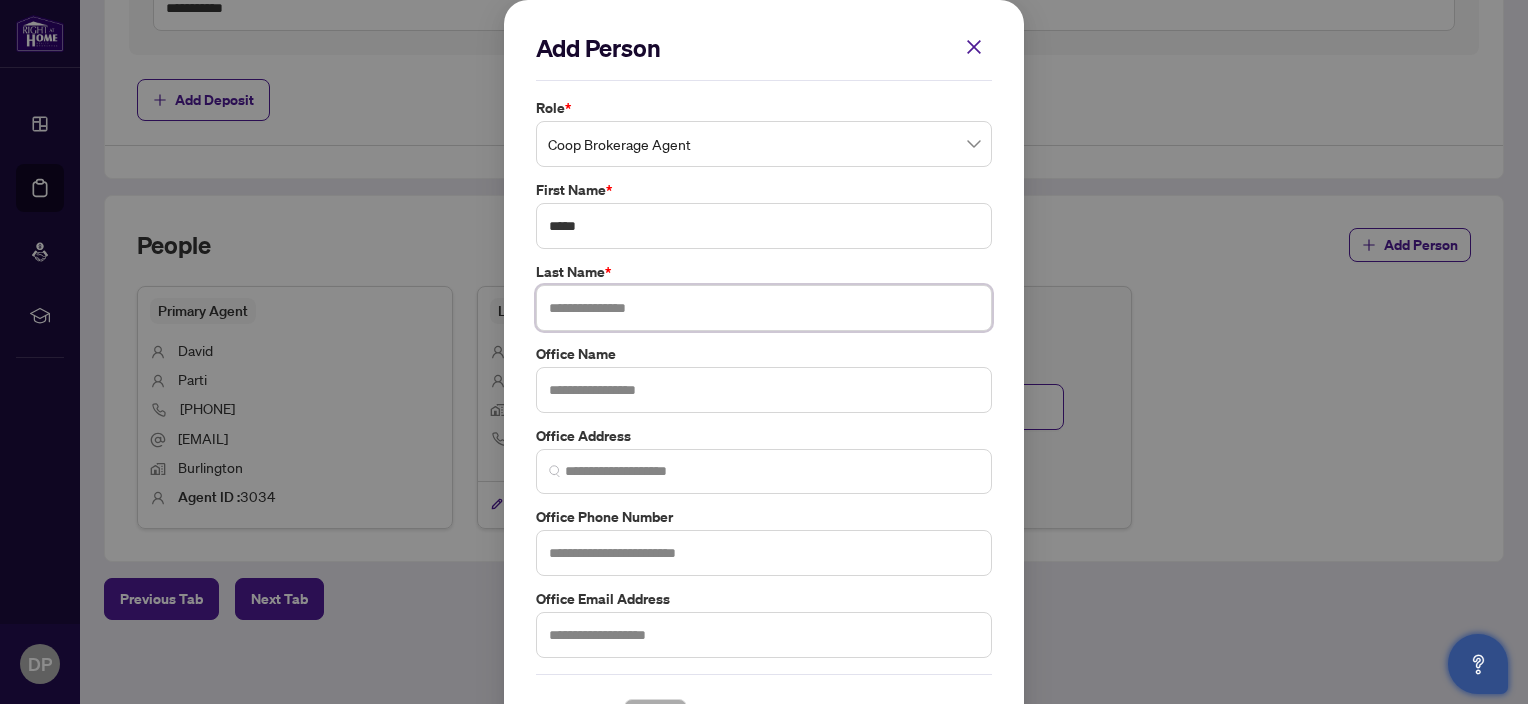 click at bounding box center [764, 308] 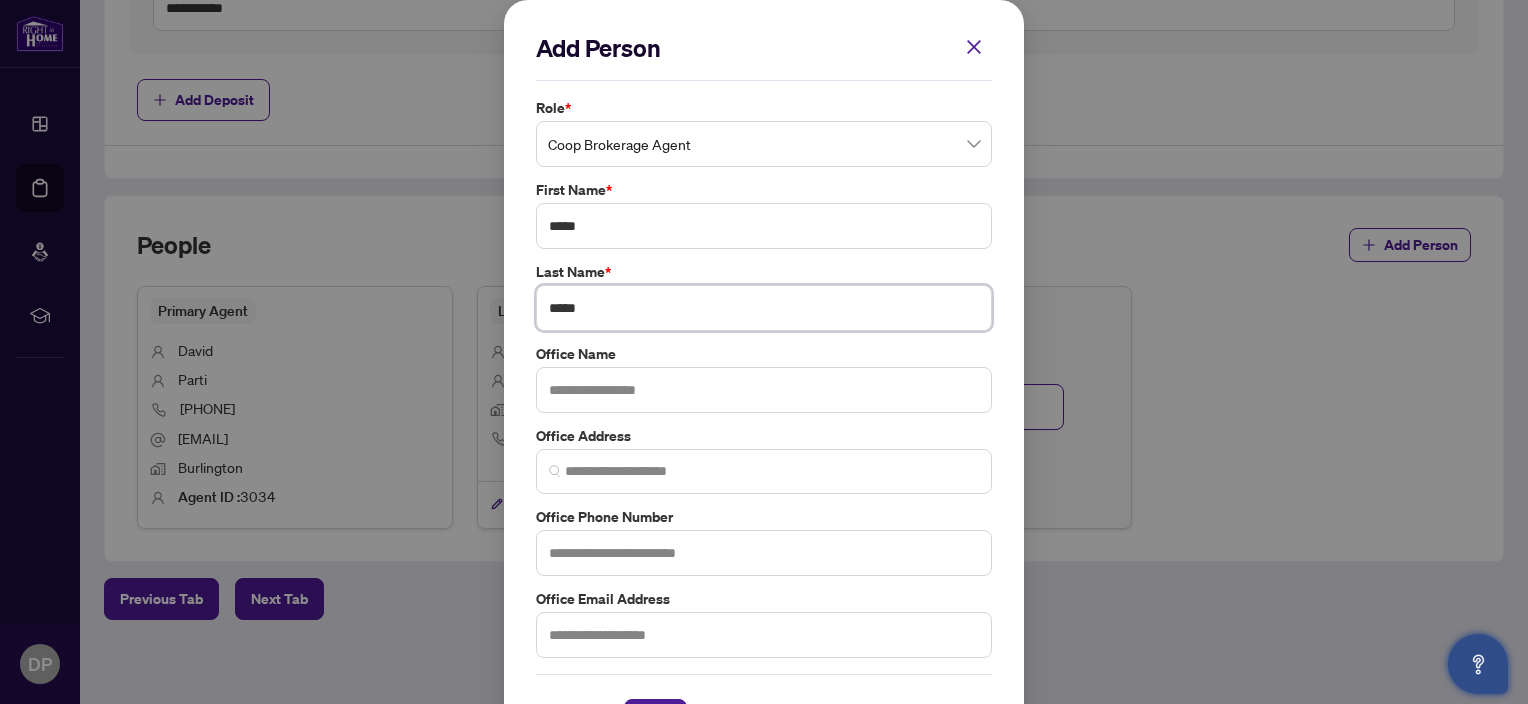 type on "*****" 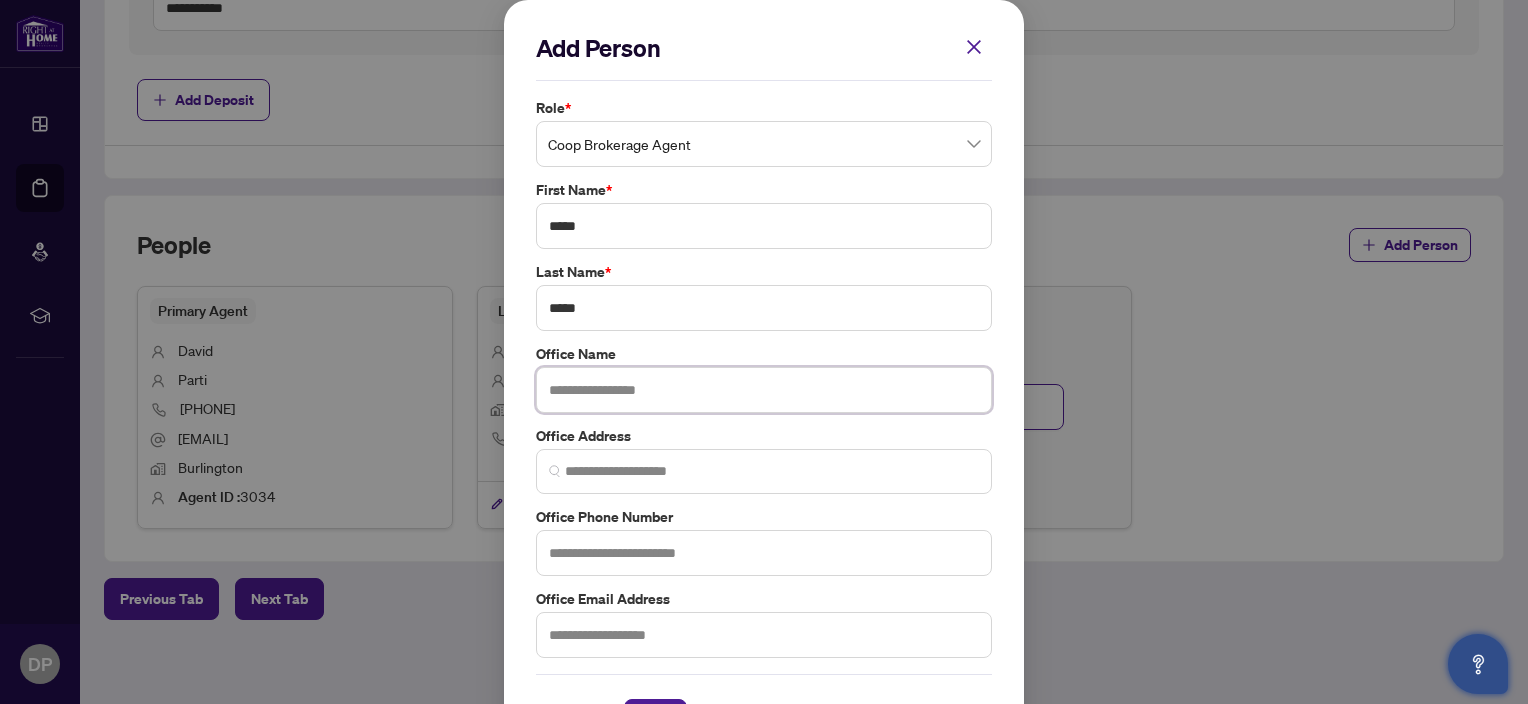 click at bounding box center (764, 390) 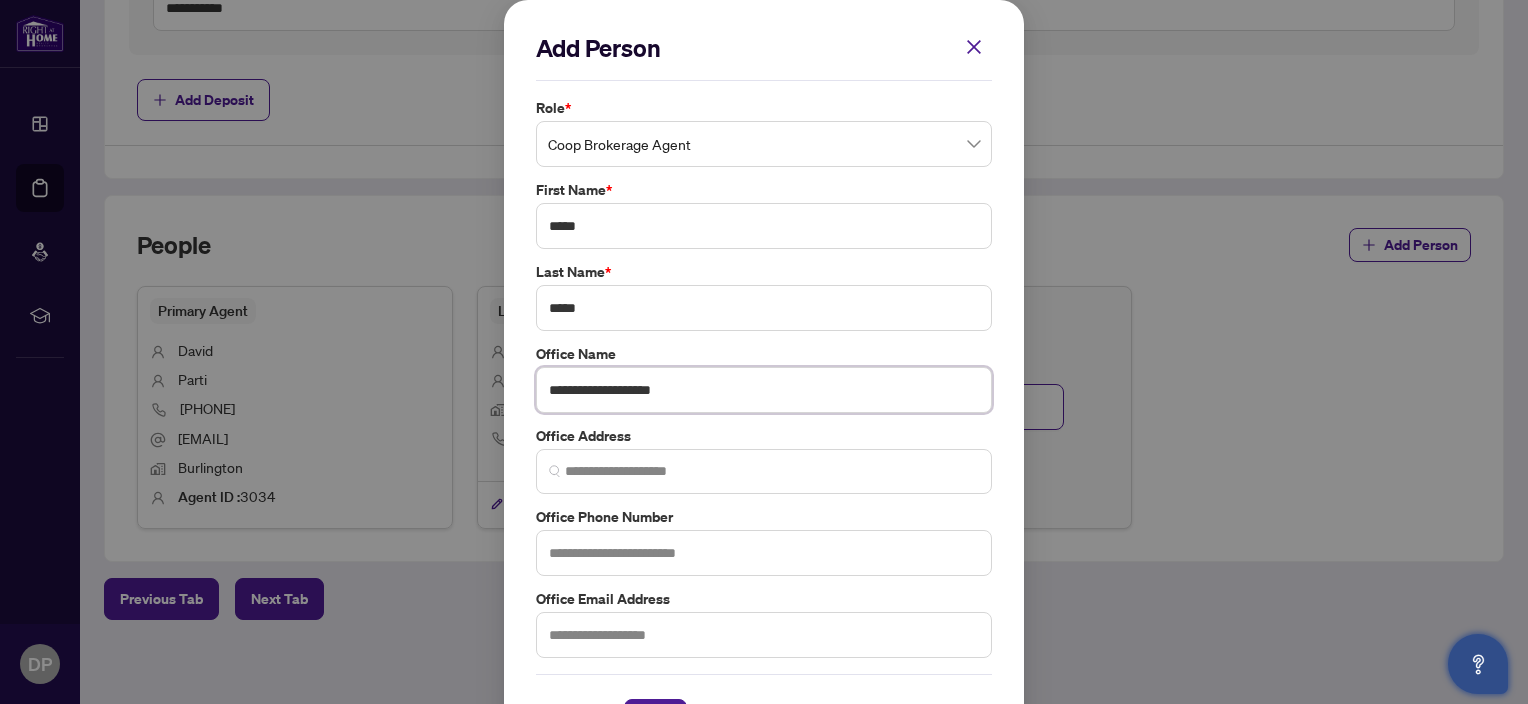 type on "**********" 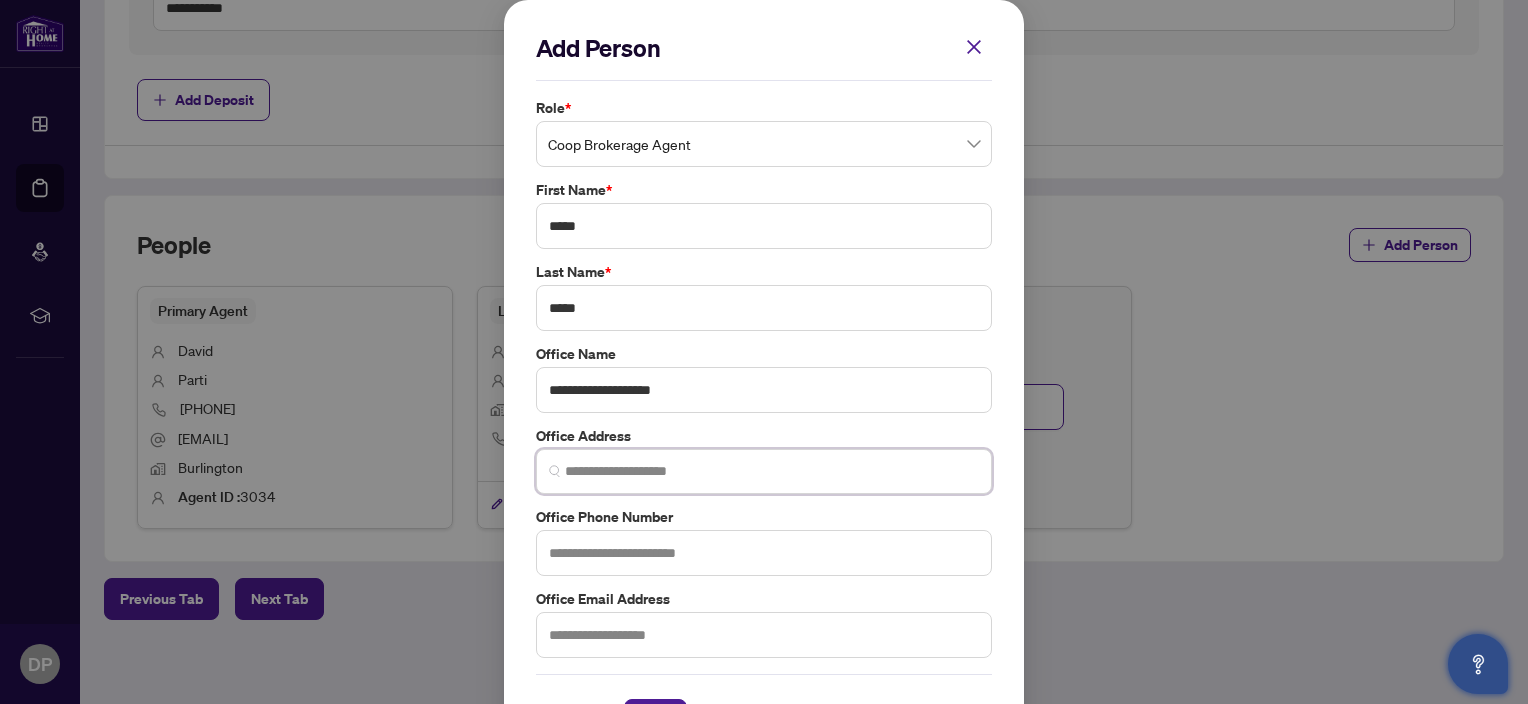 click at bounding box center [772, 471] 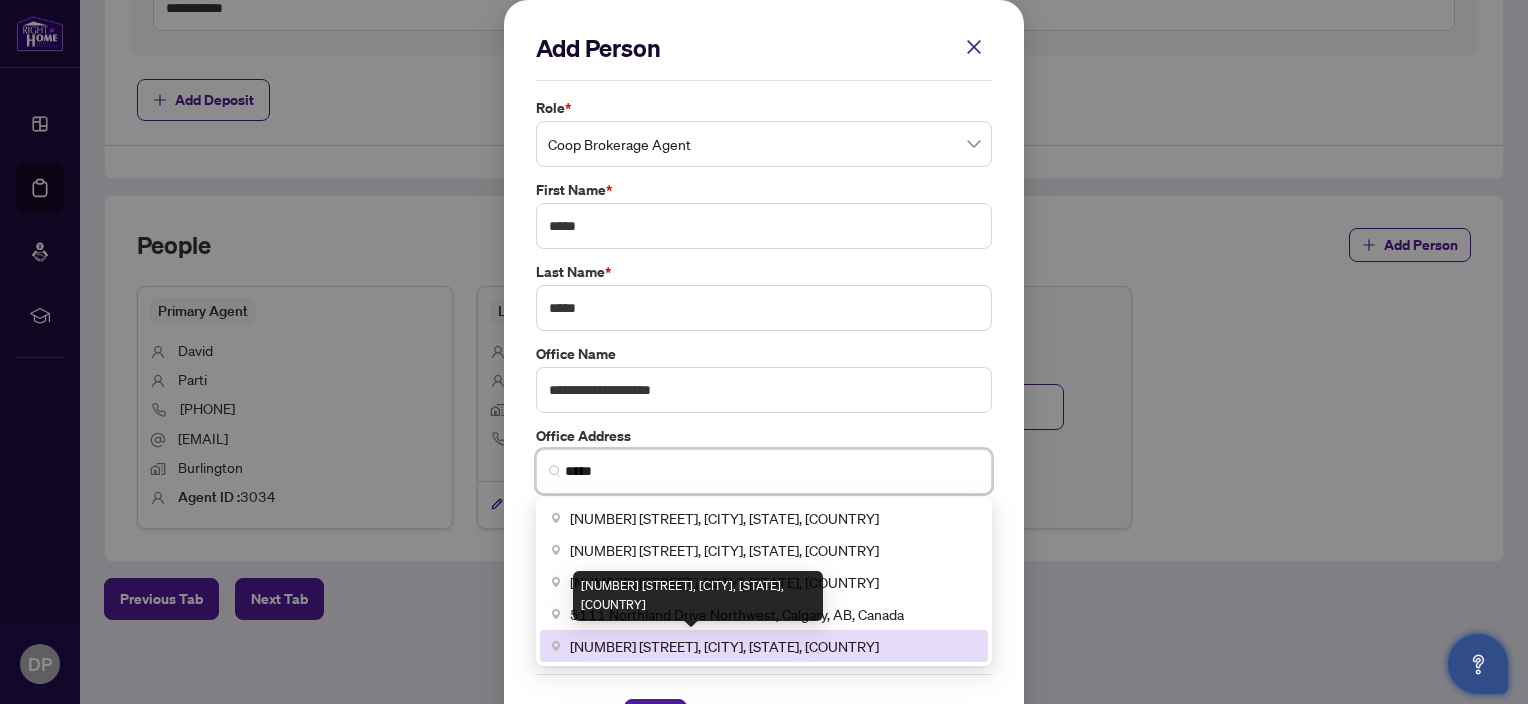 click on "[NUMBER] [STREET], [CITY], [STATE], [COUNTRY]" at bounding box center [724, 646] 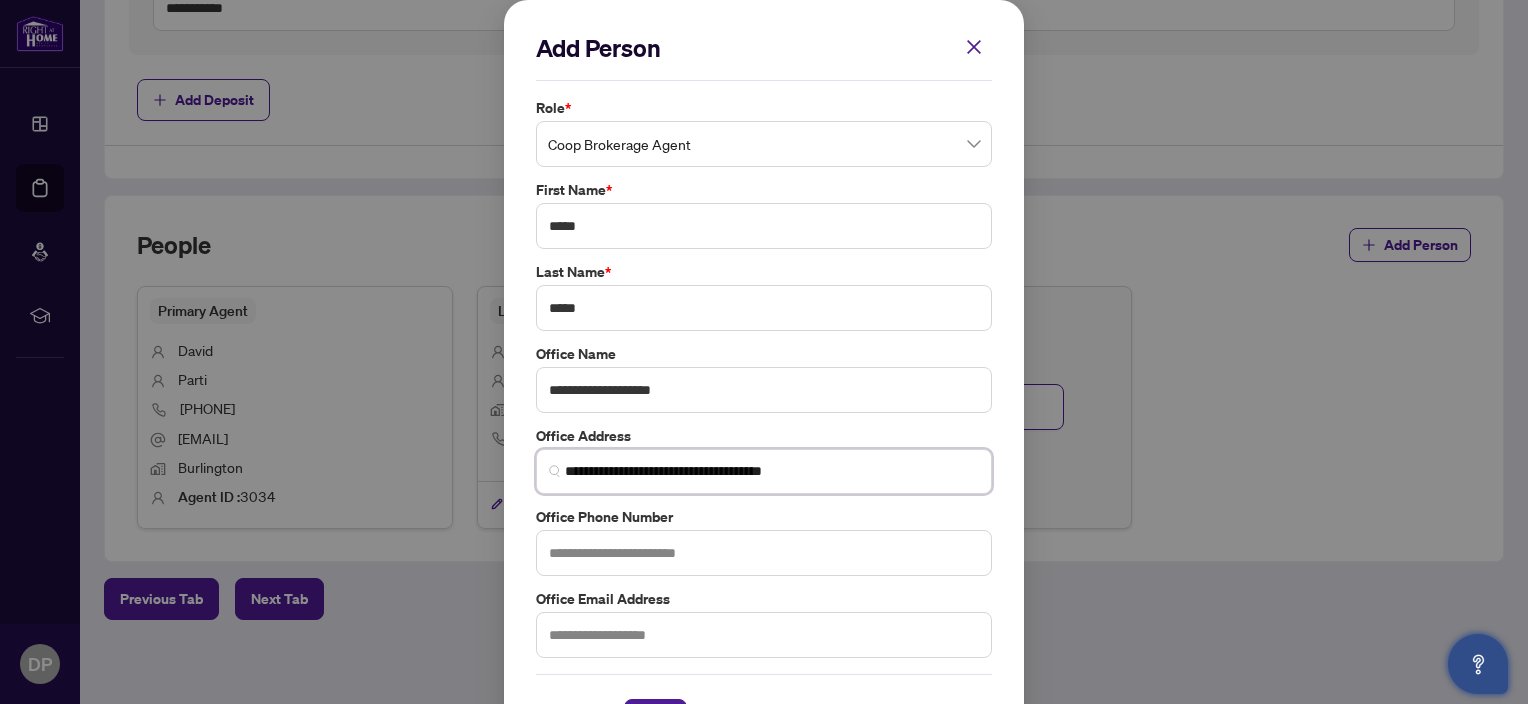 type on "**********" 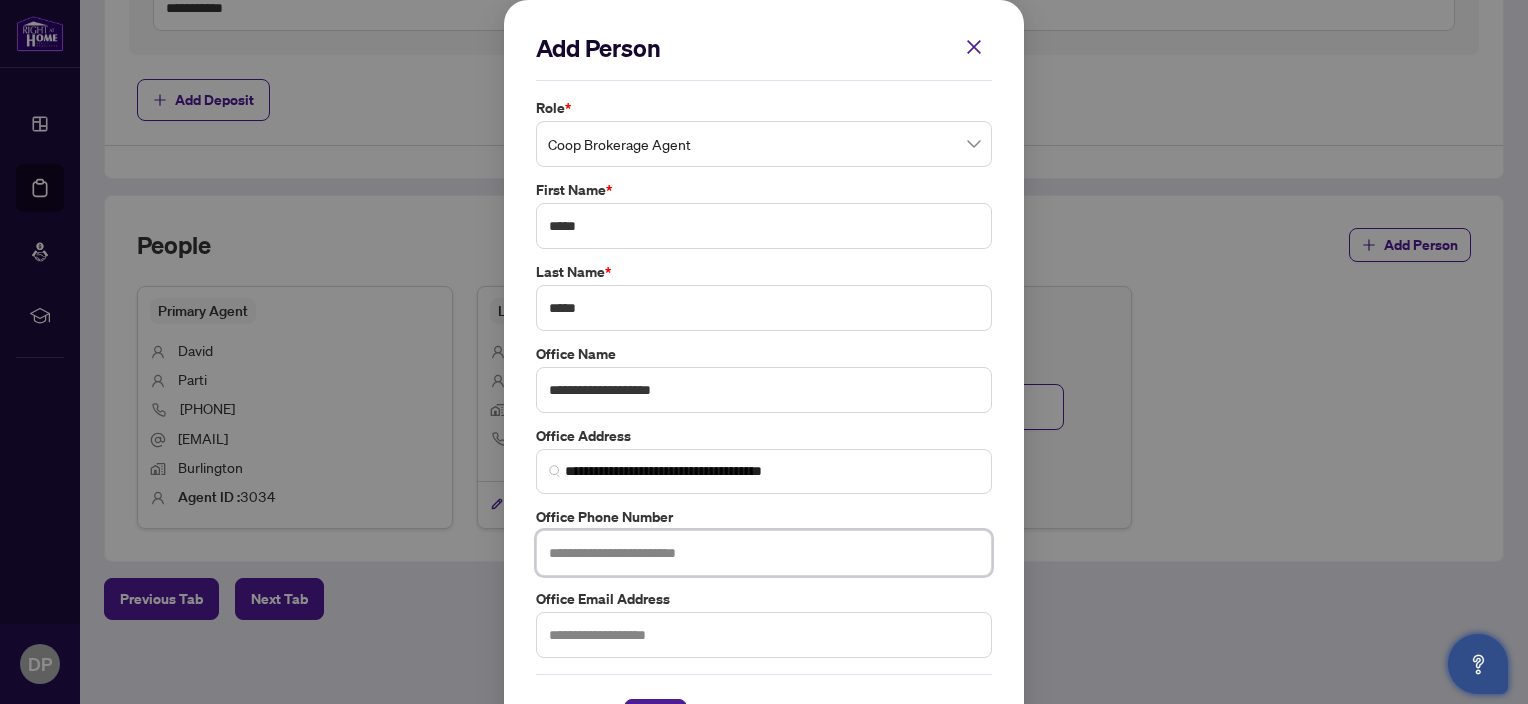 click at bounding box center [764, 553] 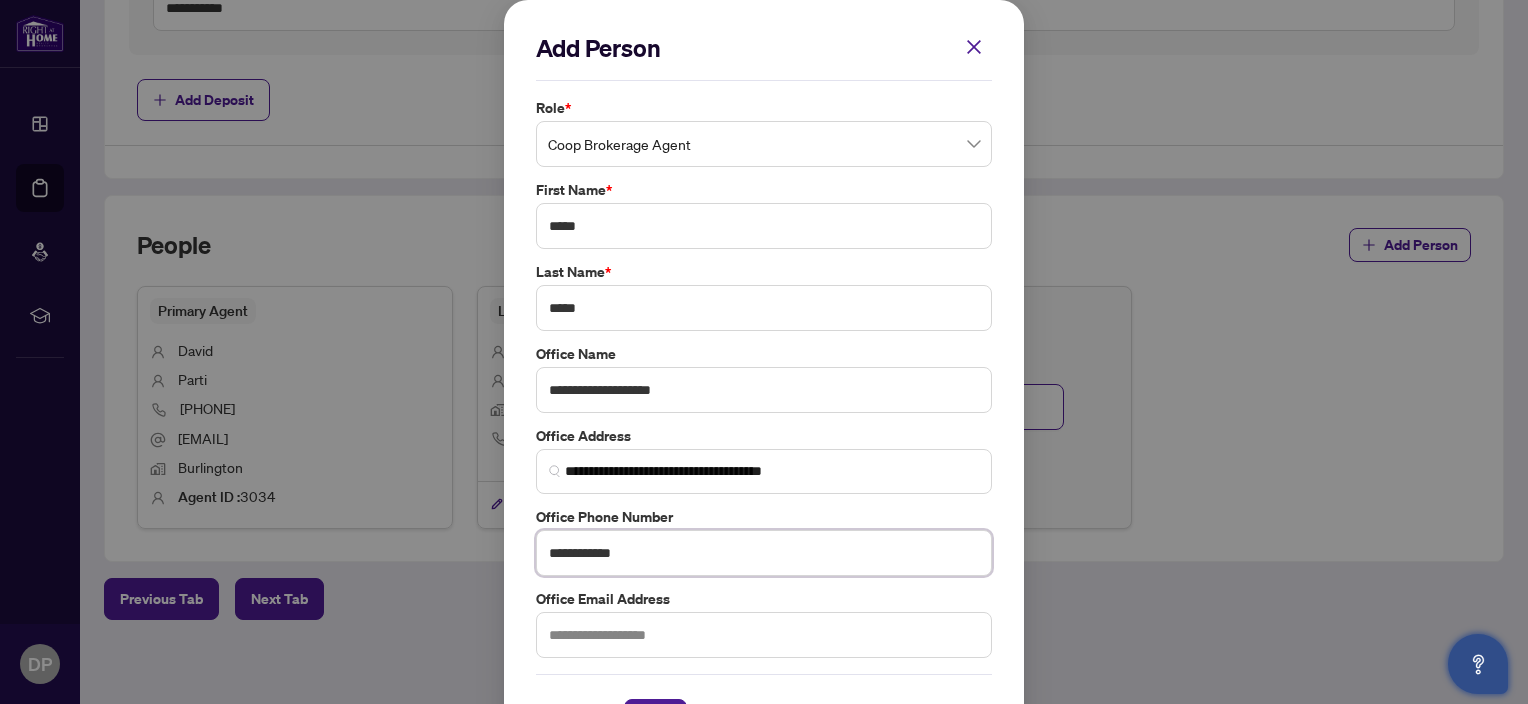 type on "**********" 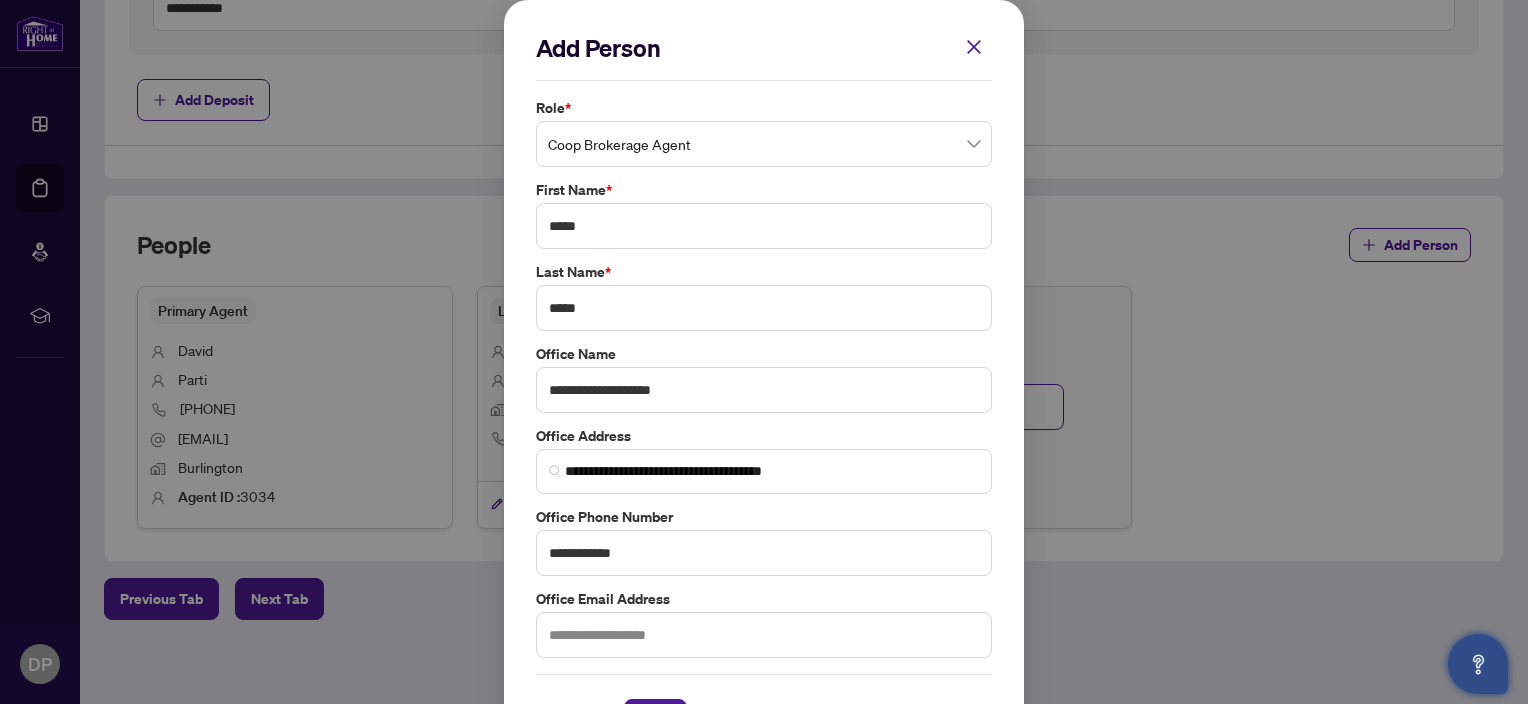 type 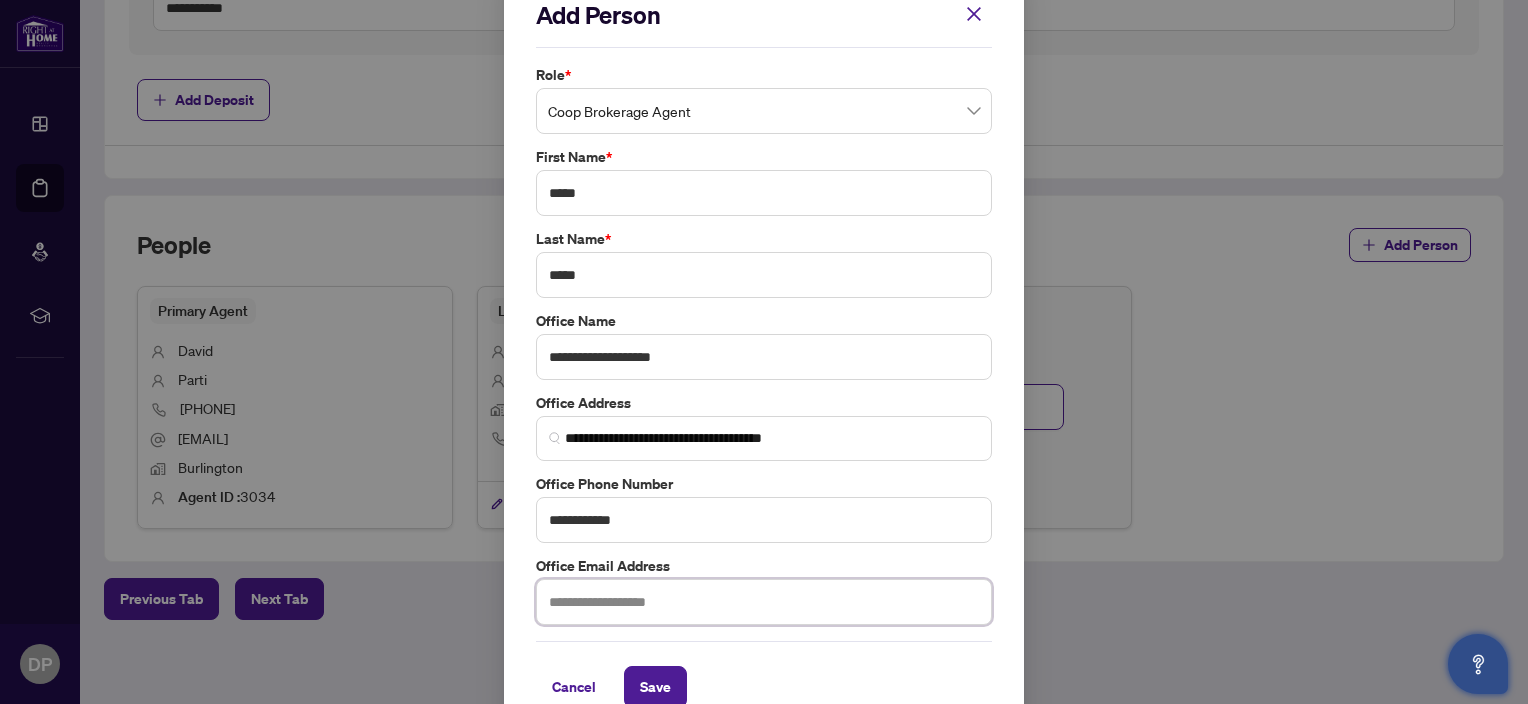 click at bounding box center (764, 602) 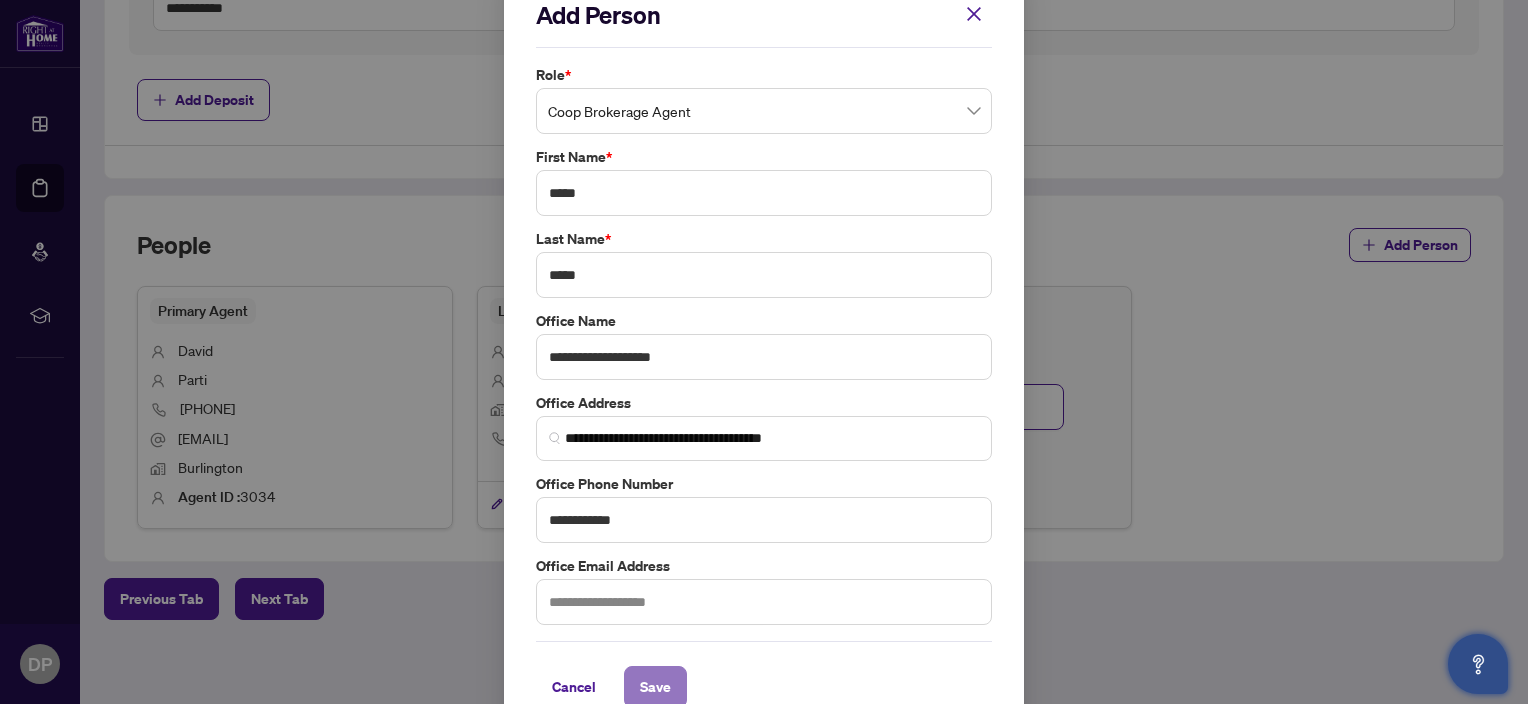 click on "Save" at bounding box center (655, 687) 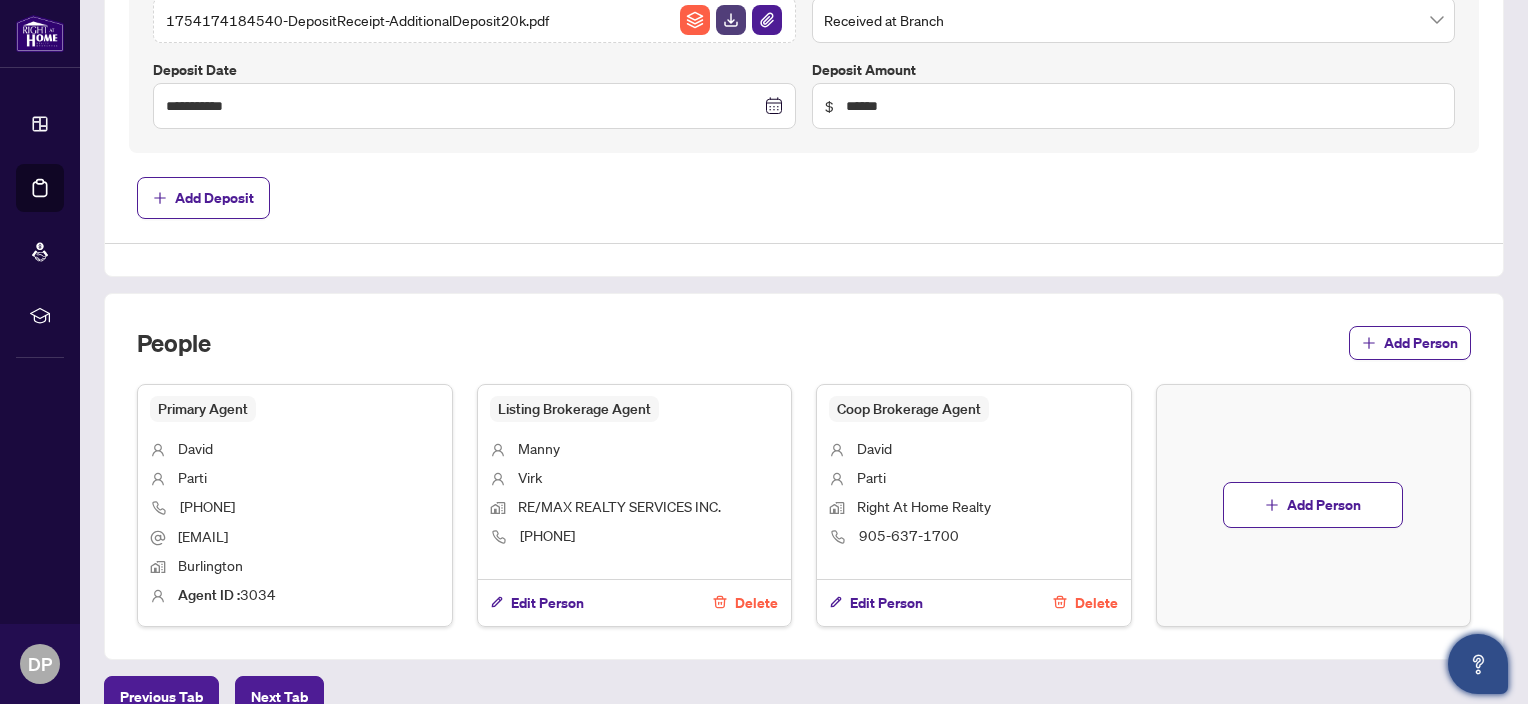 scroll, scrollTop: 1265, scrollLeft: 0, axis: vertical 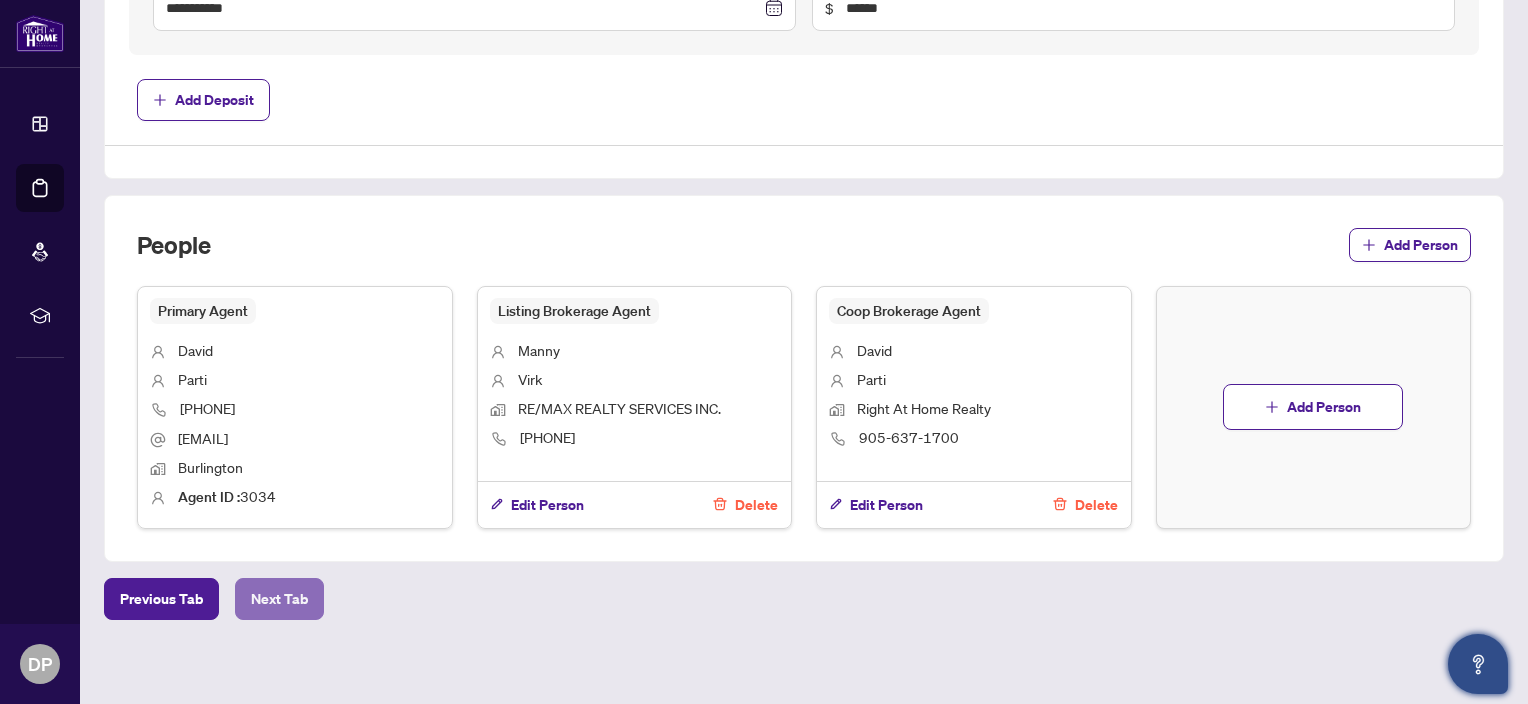 click on "Next Tab" at bounding box center [279, 599] 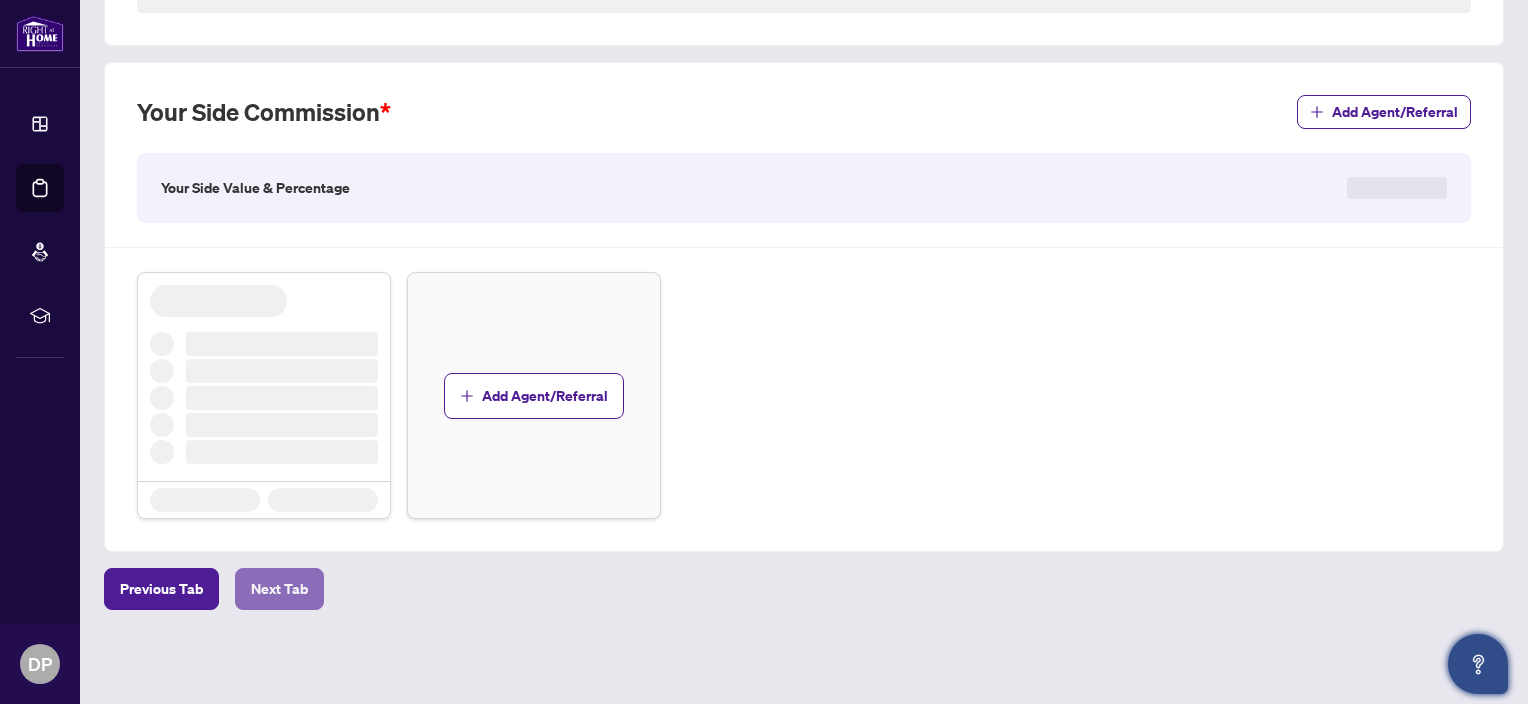 scroll, scrollTop: 0, scrollLeft: 0, axis: both 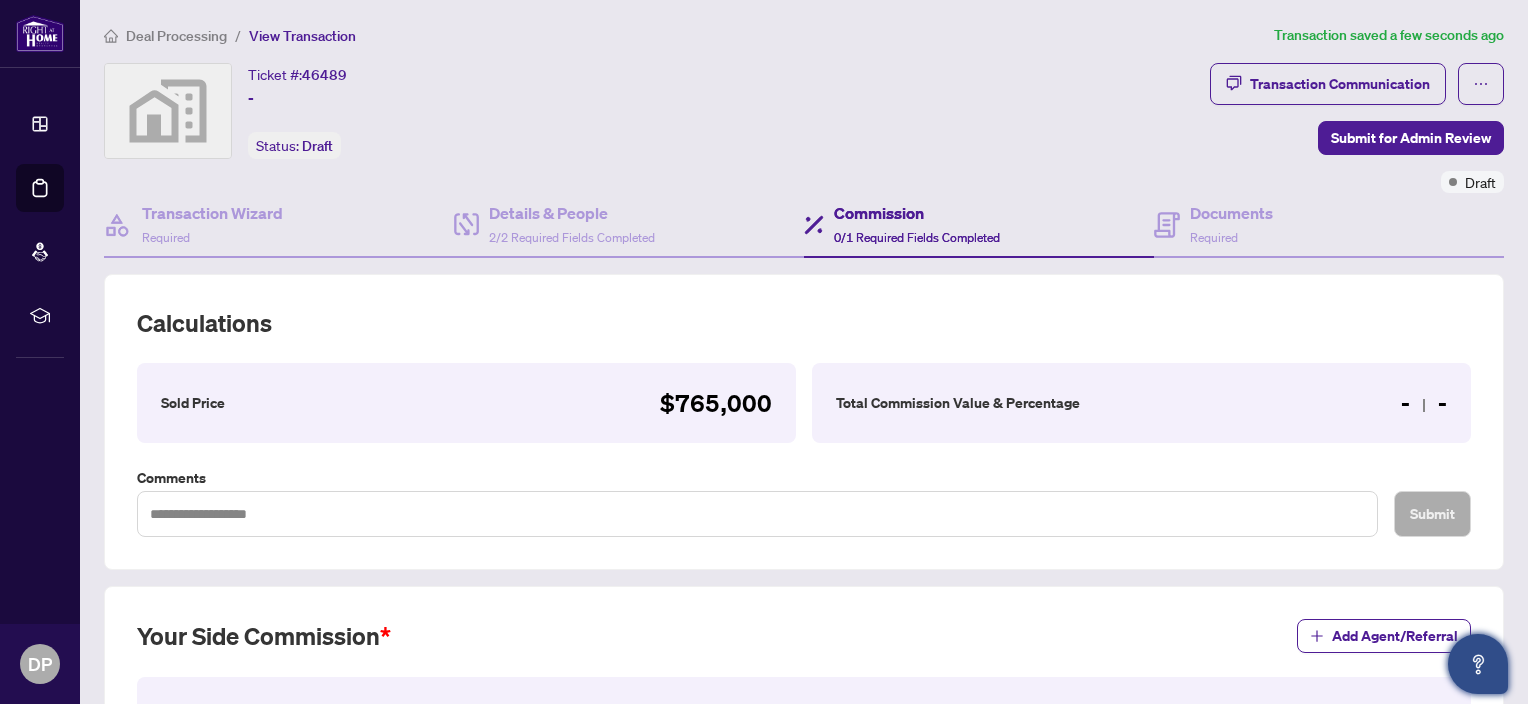 click on "-     -" at bounding box center (1424, 403) 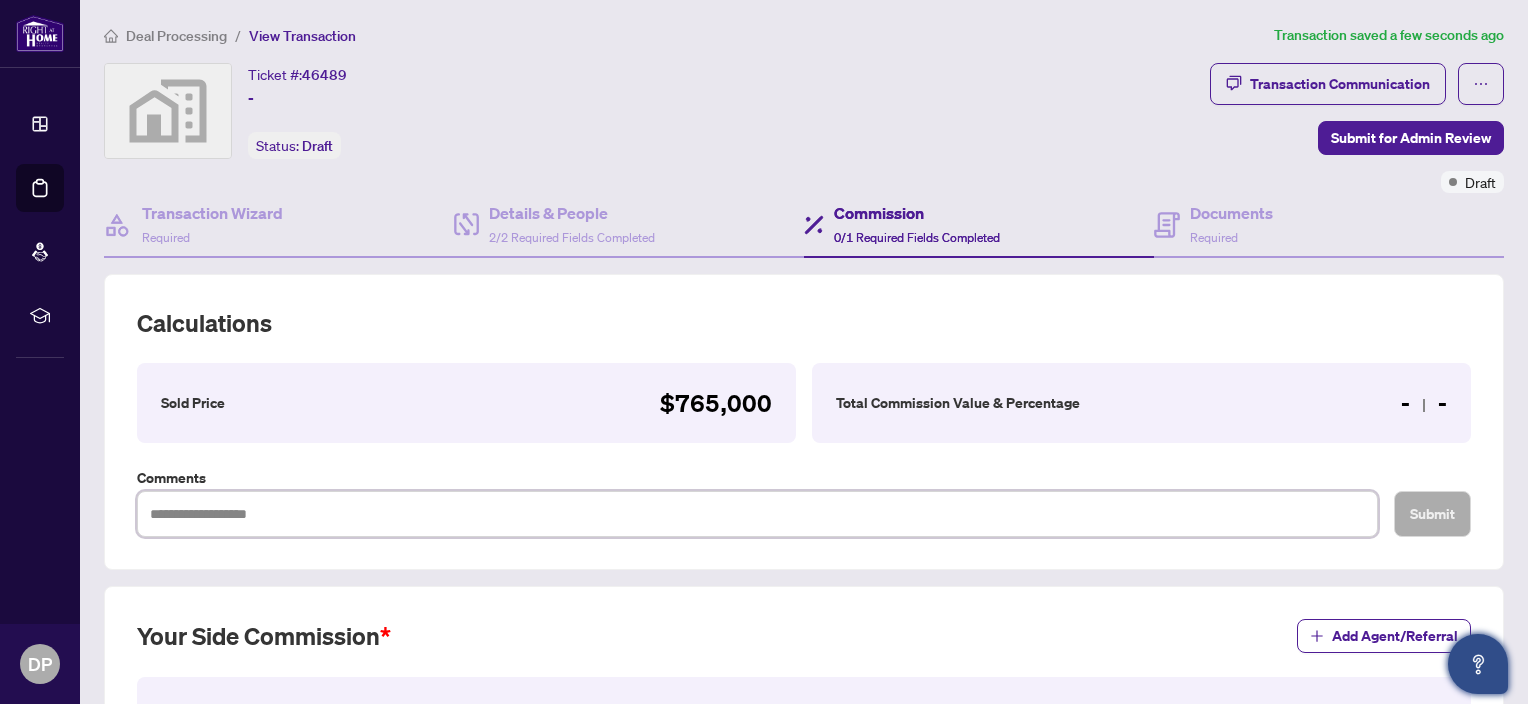 click at bounding box center (757, 514) 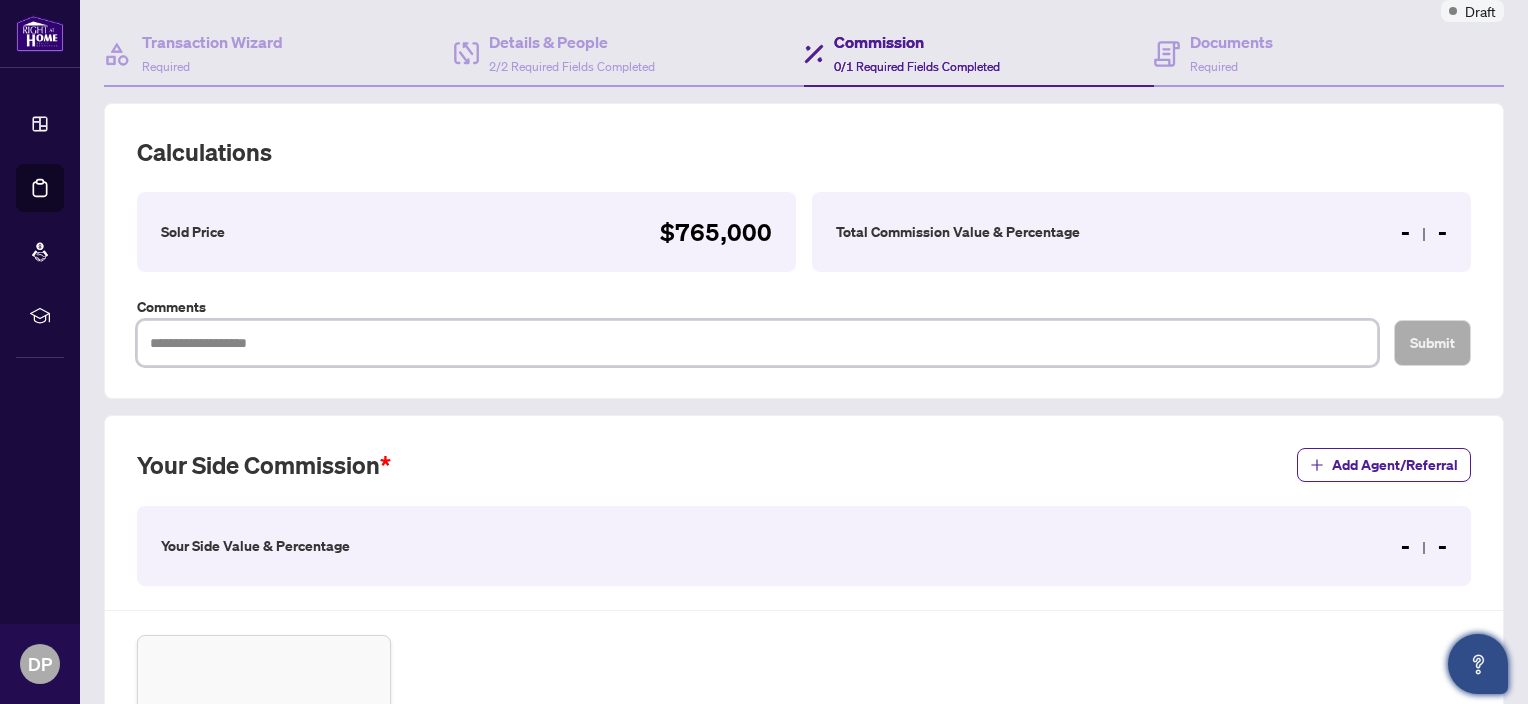 scroll, scrollTop: 176, scrollLeft: 0, axis: vertical 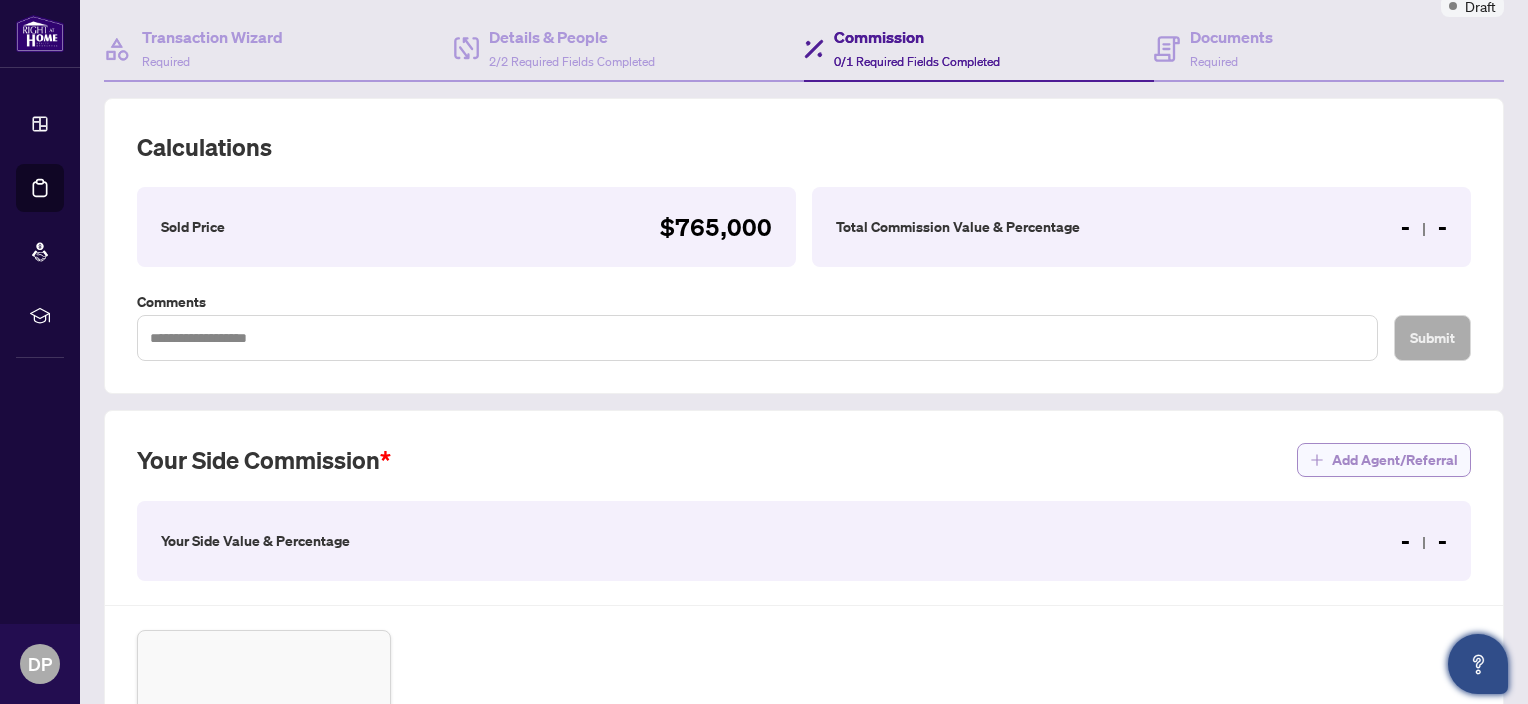 click on "Add Agent/Referral" at bounding box center (1395, 460) 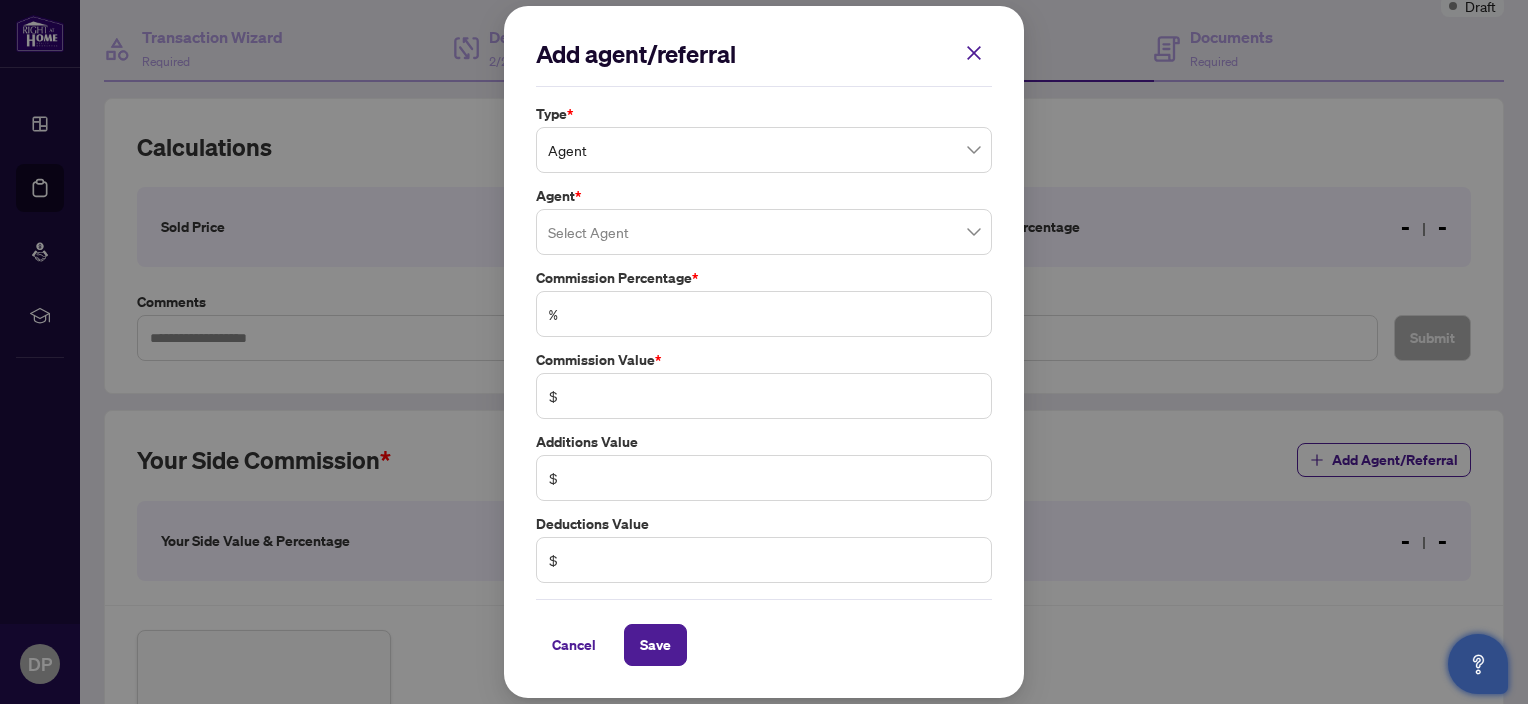 click on "Agent" at bounding box center [764, 150] 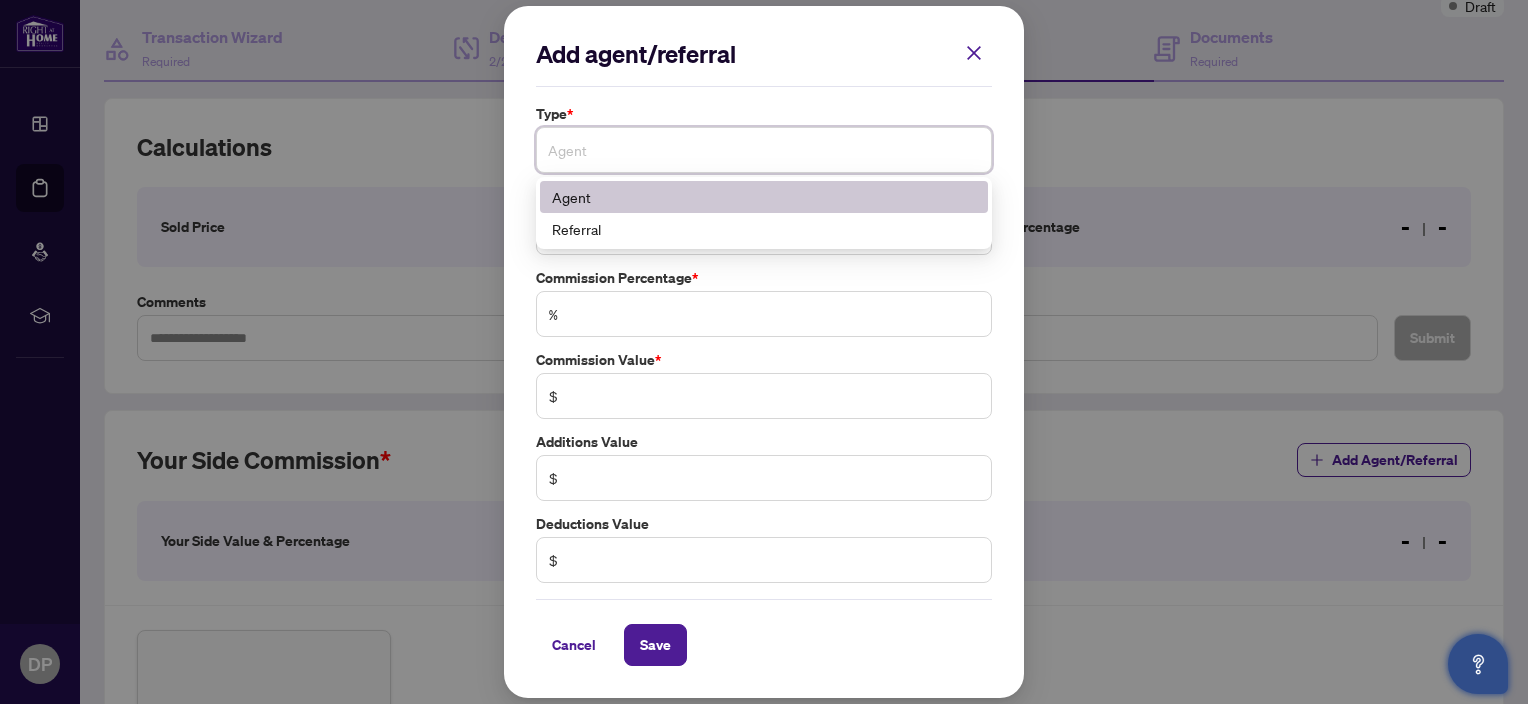 click on "Agent" at bounding box center (764, 150) 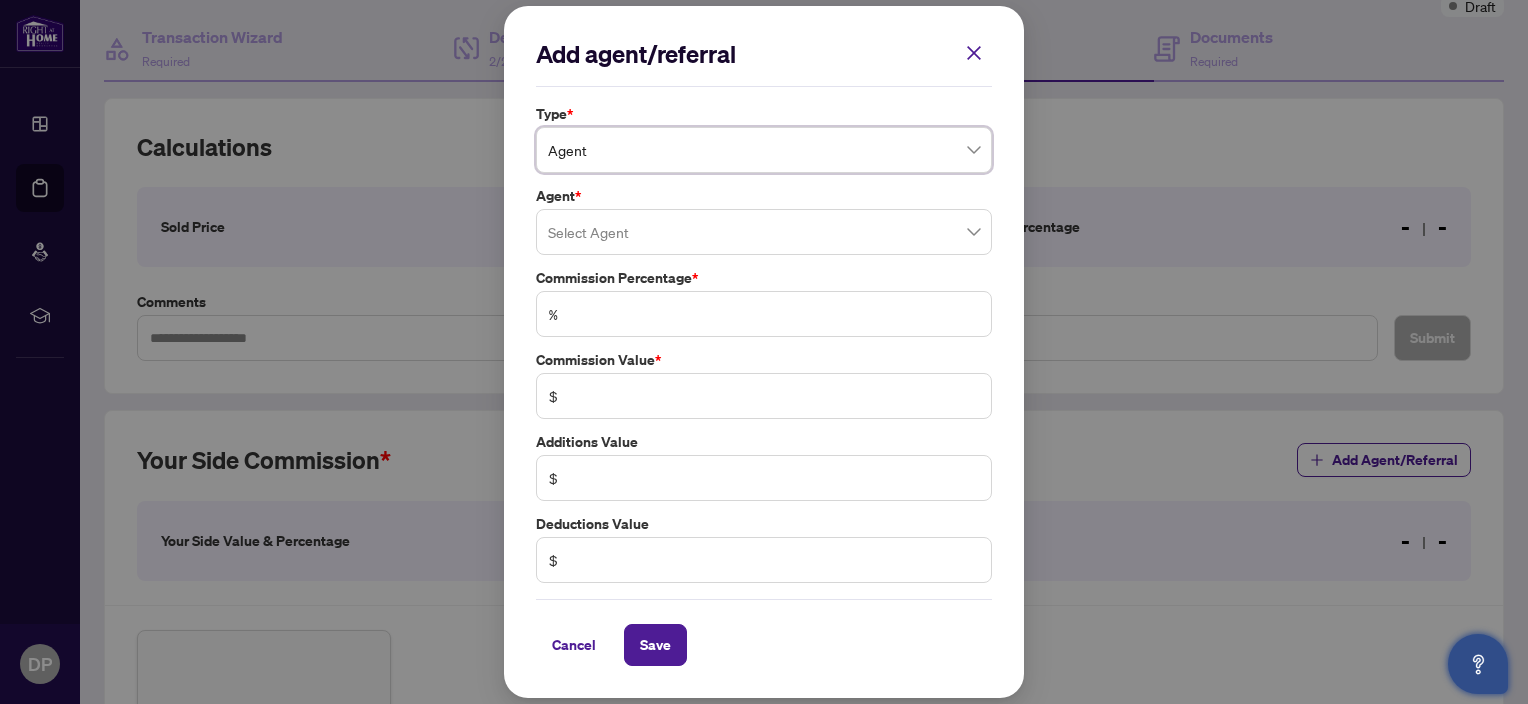 click at bounding box center (764, 232) 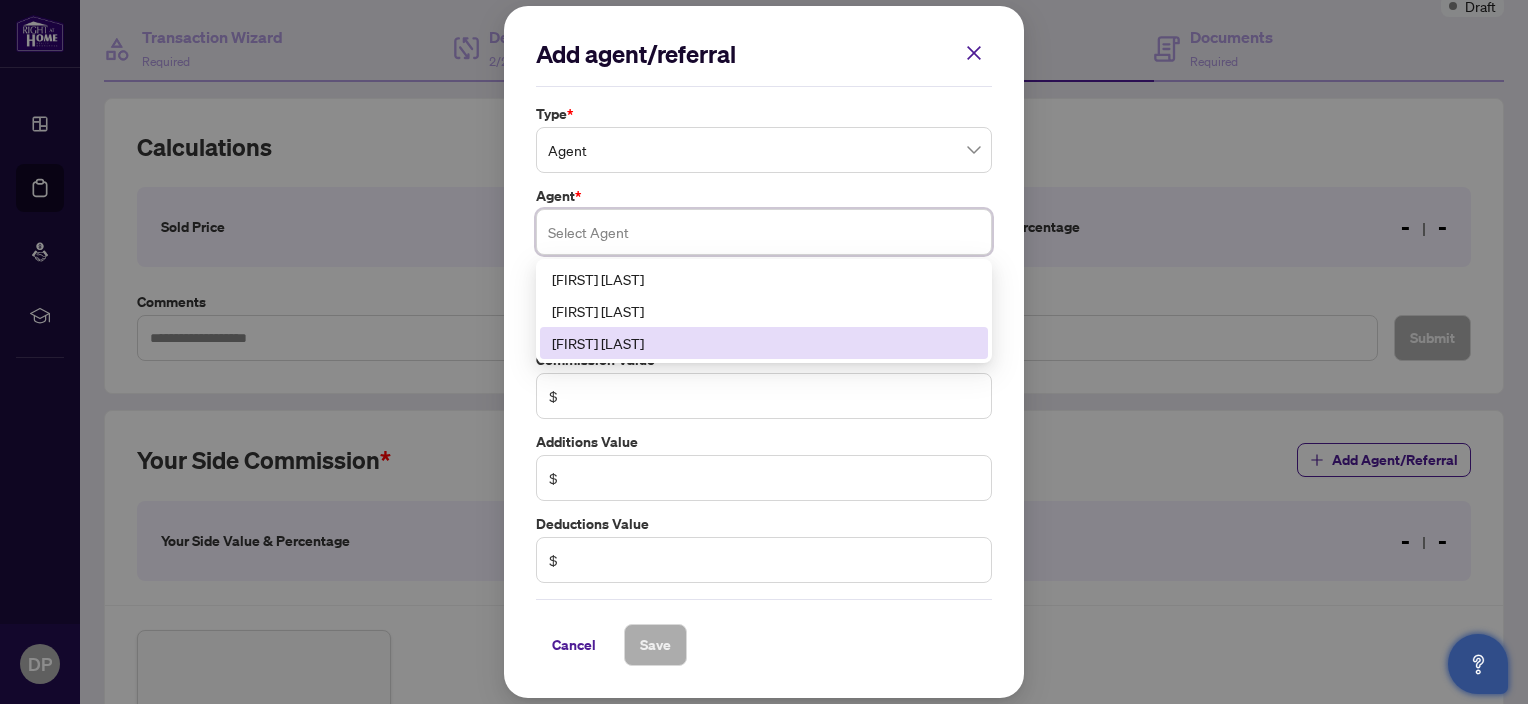 click on "[FIRST] [LAST]" at bounding box center [764, 343] 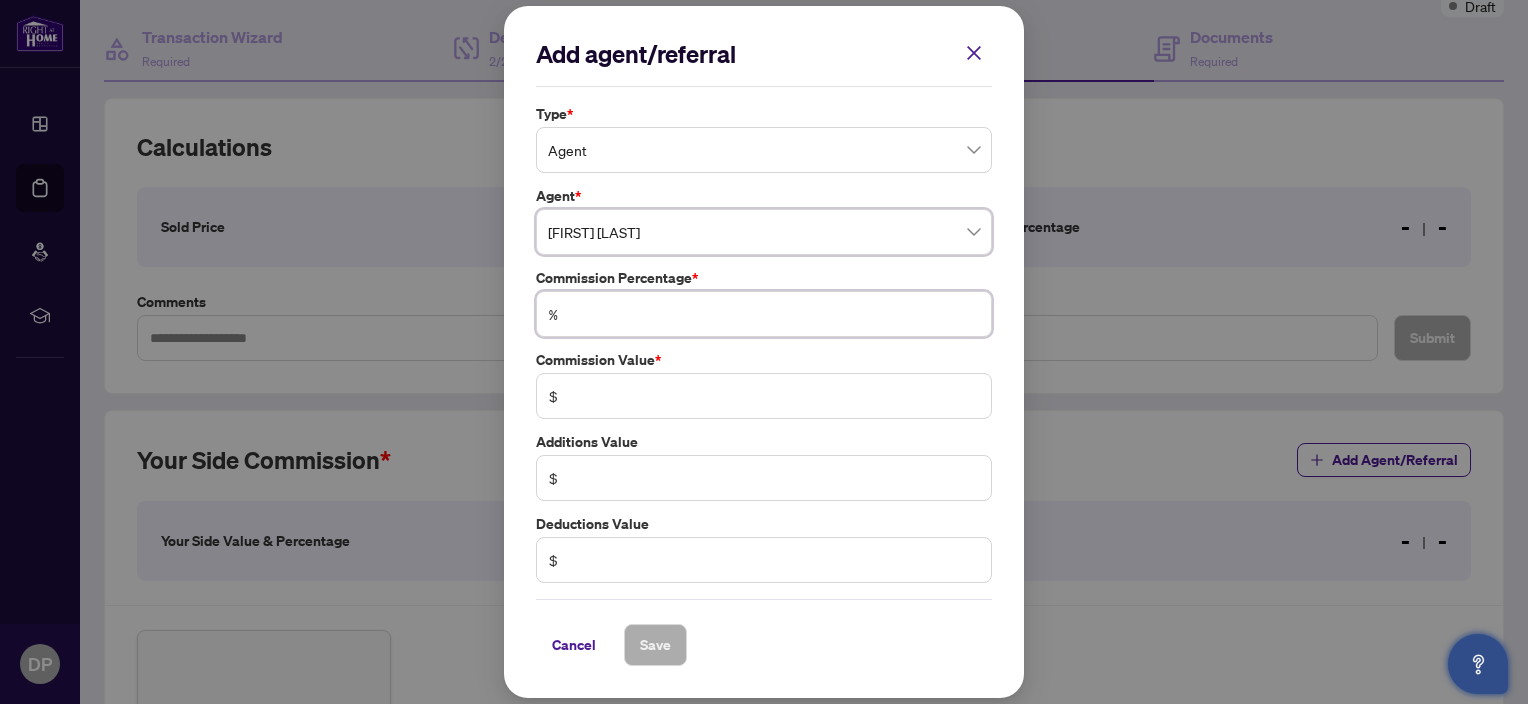 click at bounding box center [774, 314] 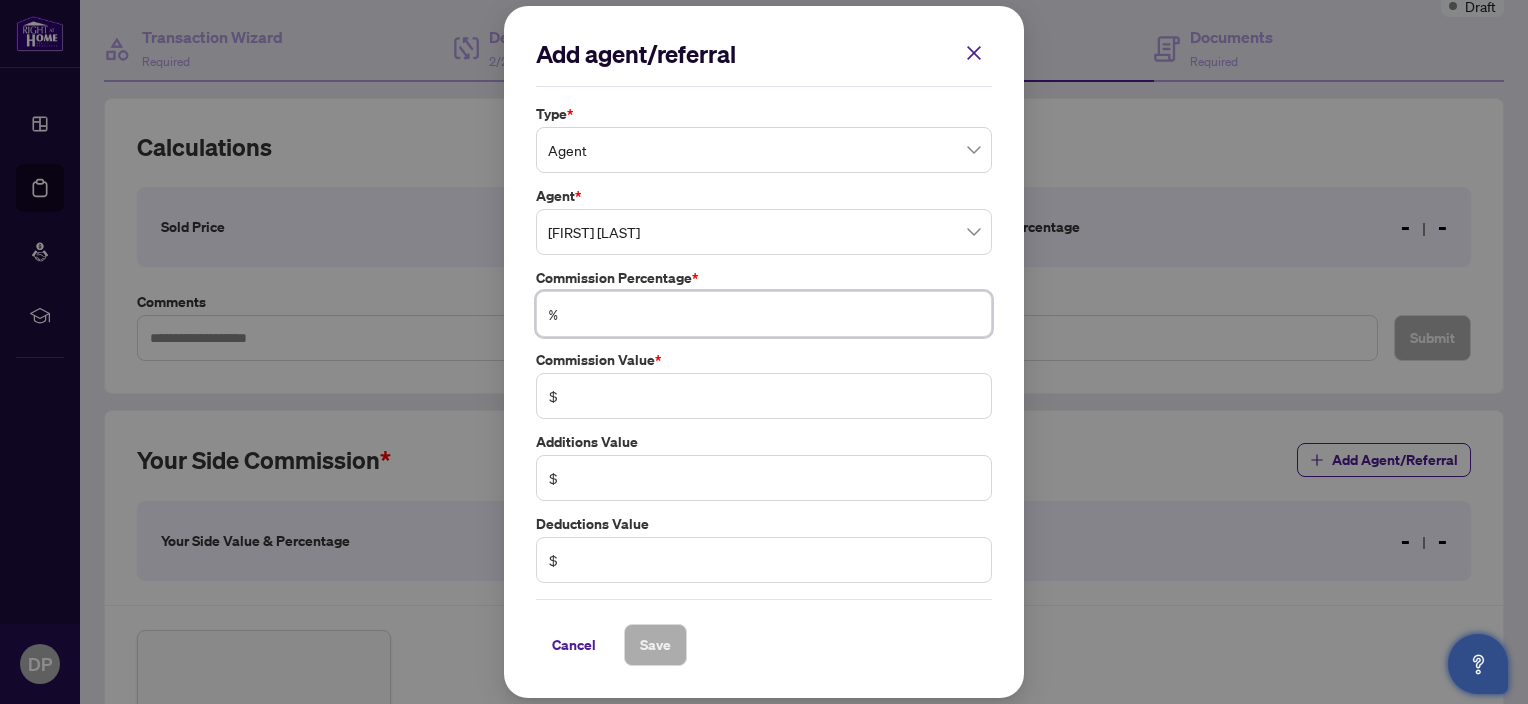type on "*" 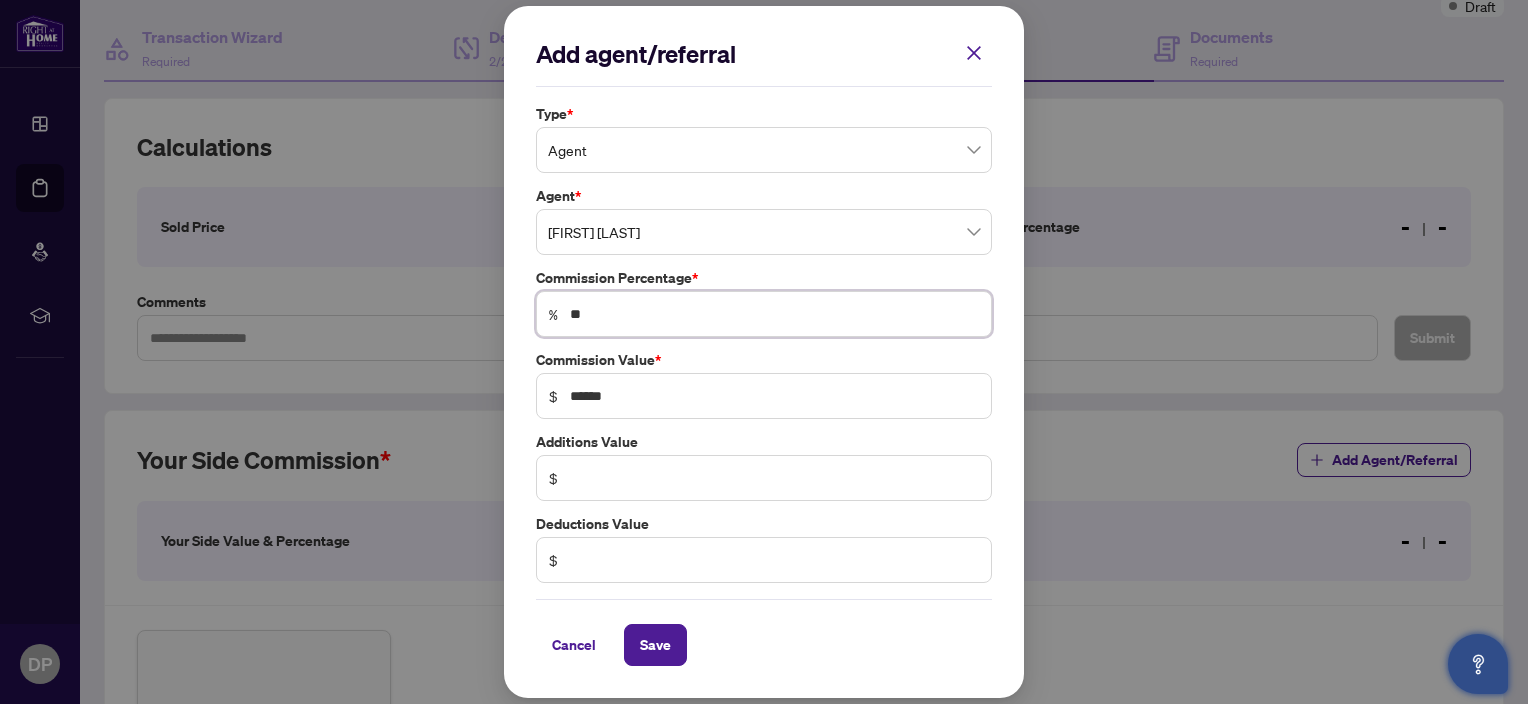 type on "***" 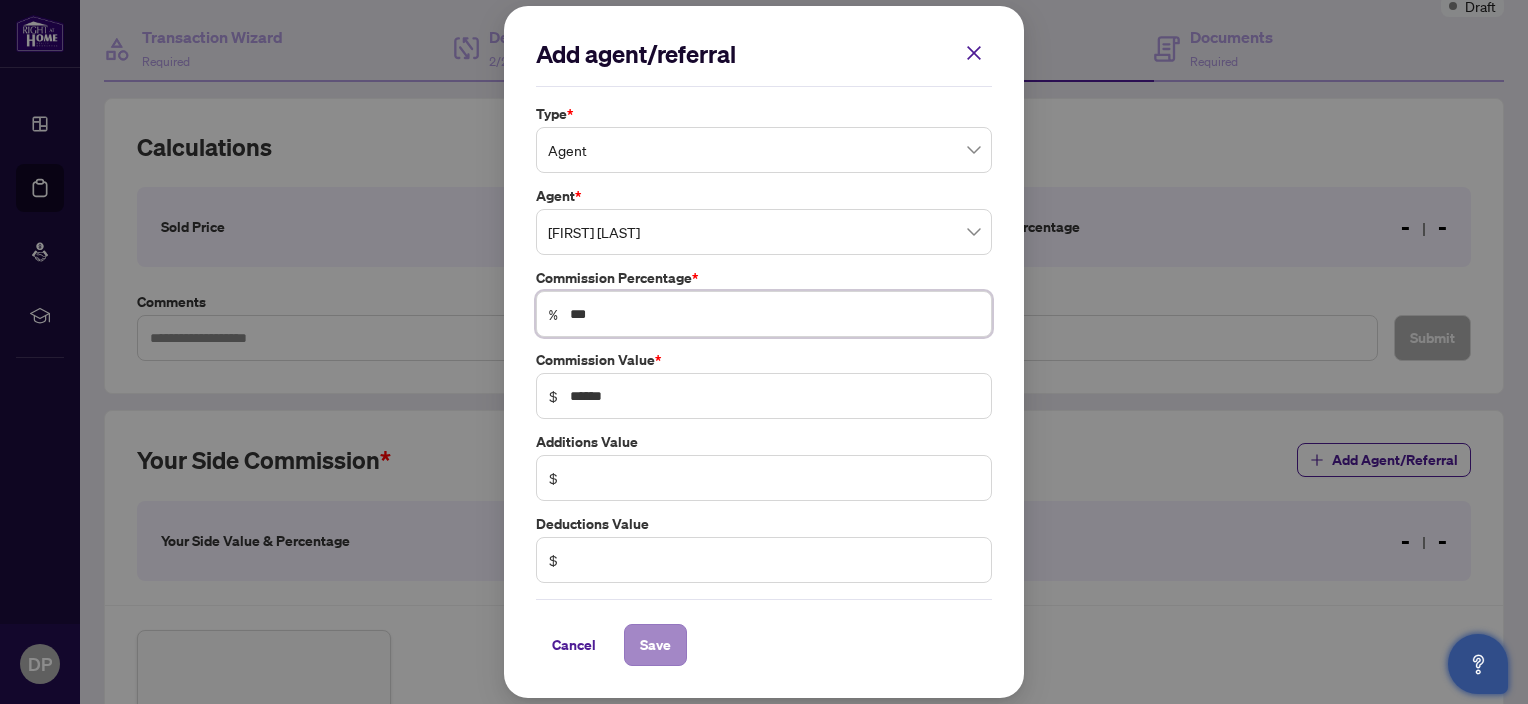 type on "***" 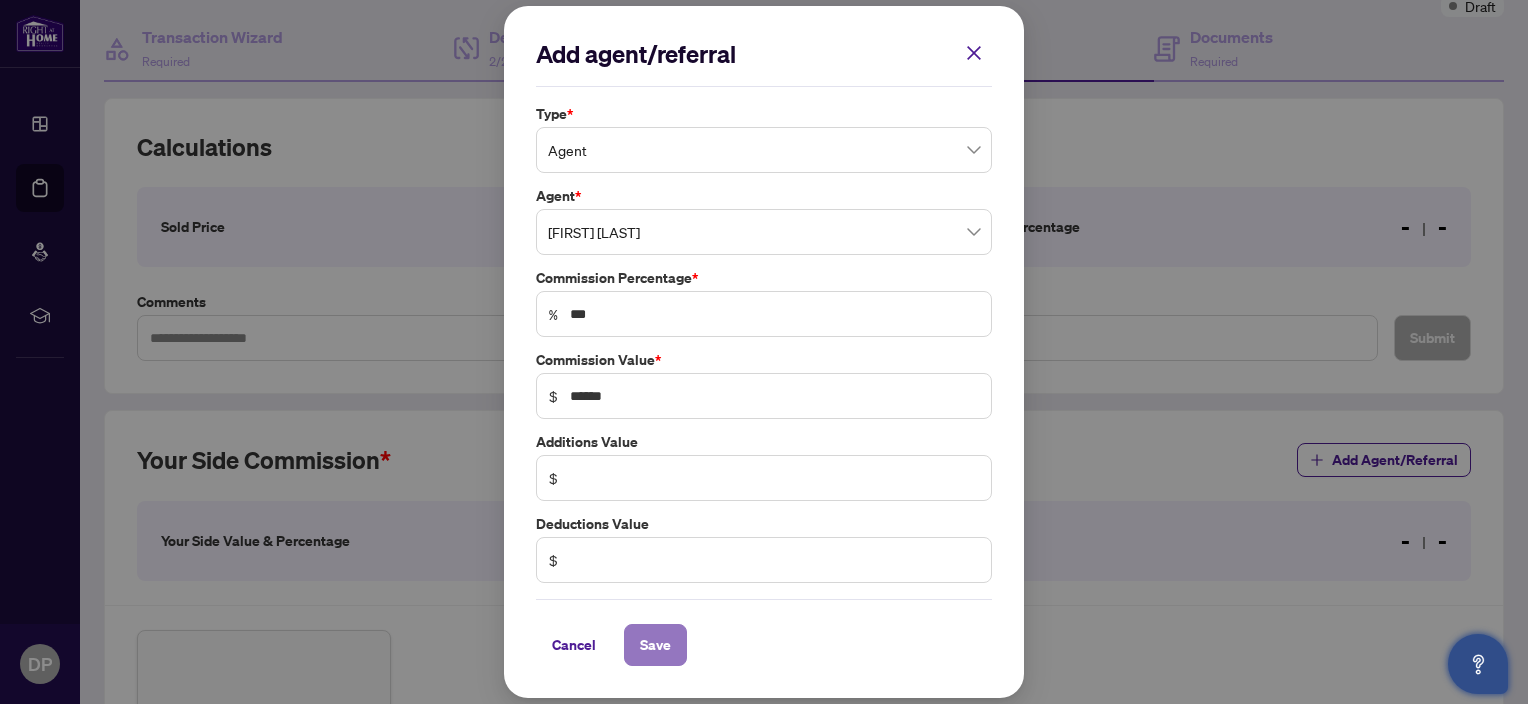 click on "Save" at bounding box center (655, 645) 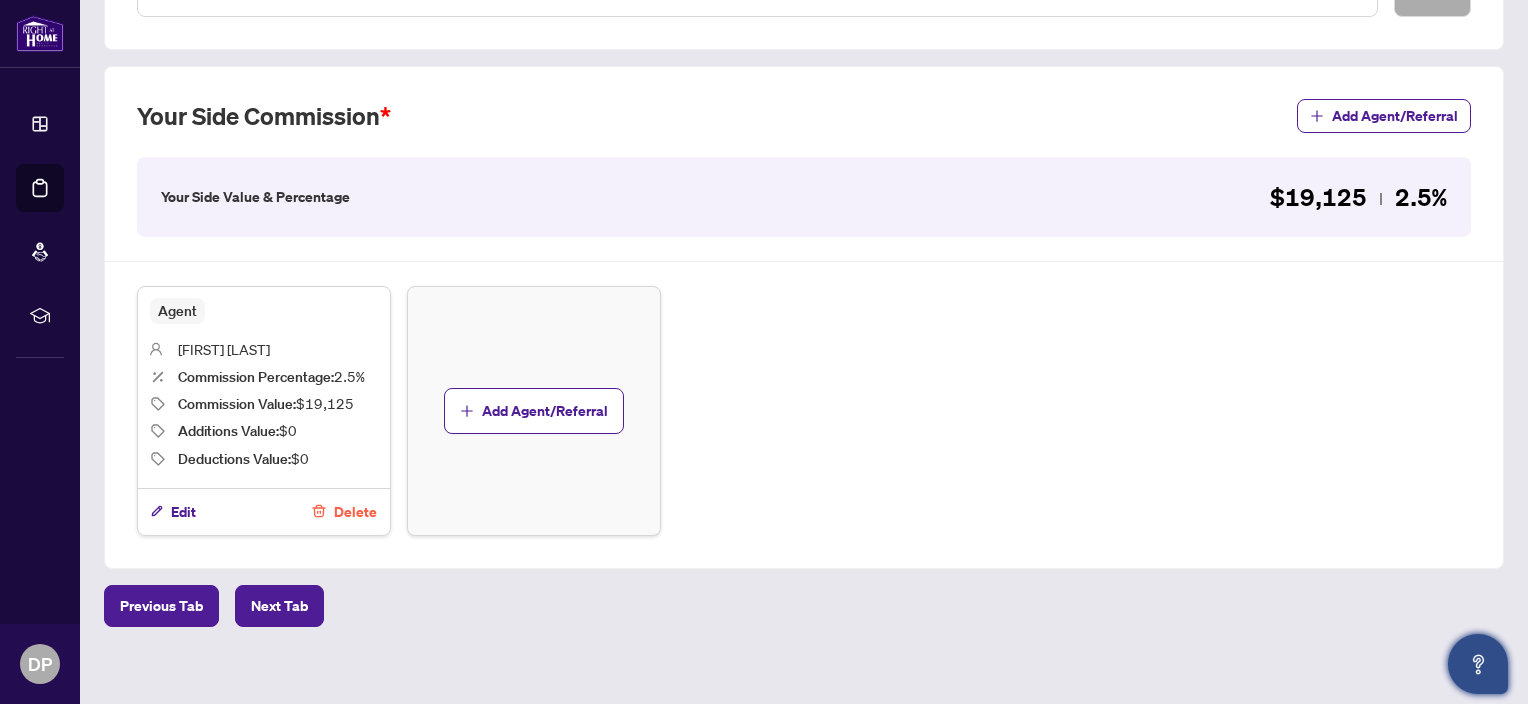 scroll, scrollTop: 526, scrollLeft: 0, axis: vertical 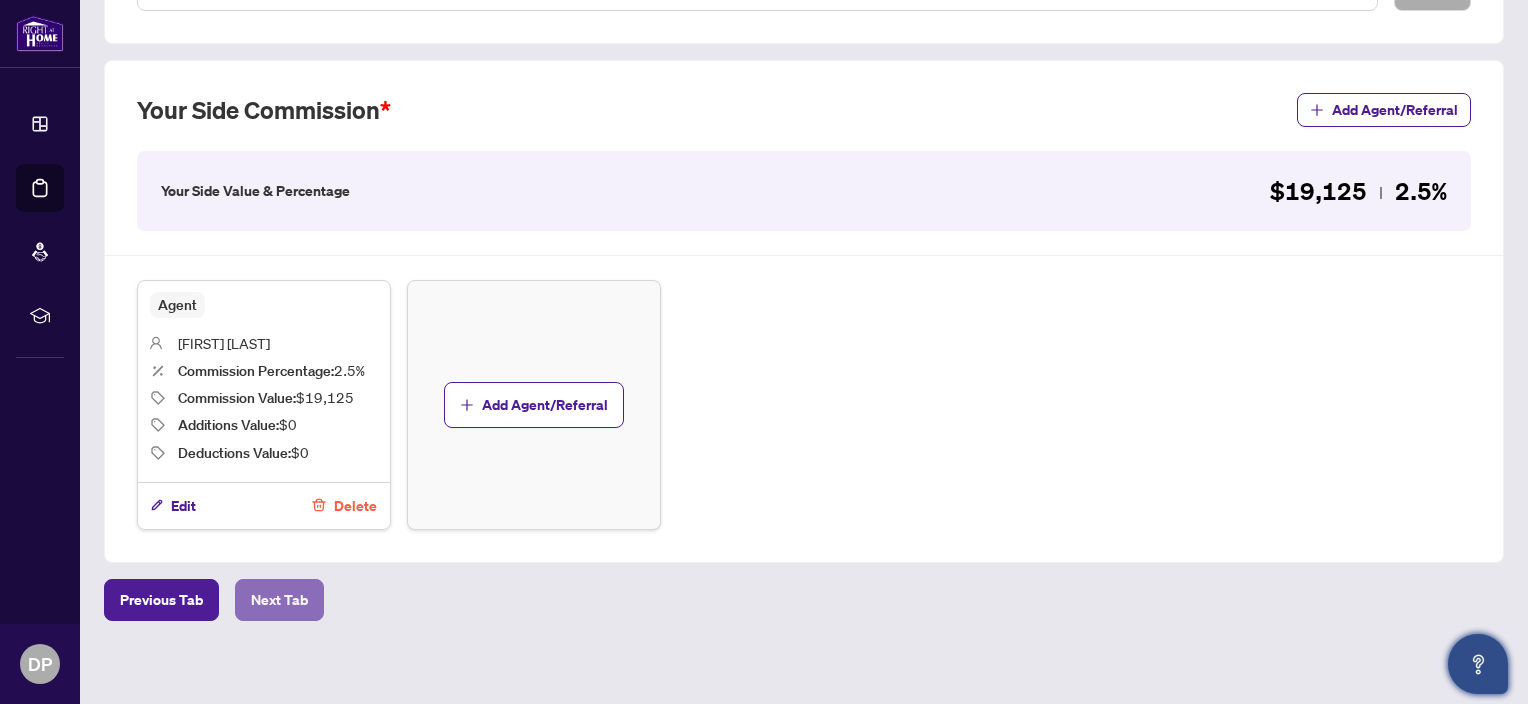 click on "Next Tab" at bounding box center [279, 600] 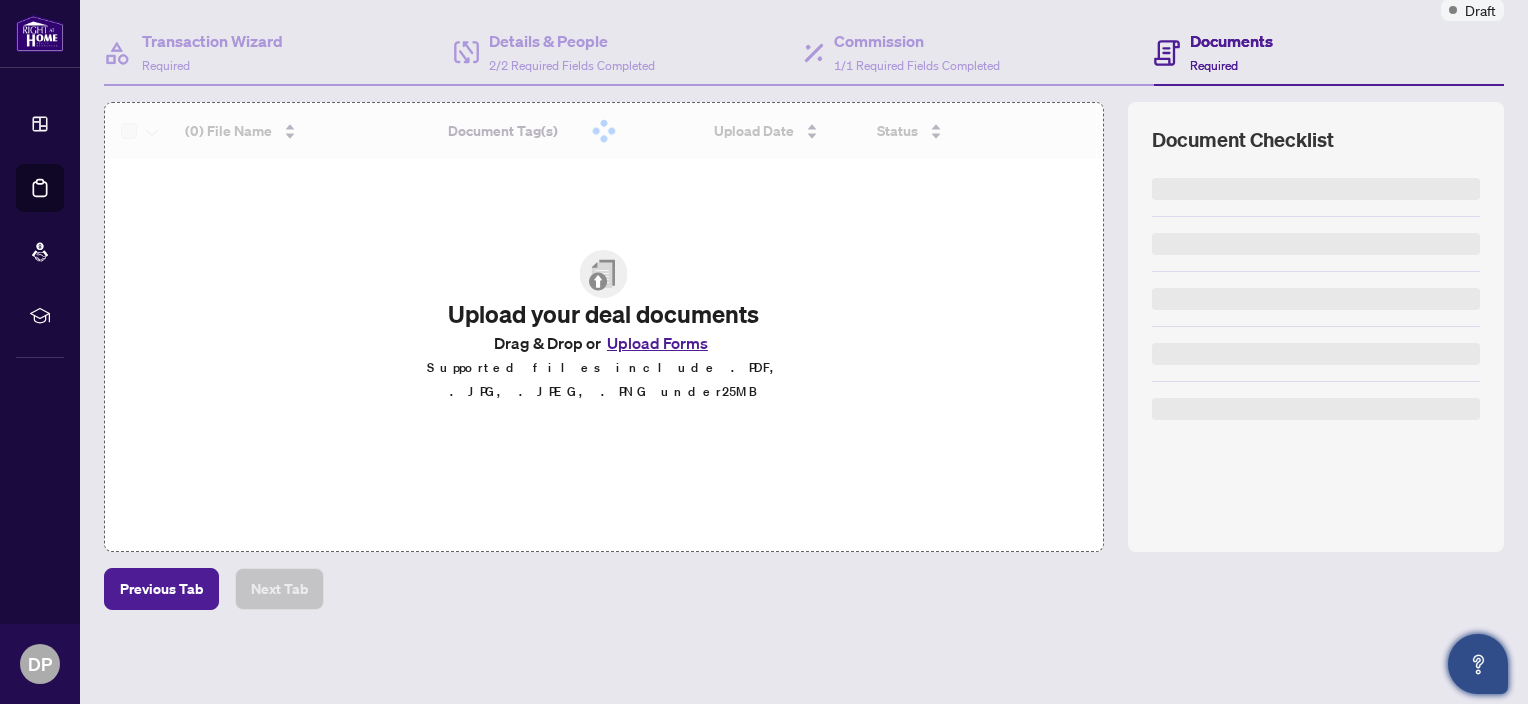 scroll, scrollTop: 0, scrollLeft: 0, axis: both 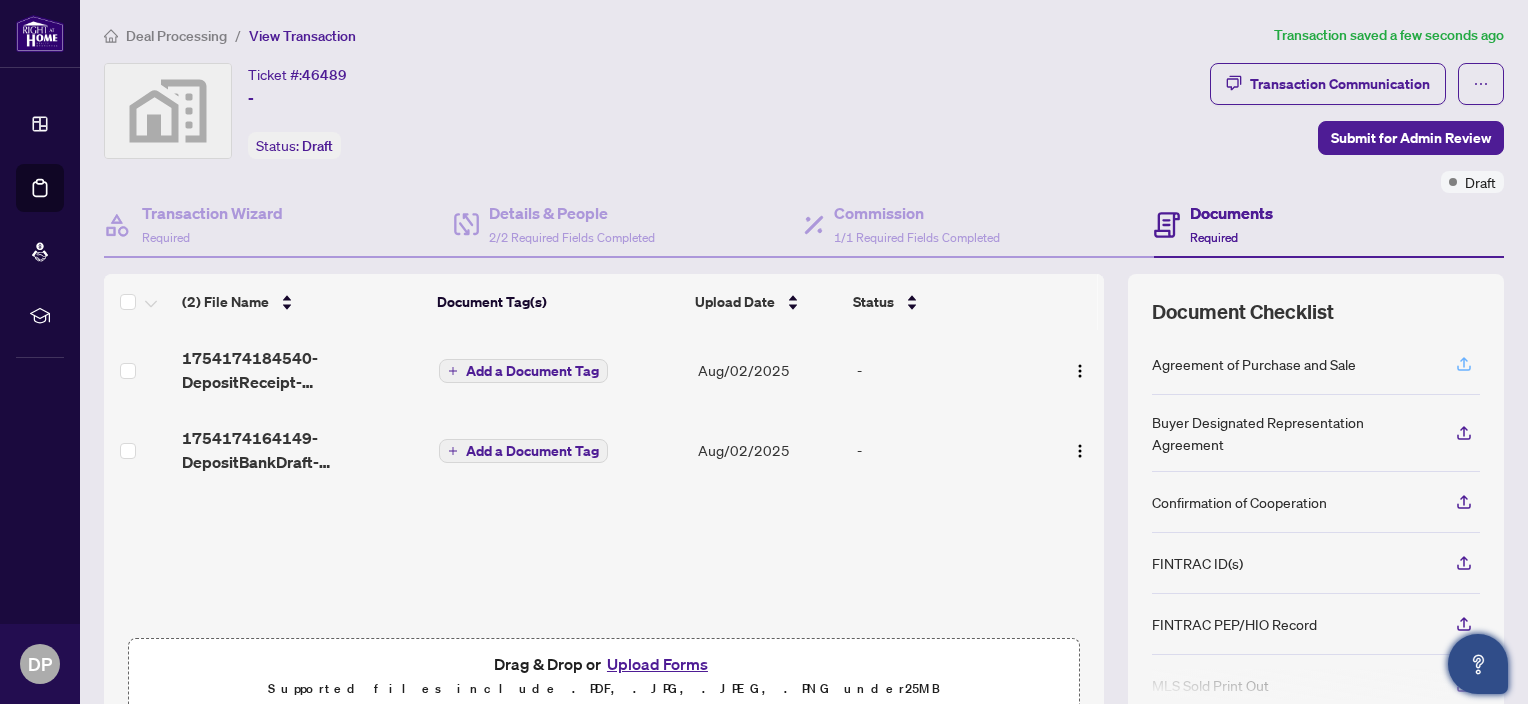 click 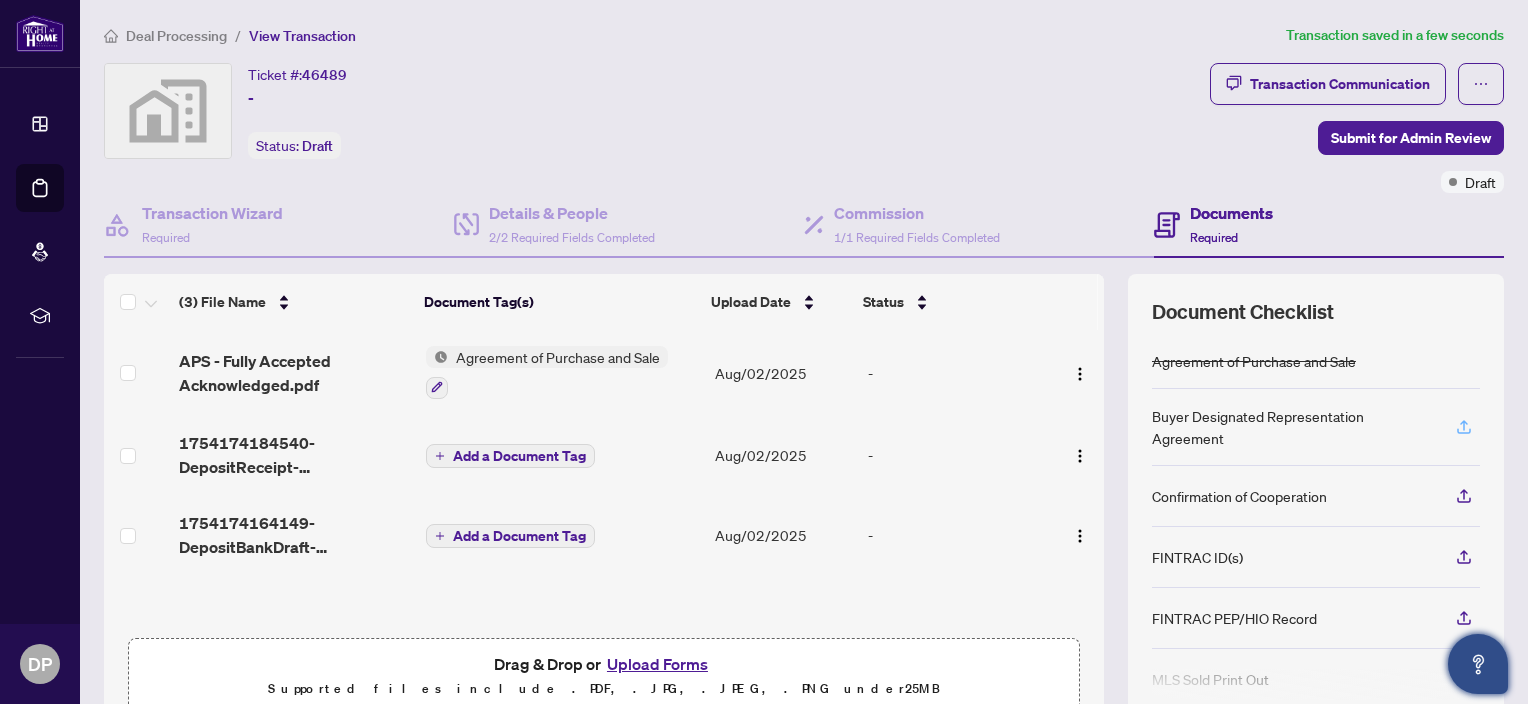 click 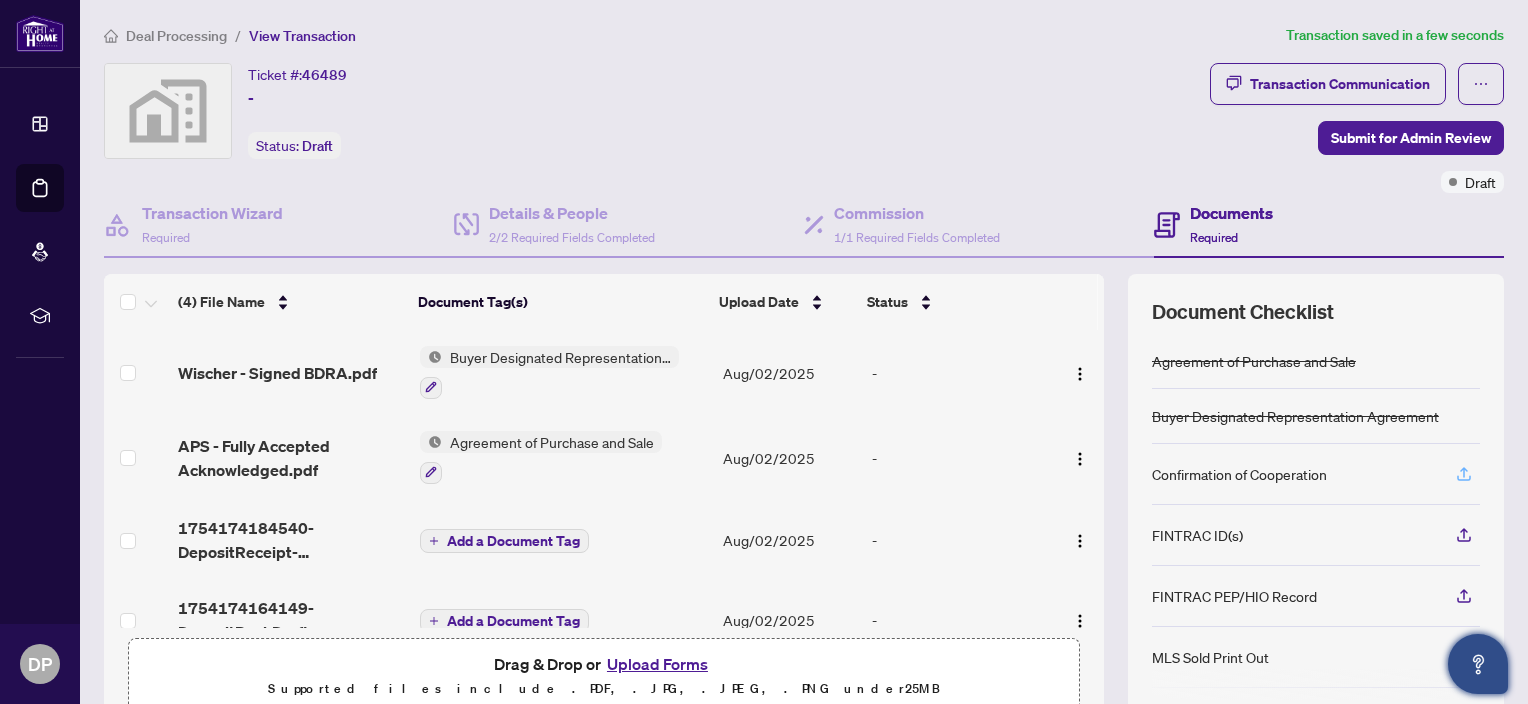 click 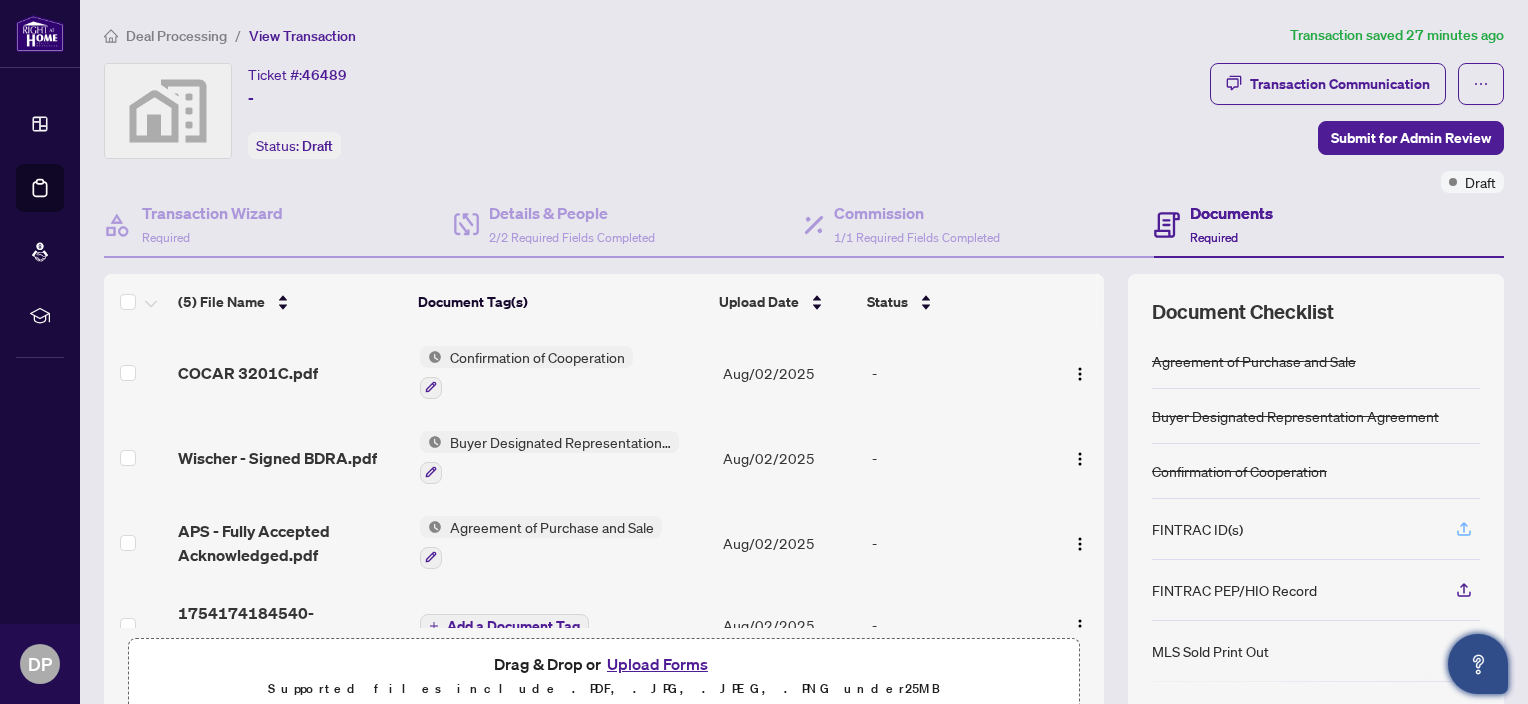 click 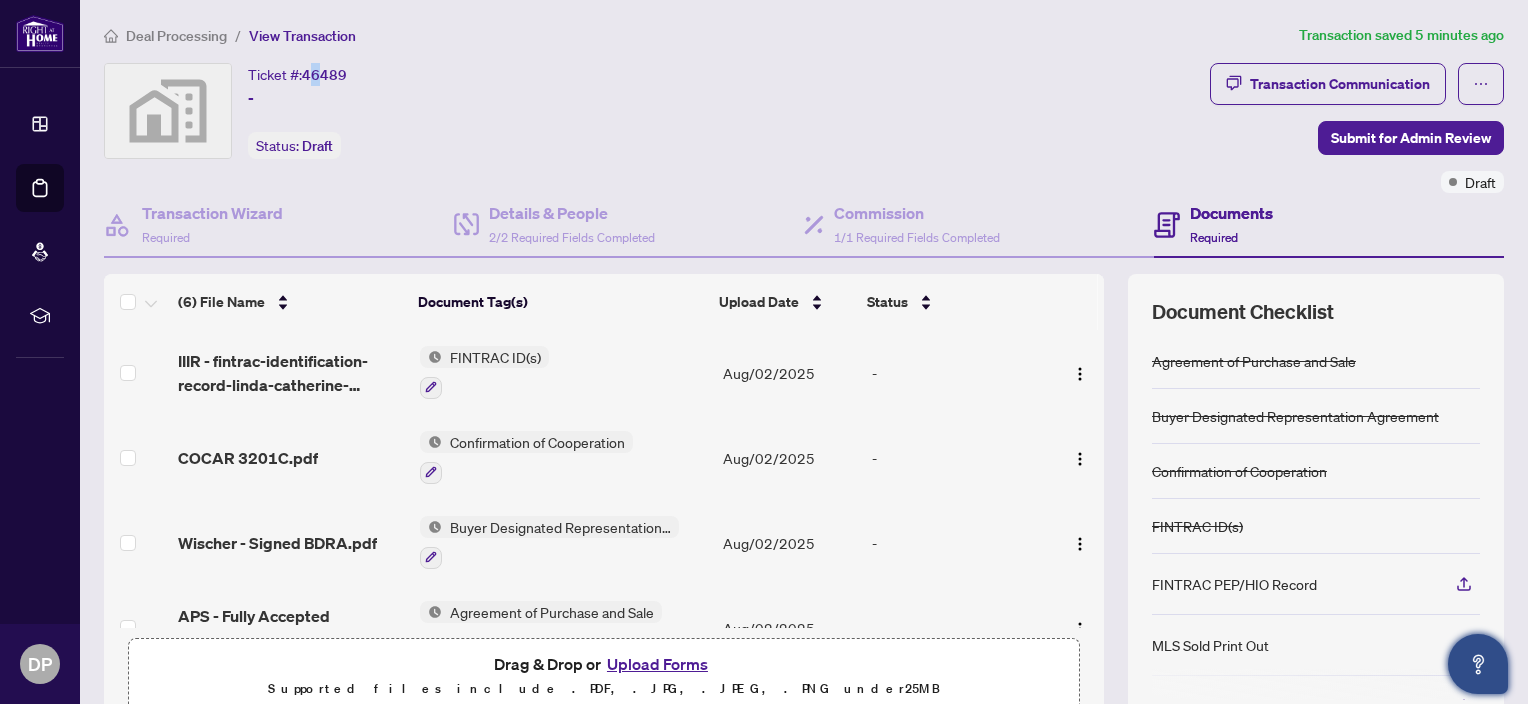 drag, startPoint x: 1451, startPoint y: 529, endPoint x: 352, endPoint y: 114, distance: 1174.7451 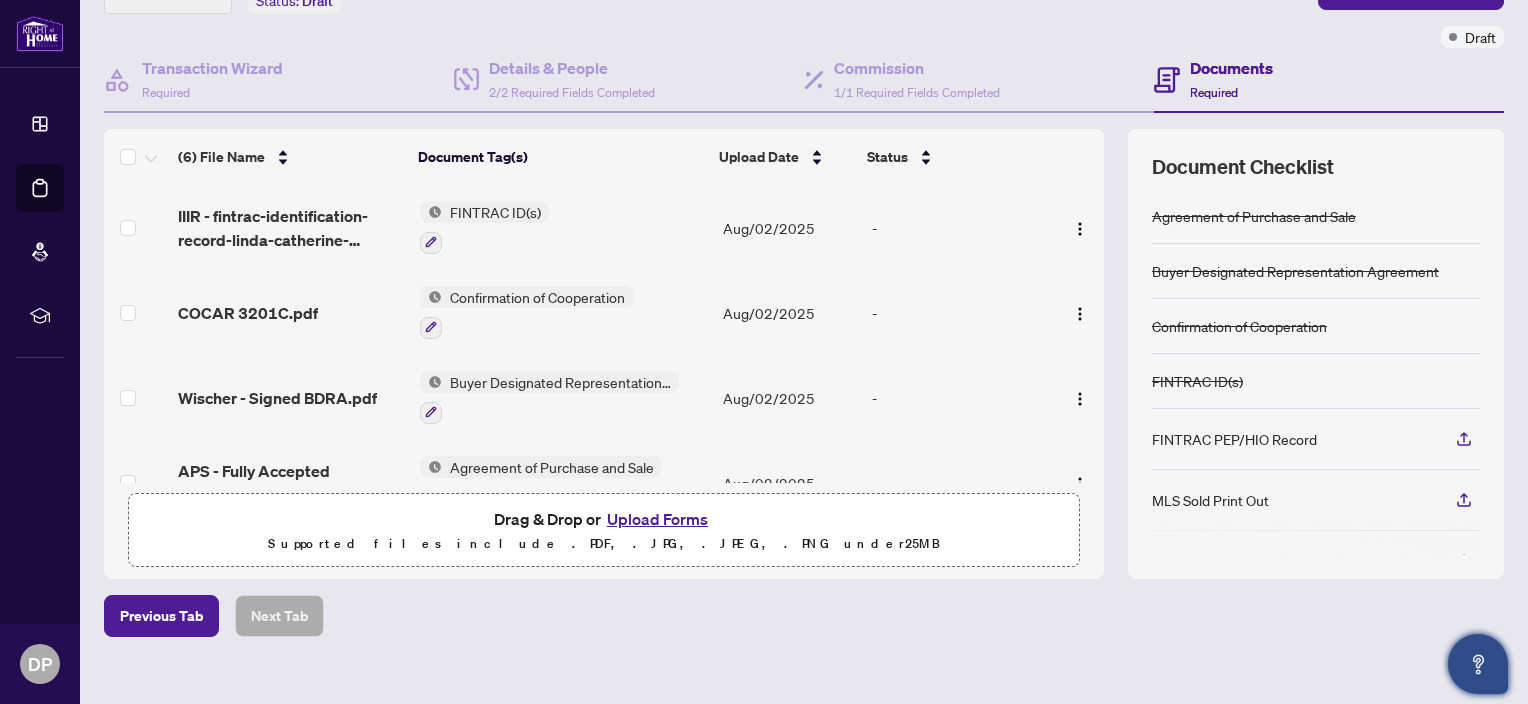 scroll, scrollTop: 149, scrollLeft: 0, axis: vertical 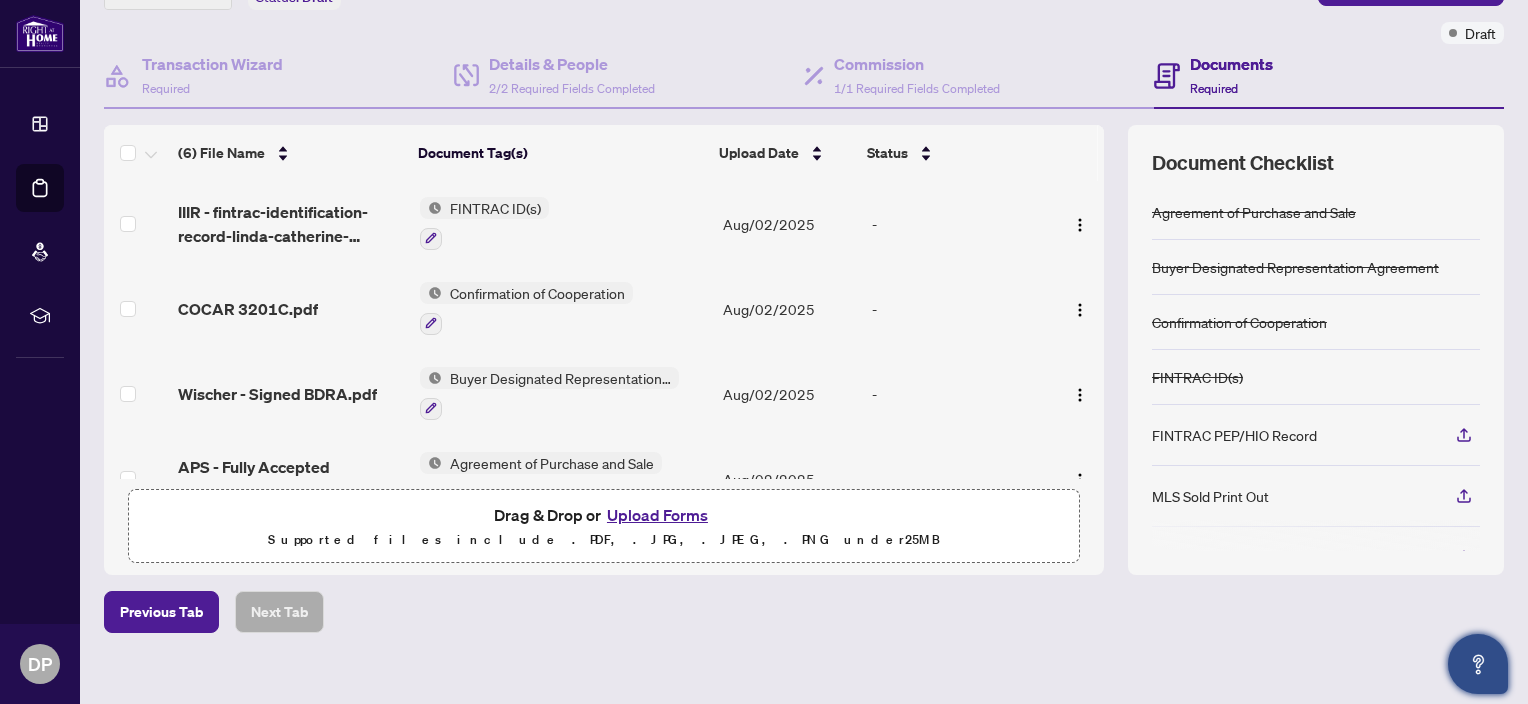 click 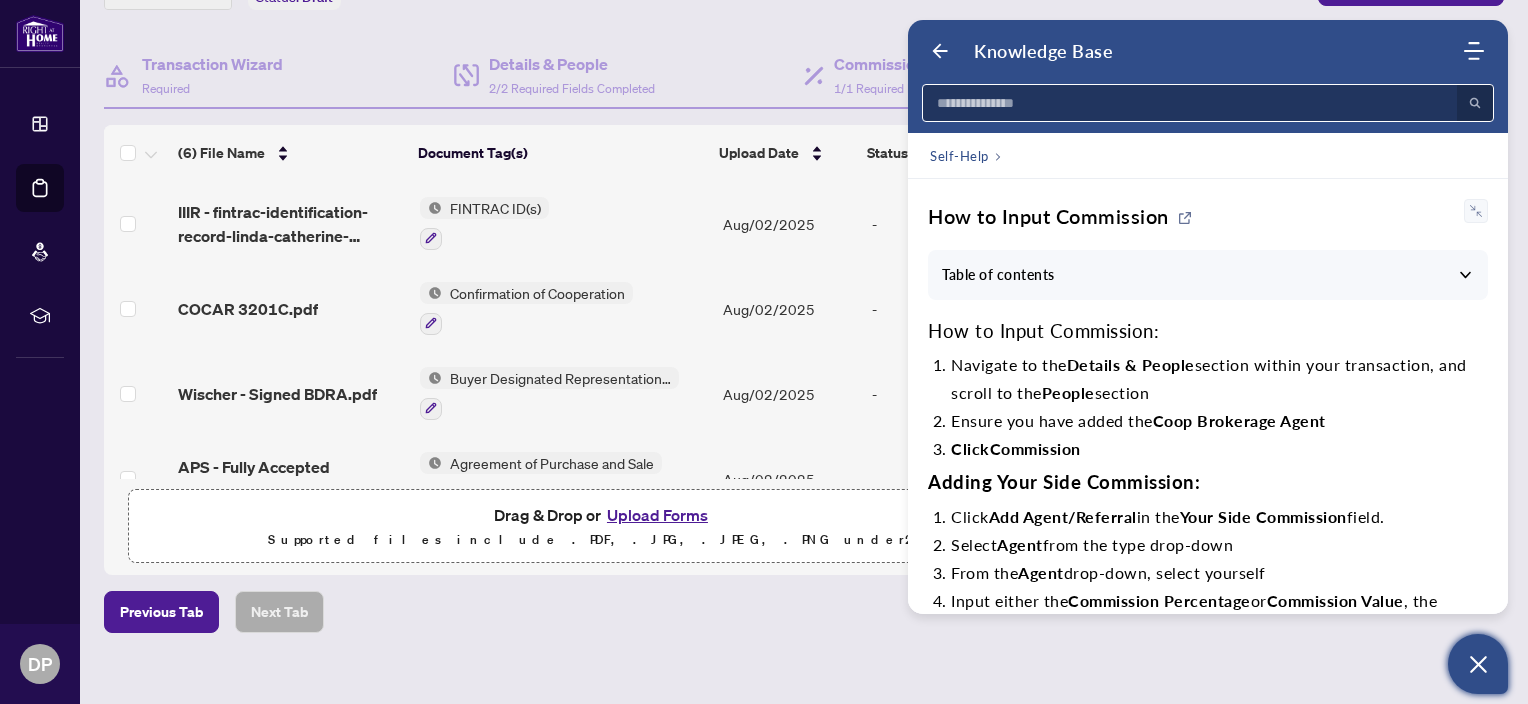 click at bounding box center (1184, 103) 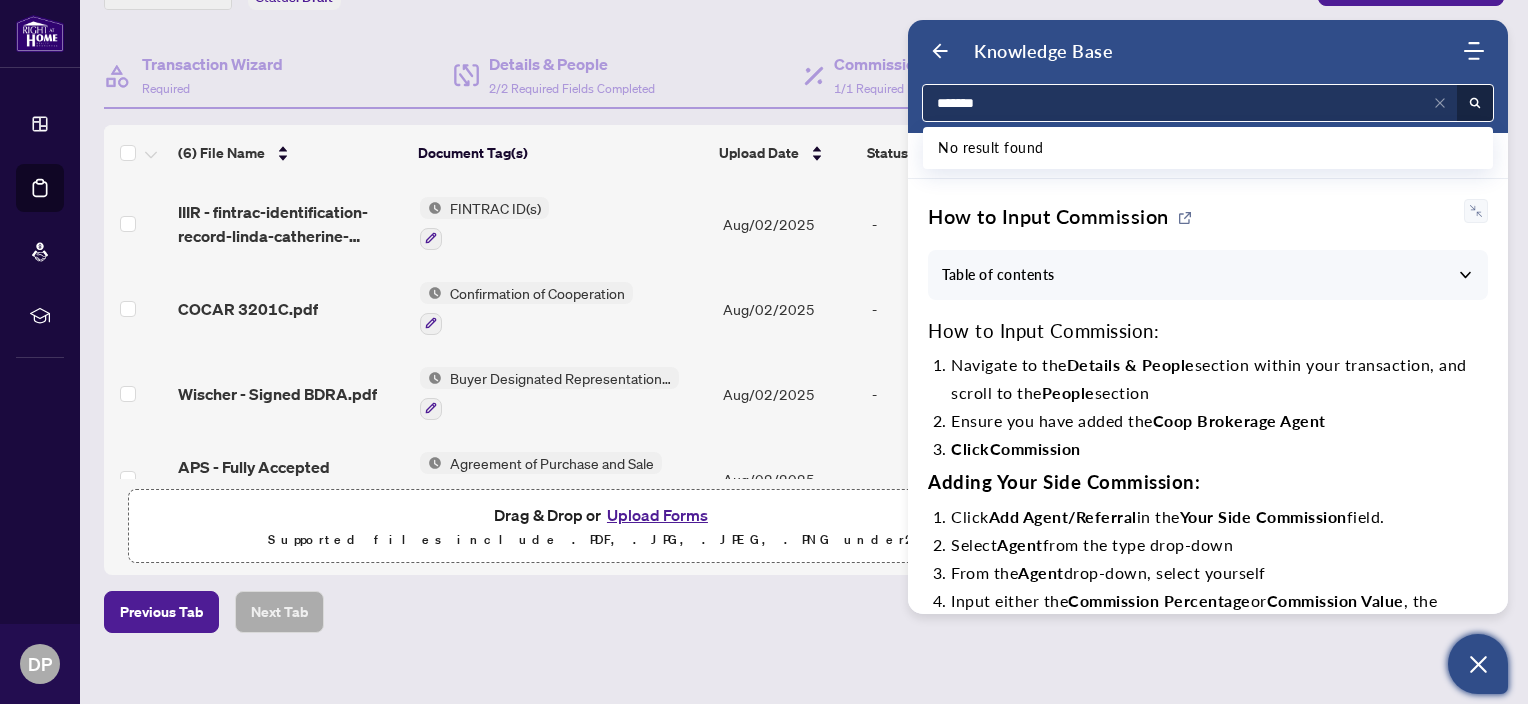 type on "*******" 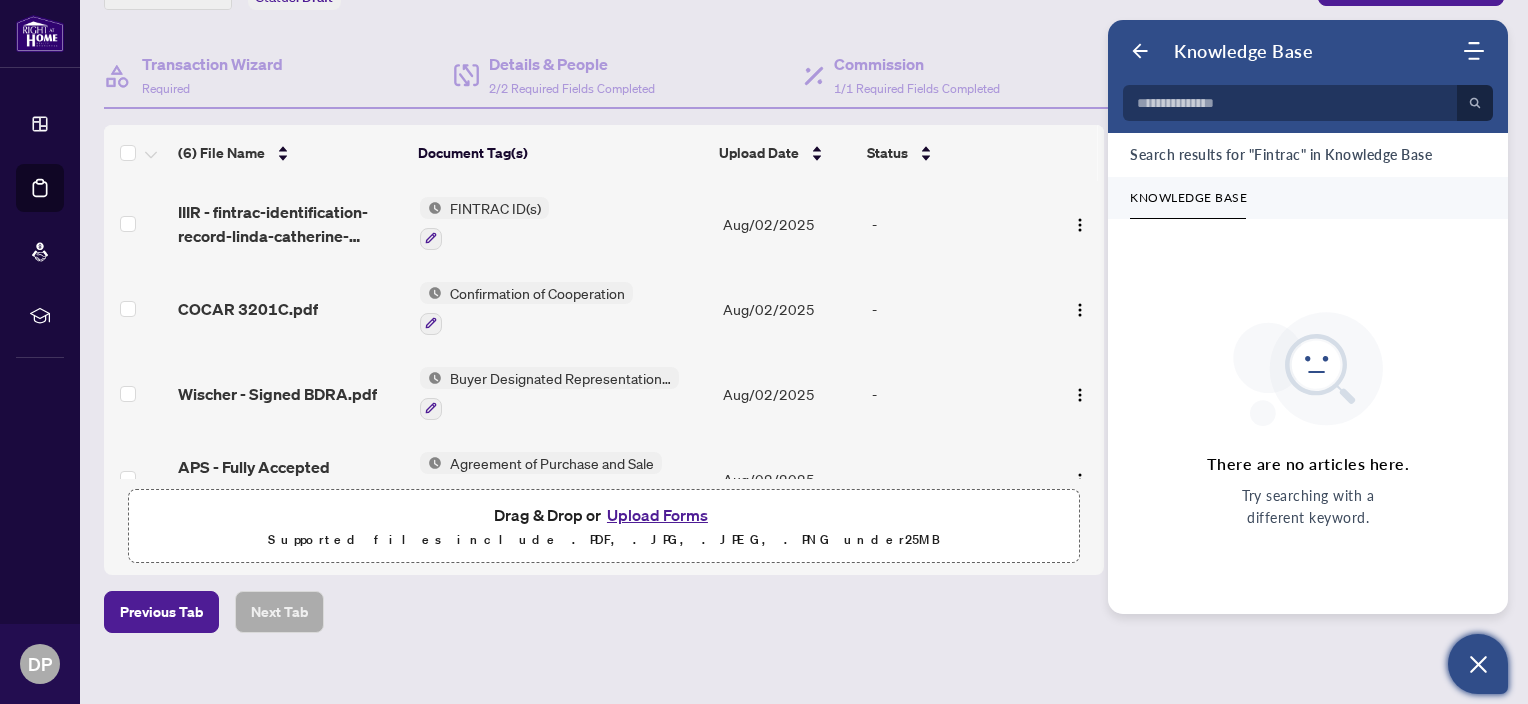 click on "Knowledge Base" at bounding box center [1188, 198] 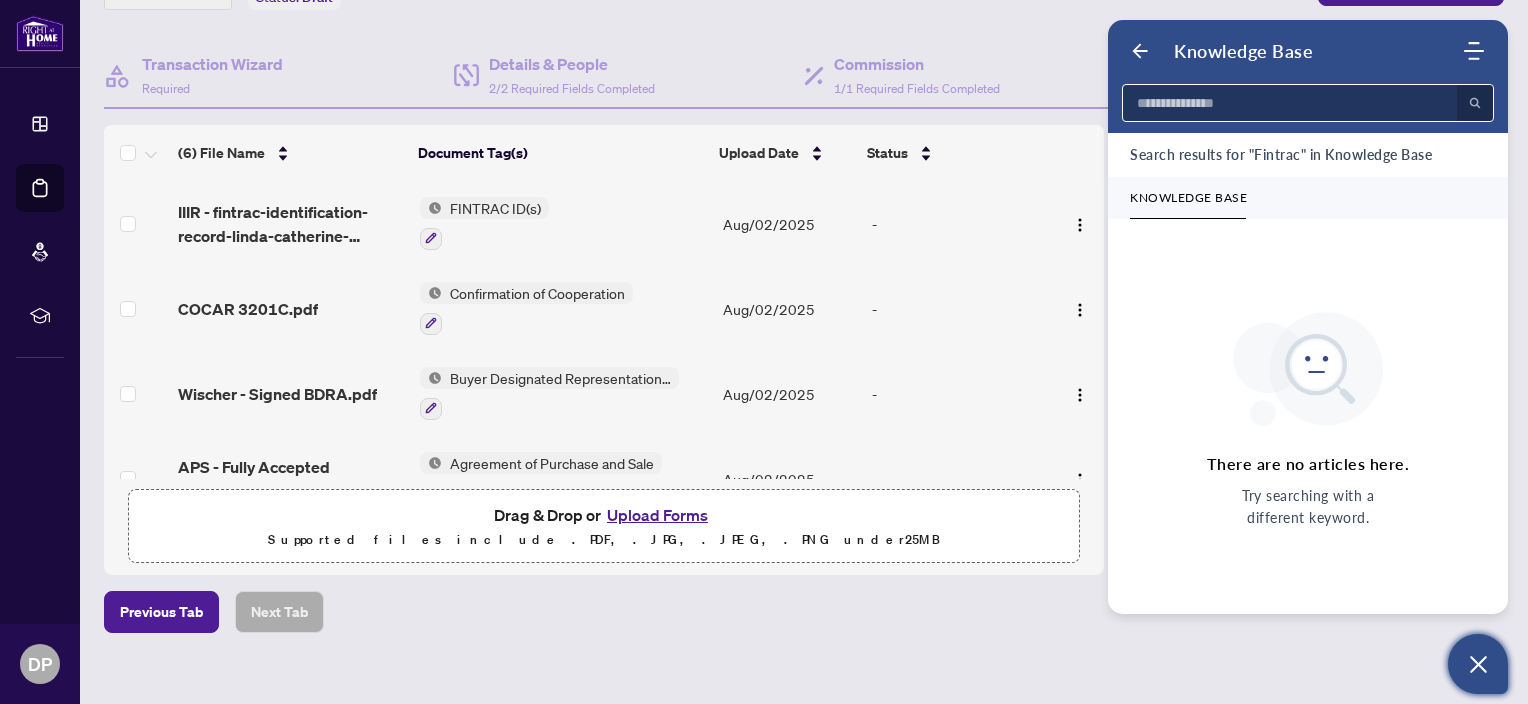 click at bounding box center (1284, 103) 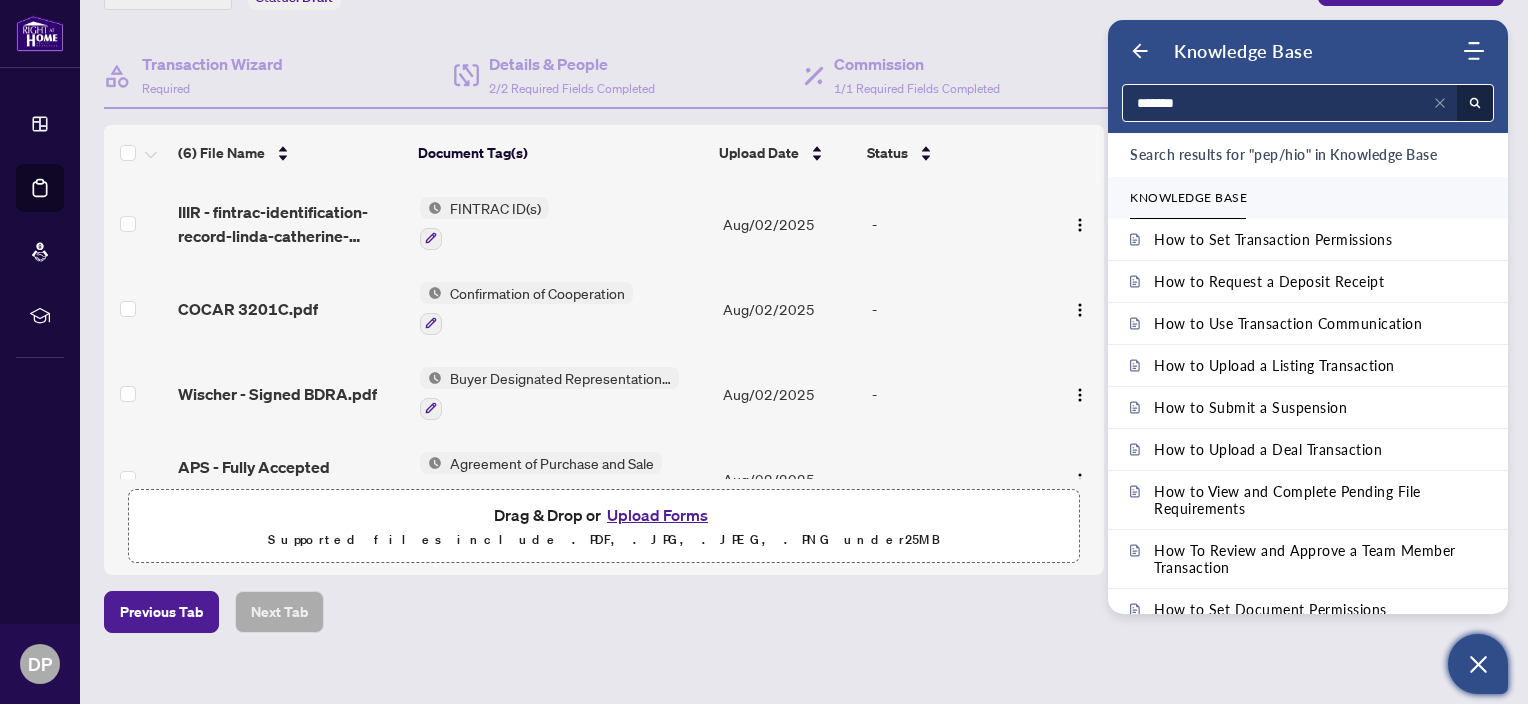 type on "*******" 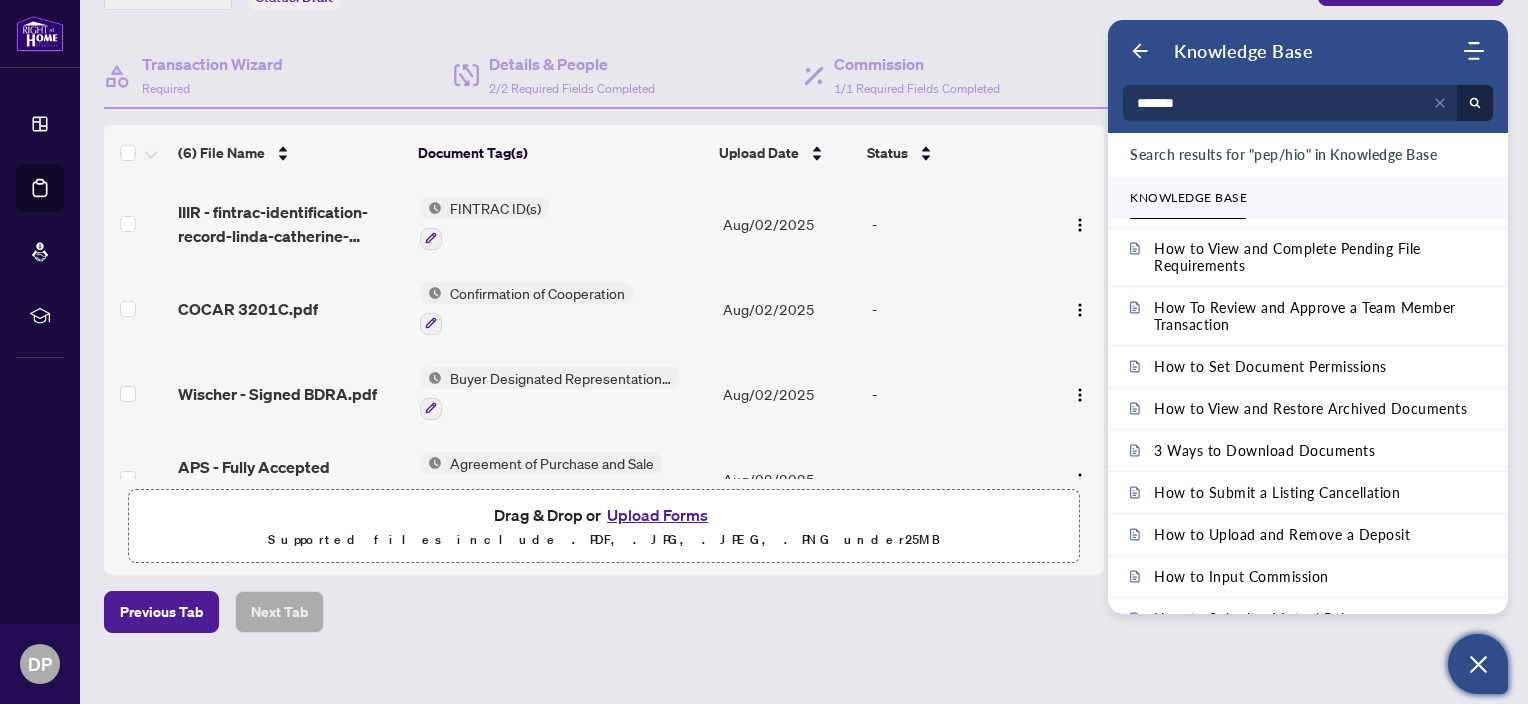 scroll, scrollTop: 277, scrollLeft: 0, axis: vertical 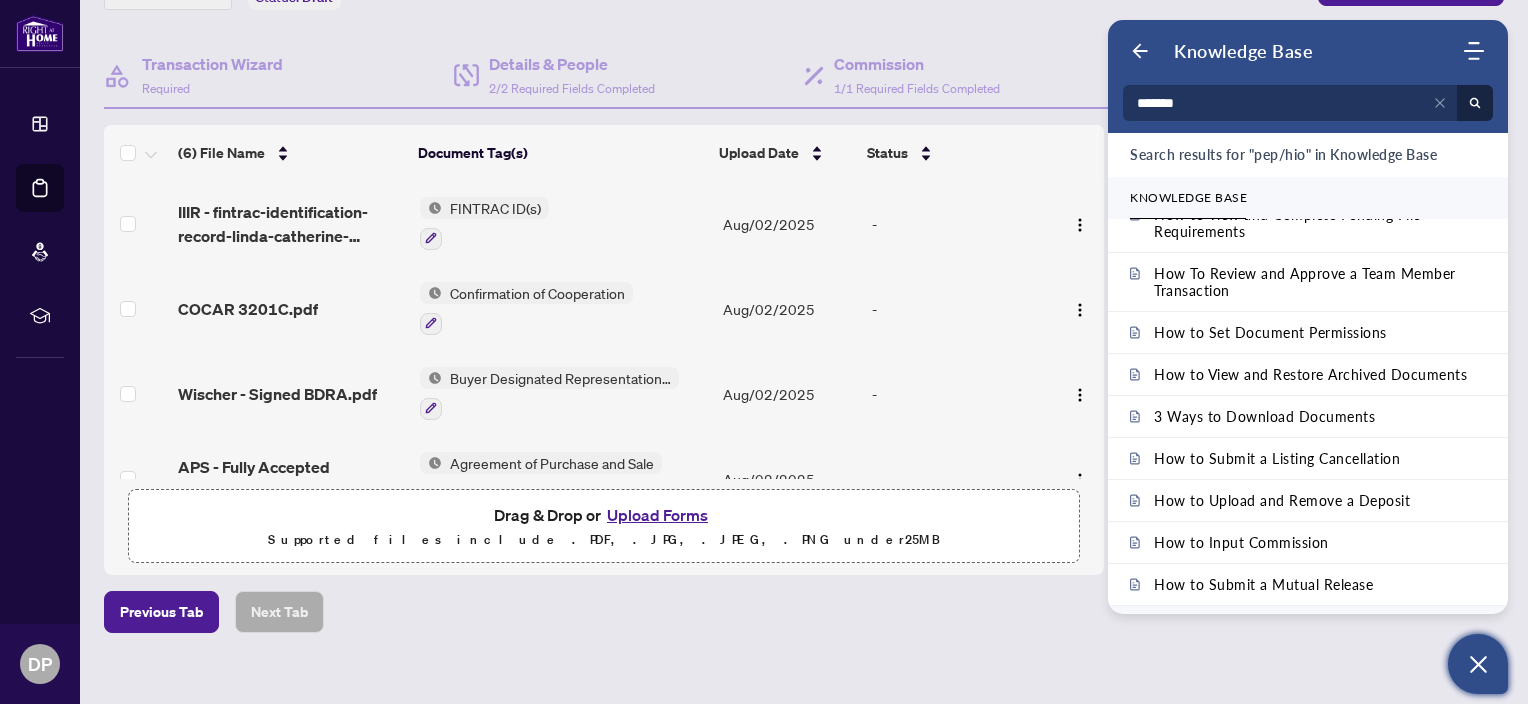 click on "Deal Processing / View Transaction Transaction saved   10 minutes ago Ticket #:  46489 - Status:   Draft Transaction Communication Submit for Admin Review Draft Transaction Wizard Required Details & People 2/2 Required Fields Completed Commission 1/1 Required Fields Completed Documents Required (6) File Name Document Tag(s) Upload Date Status             IIIR - fintrac-identification-record-linda-catherine-wischer-20250801-132745.pdf FINTRAC ID(s) Aug/02/2025 - COCAR 3201C.pdf Confirmation of Cooperation Aug/02/2025 - Wischer - Signed BDRA.pdf Buyer Designated Representation Agreement Aug/02/2025 - APS - Fully Accepted  Acknowledged.pdf Agreement of Purchase and Sale Aug/02/2025 - 1754174184540-DepositReceipt-AdditionalDeposit20k.pdf Add a Document Tag Aug/02/2025 - 1754174164149-DepositBankDraft-InitialDeposit10k.pdf Add a Document Tag Aug/02/2025 - Drag & Drop or Upload Forms Supported files include   .PDF, .JPG, .JPEG, .PNG   under  25 MB Document Checklist Agreement of Purchase and Sale Previous Tab" at bounding box center [804, 289] 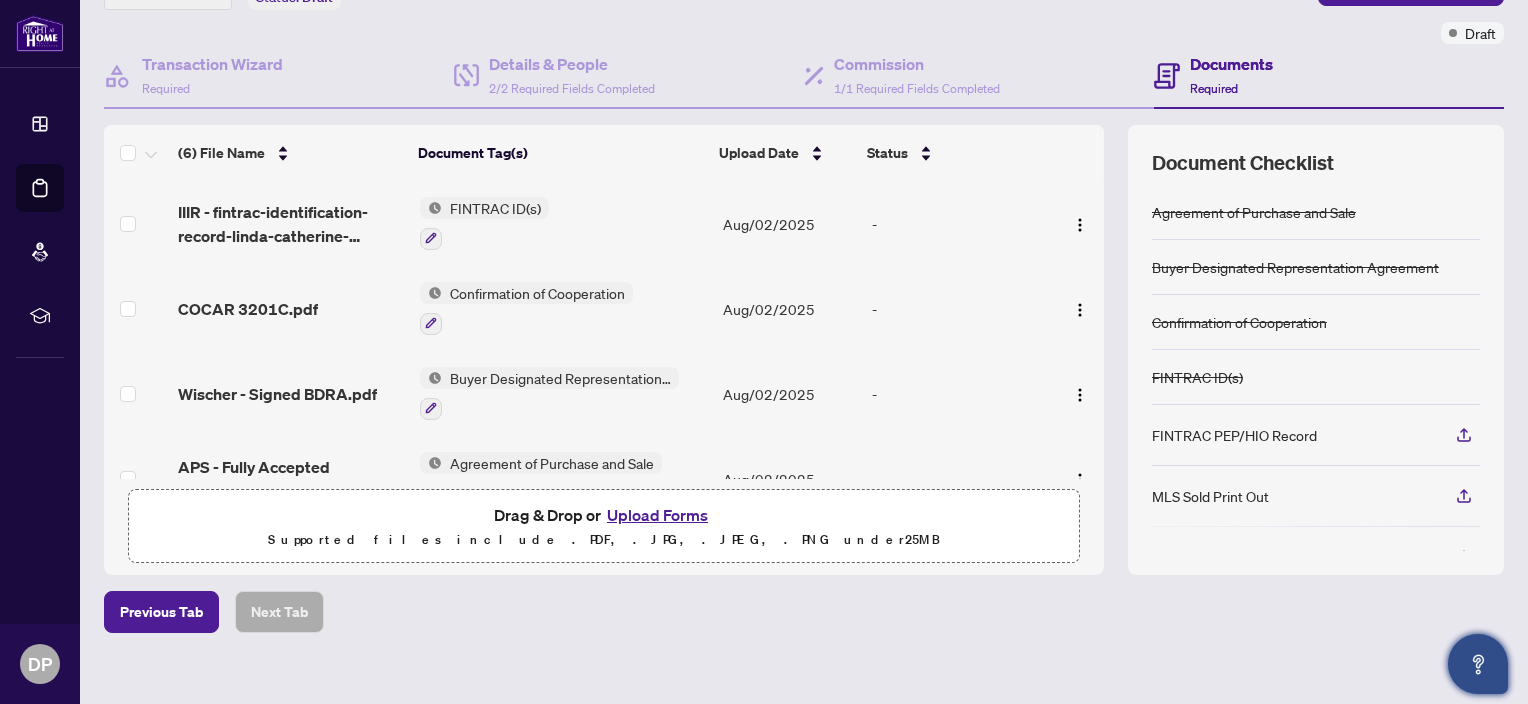 scroll, scrollTop: 680, scrollLeft: 0, axis: vertical 